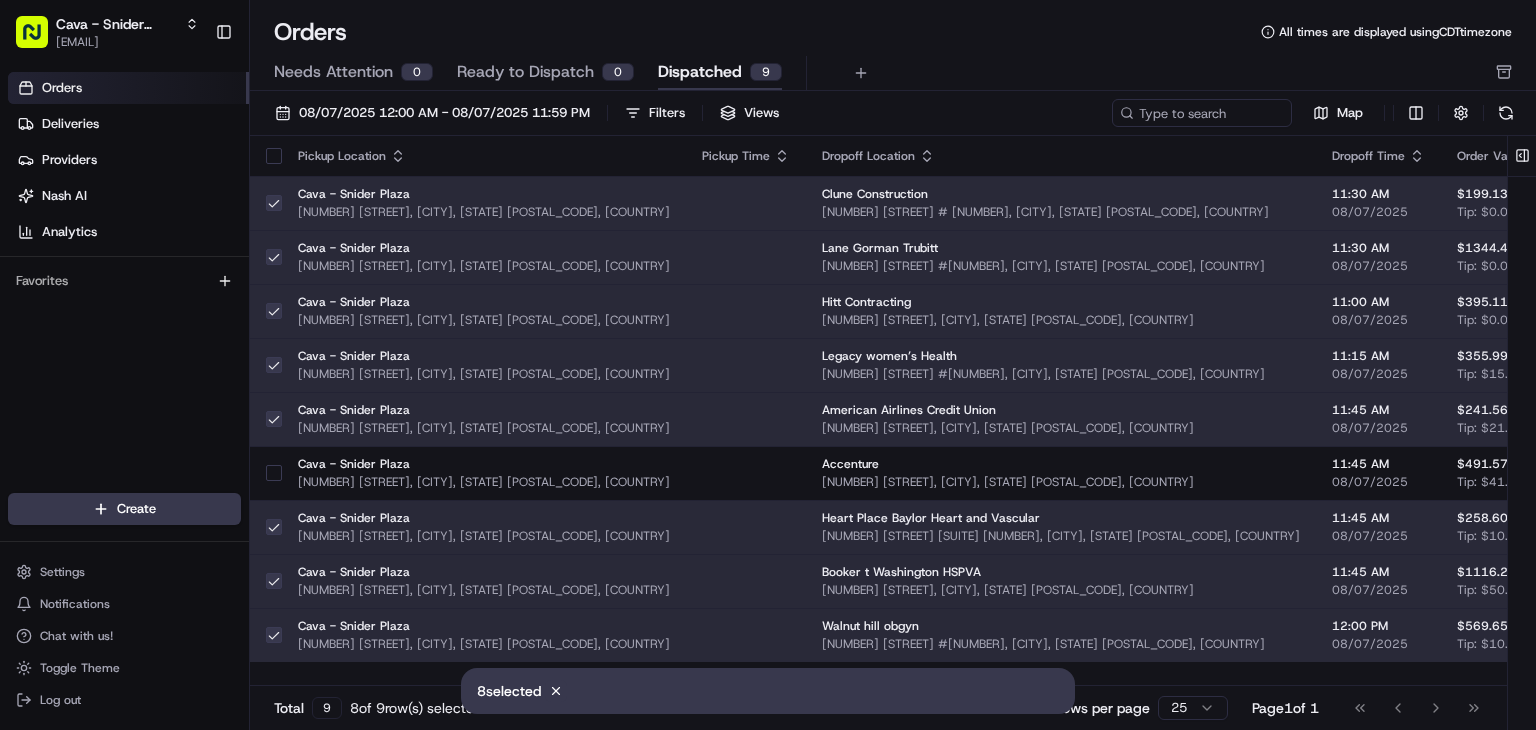 scroll, scrollTop: 0, scrollLeft: 0, axis: both 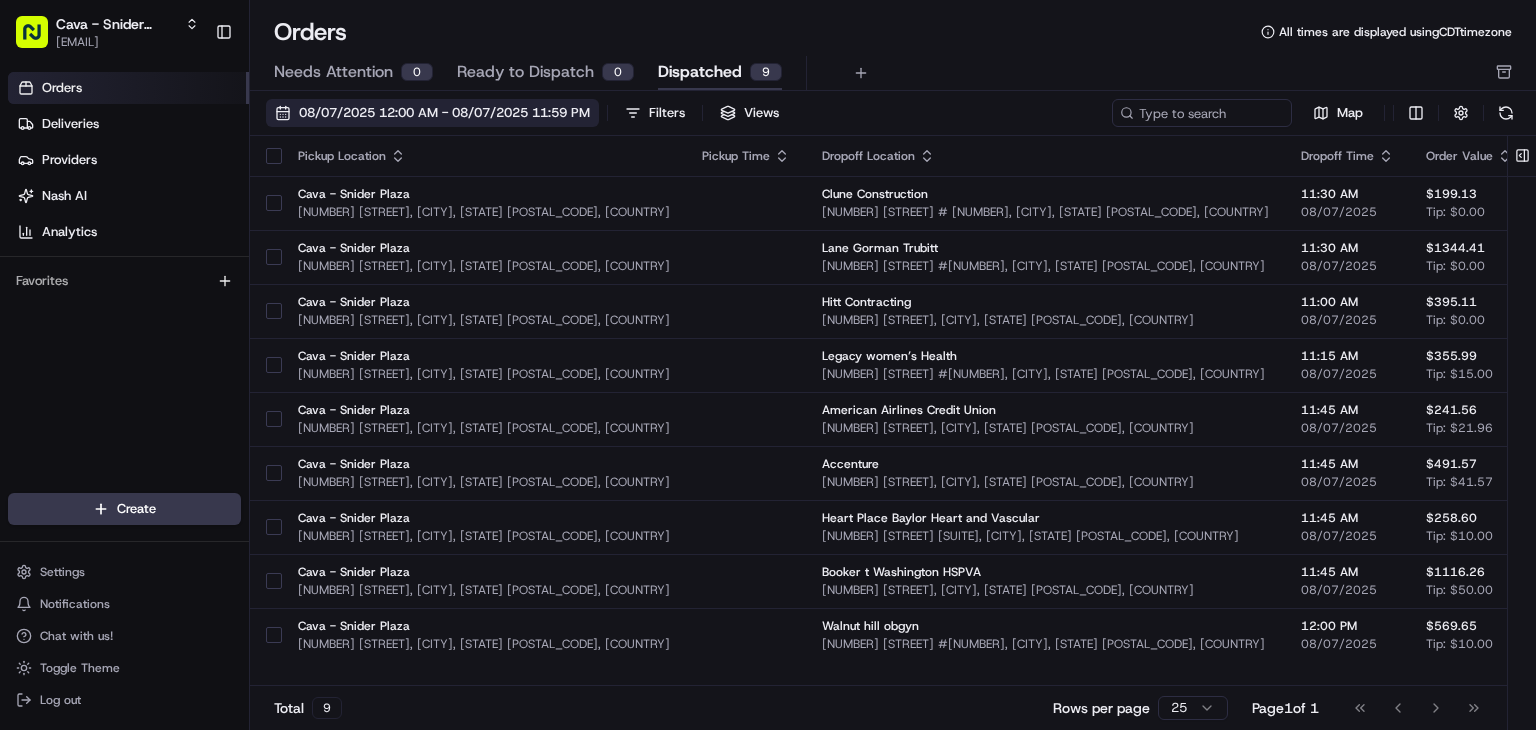 click on "08/07/2025 12:00 AM - 08/07/2025 11:59 PM" at bounding box center [444, 113] 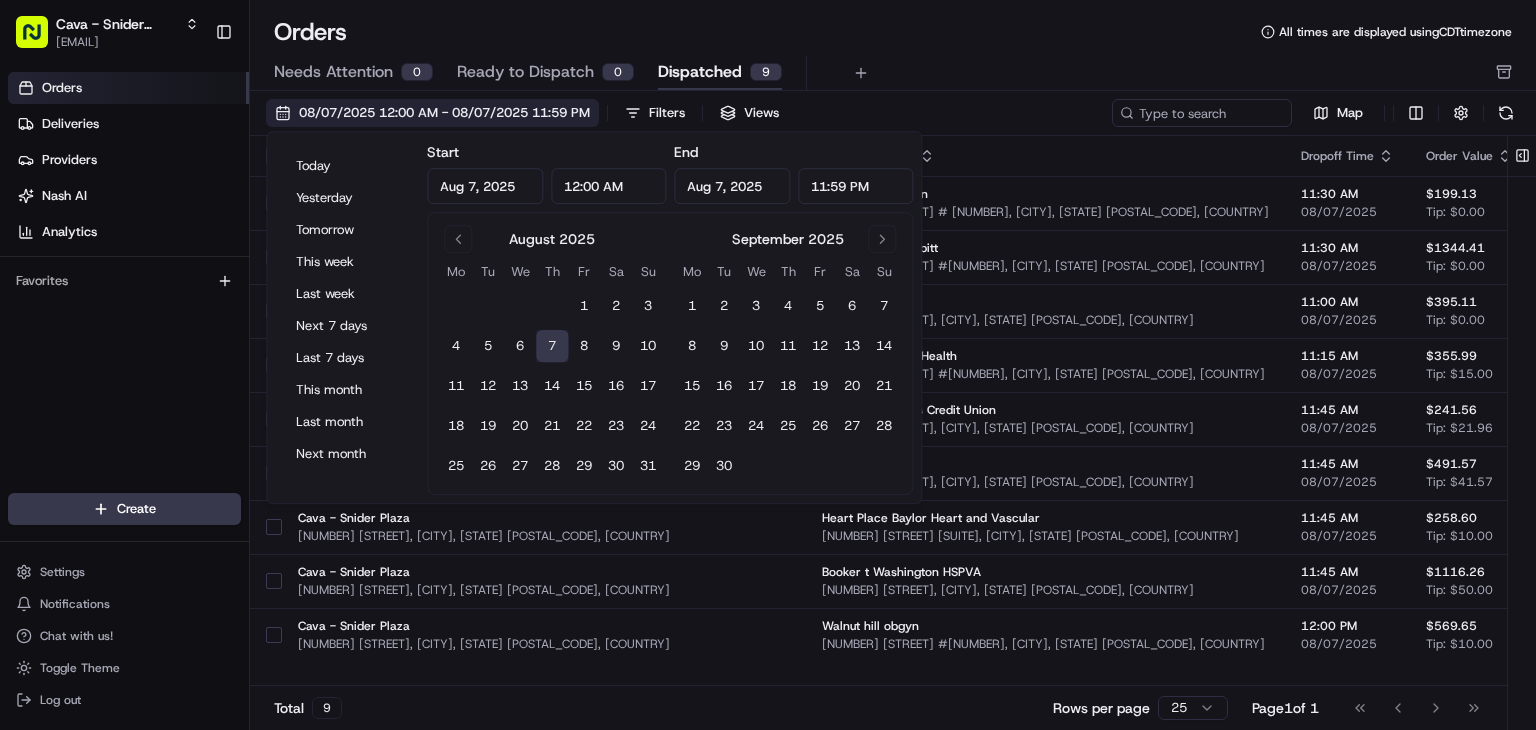 scroll, scrollTop: 0, scrollLeft: 0, axis: both 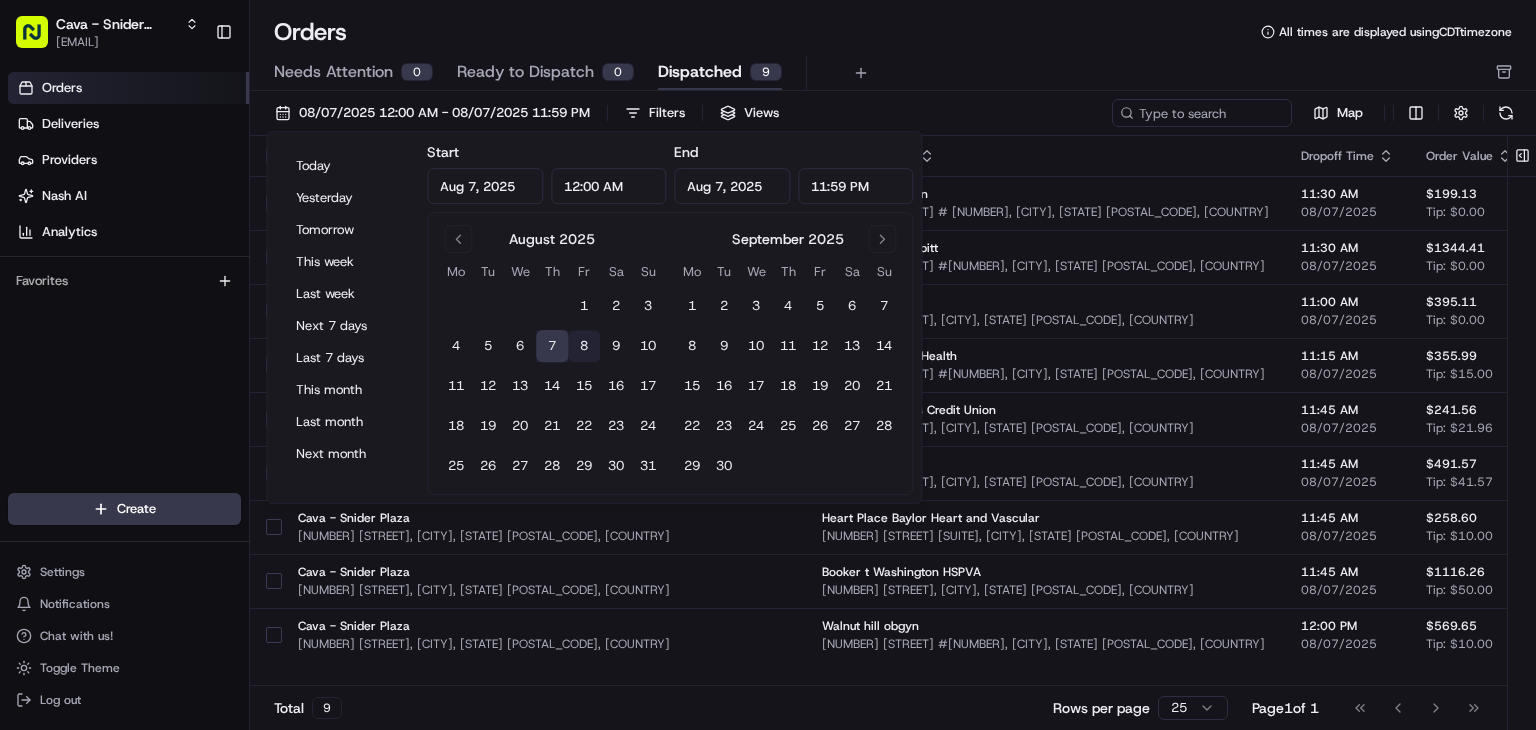click on "8" at bounding box center [584, 346] 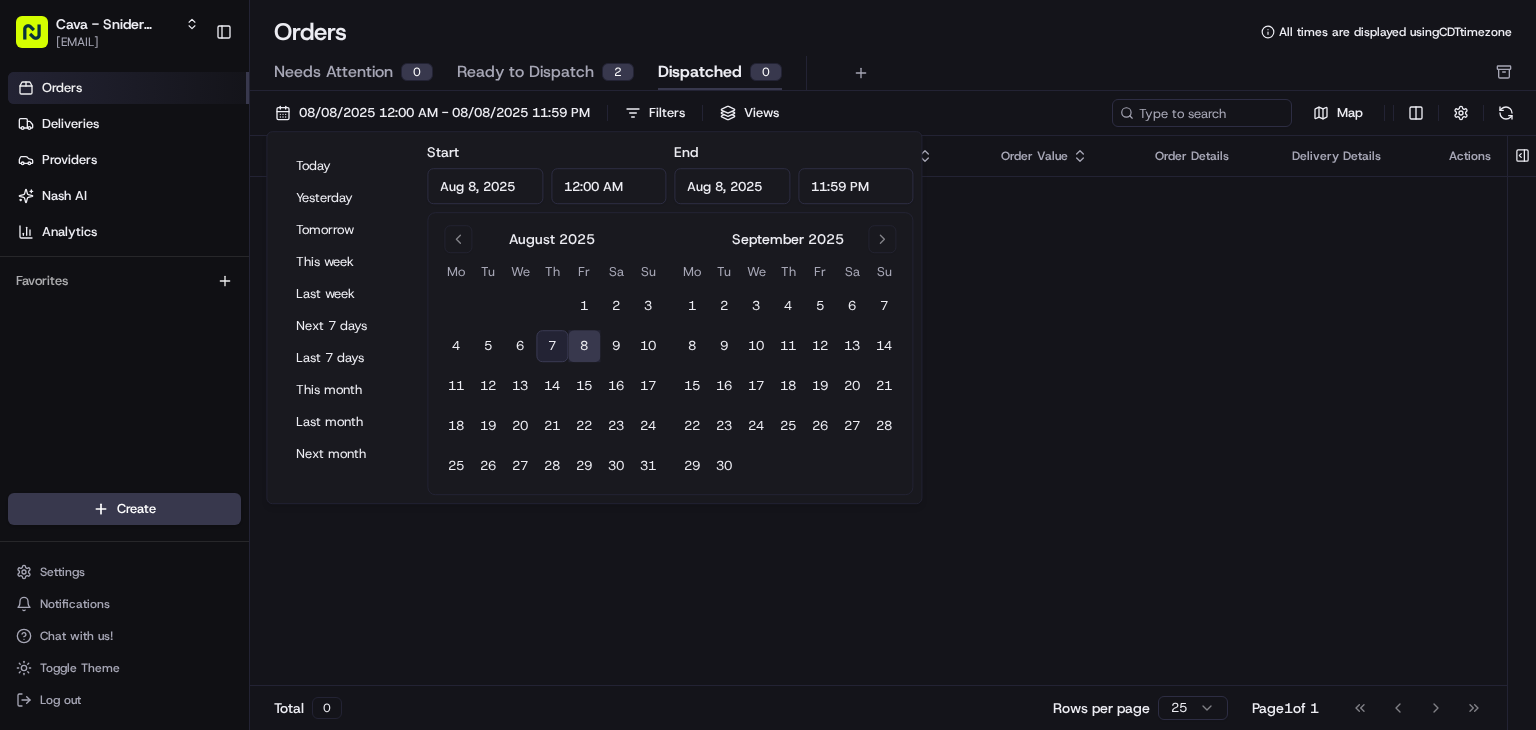 click on "Orders All times are displayed using  CDT  timezone" at bounding box center [893, 32] 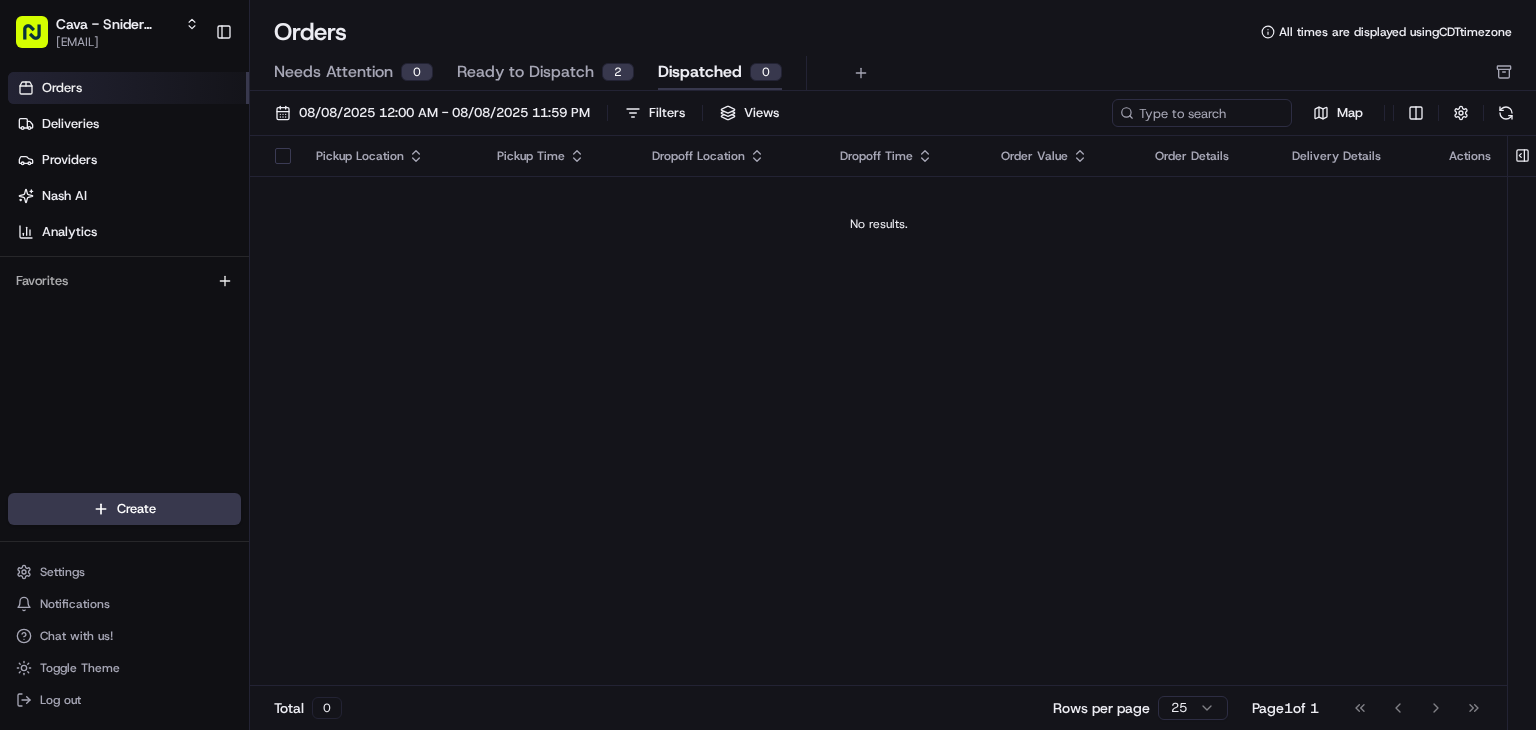 click on "Ready to Dispatch" at bounding box center (525, 72) 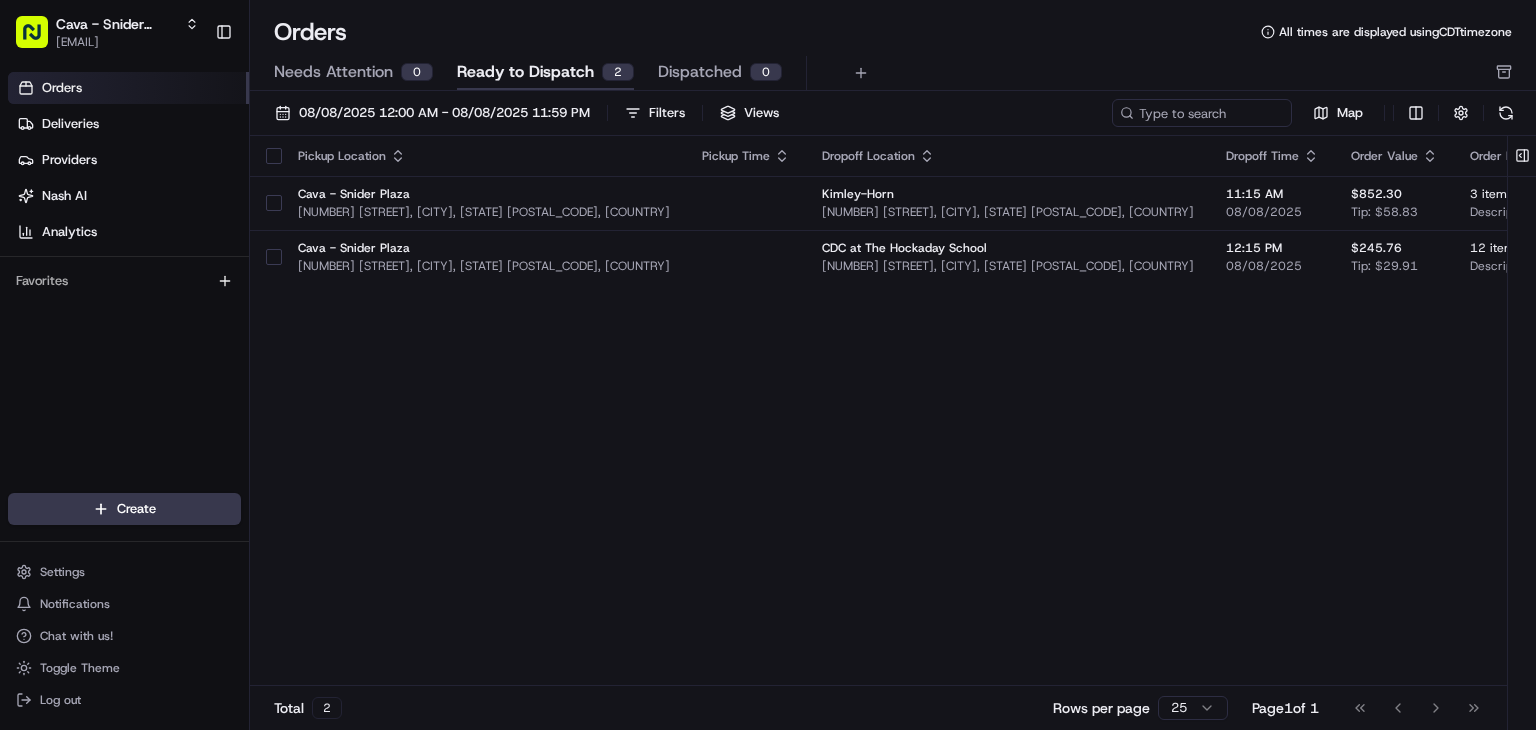 click at bounding box center (274, 156) 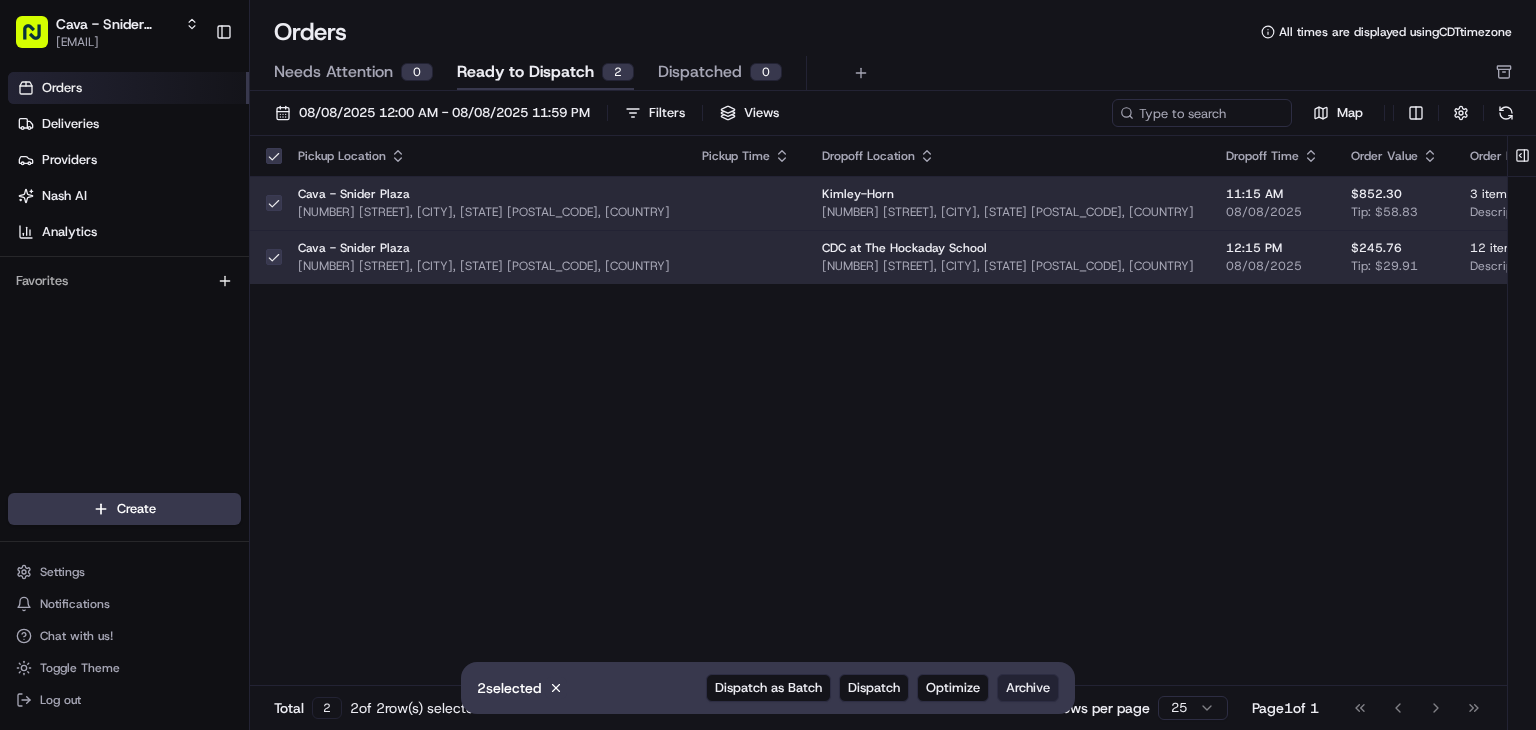 click on "Archive" at bounding box center (1028, 688) 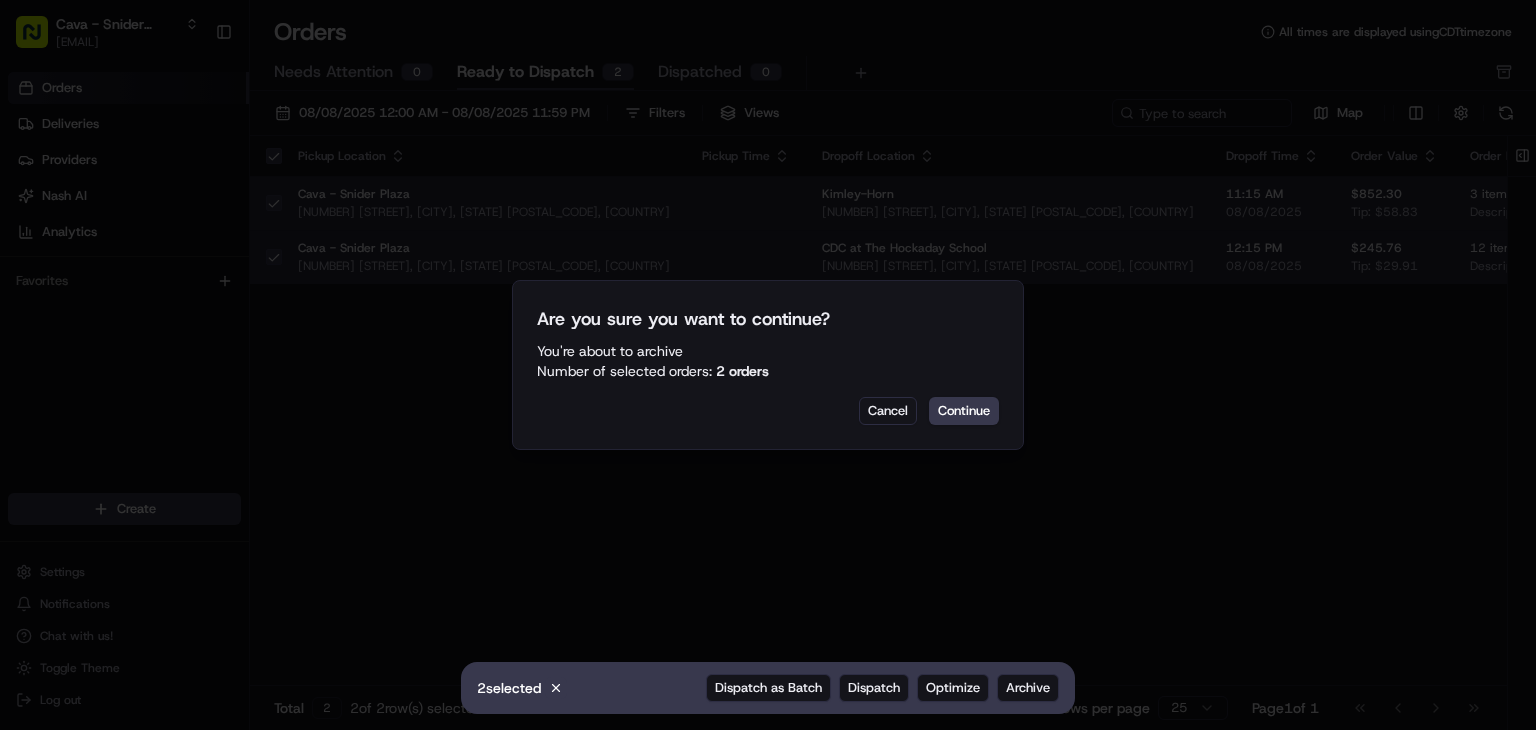 click on "Are you sure you want to continue? You're about to   Archive   Number of selected orders:  2   orders Cancel Continue" at bounding box center [768, 365] 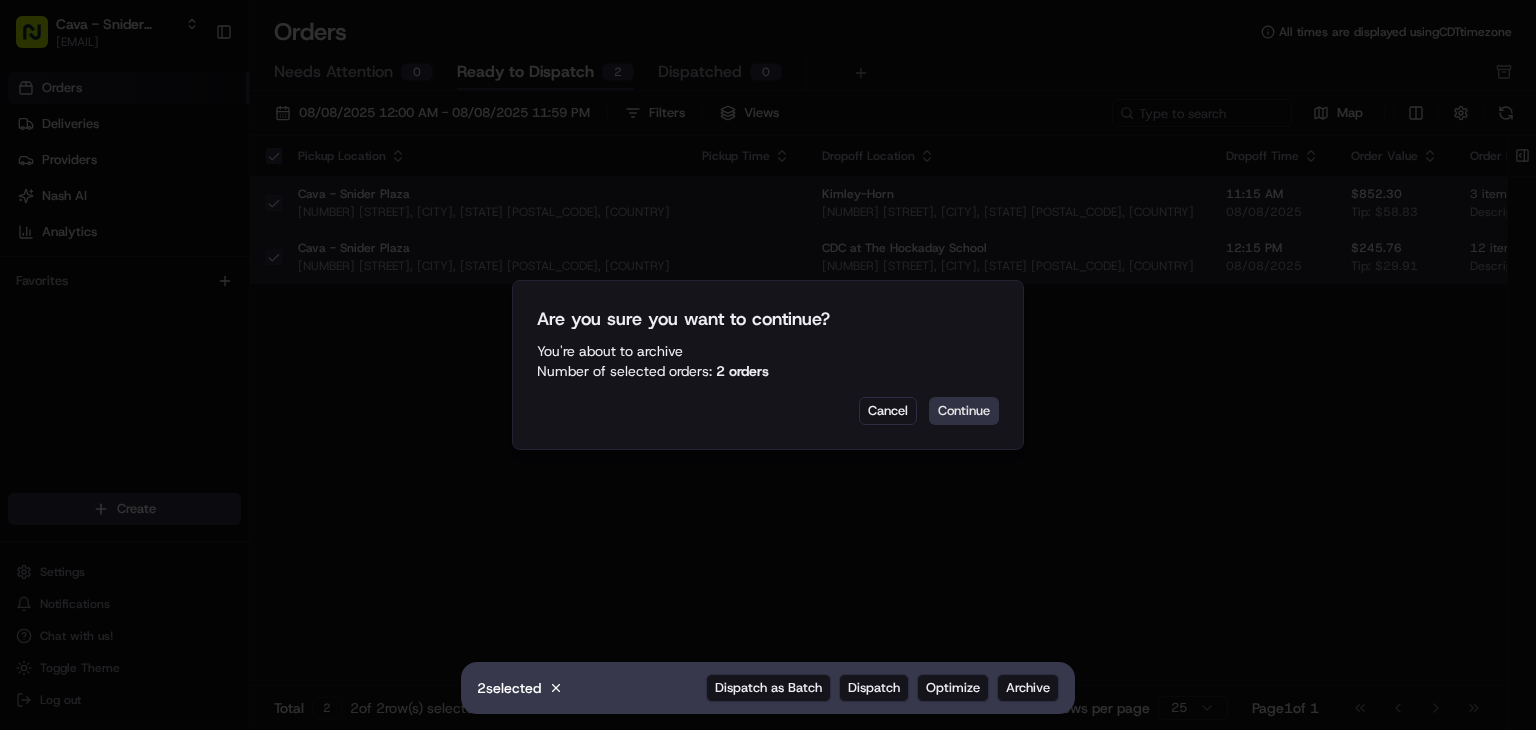 click on "Continue" at bounding box center [964, 411] 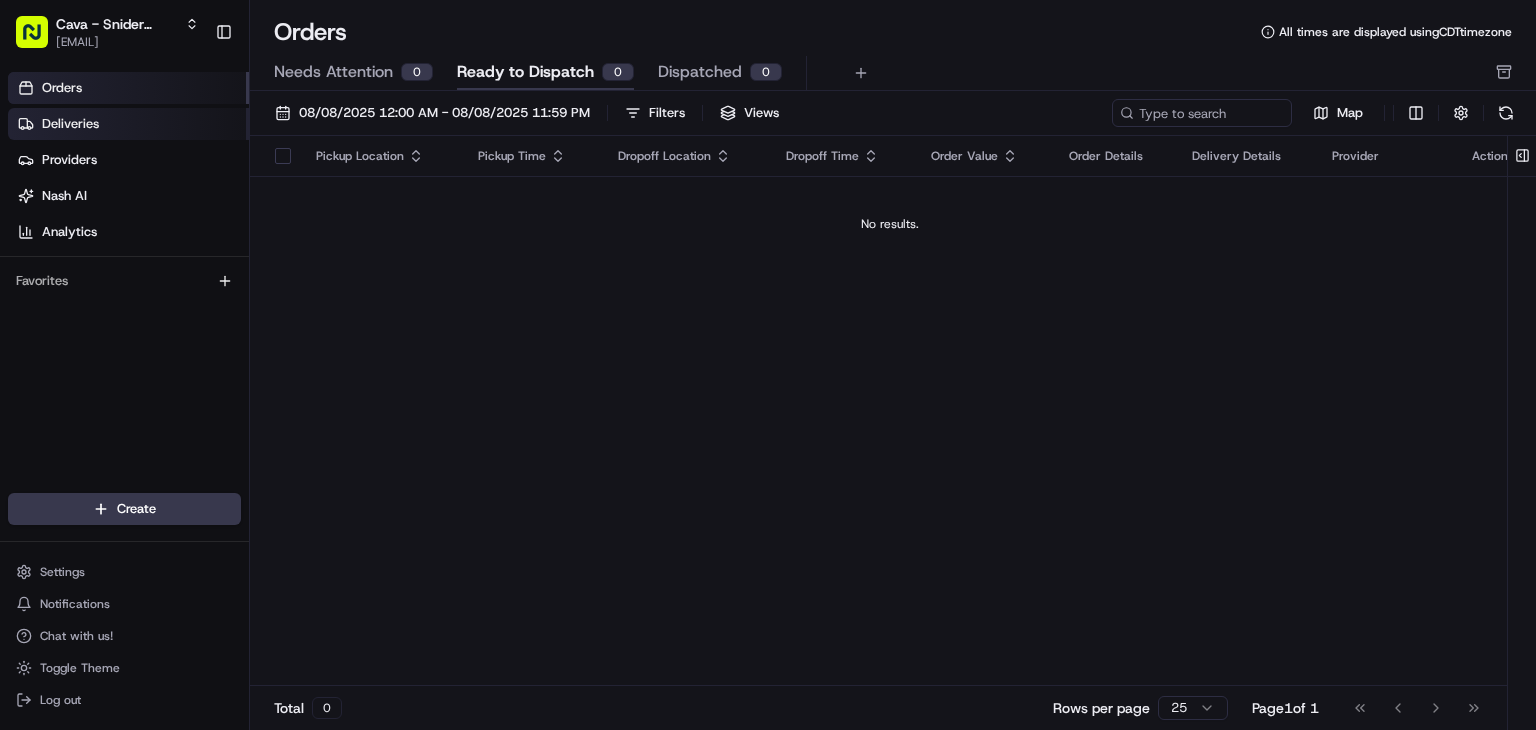 click on "Deliveries" at bounding box center (128, 124) 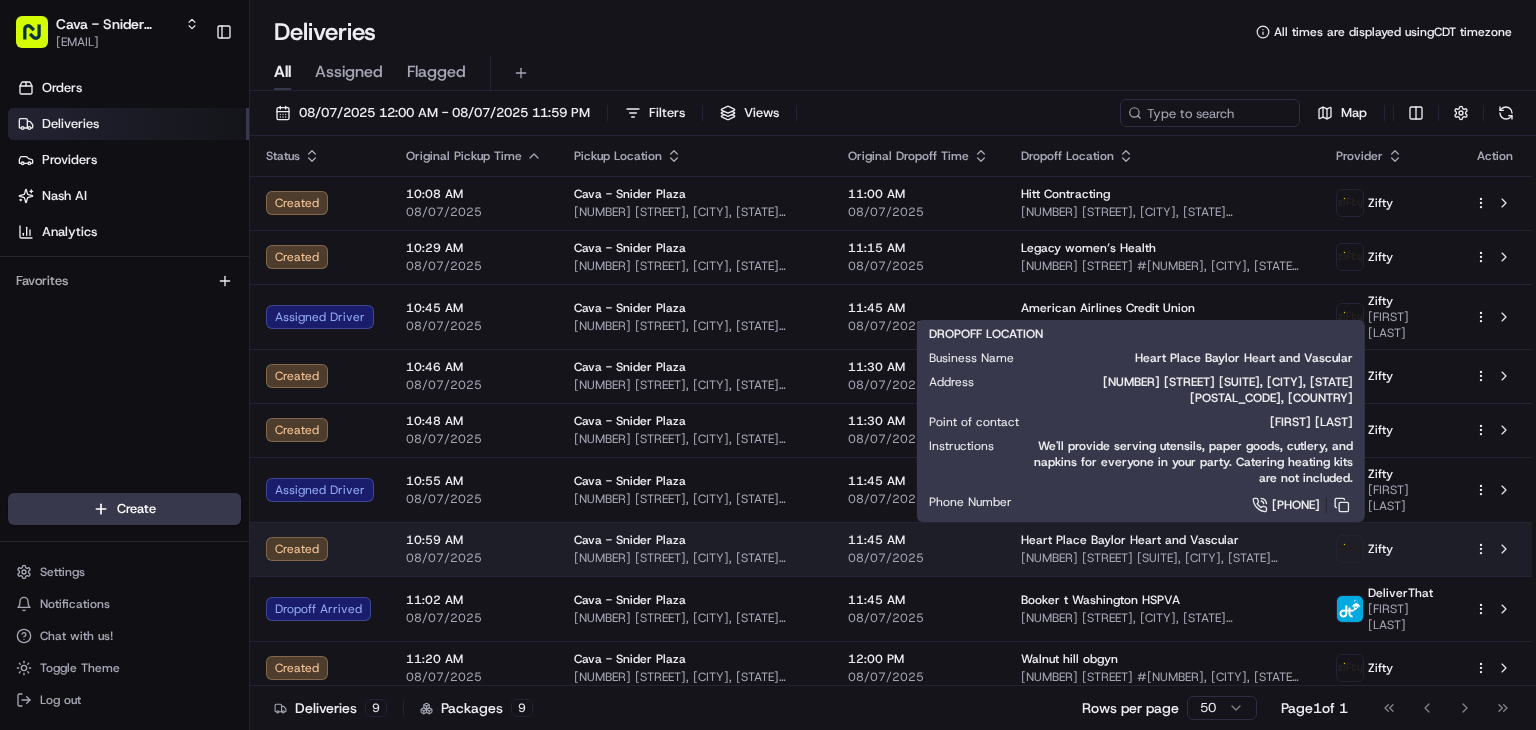 click on "[NUMBER] [STREET] [SUITE], [CITY], [STATE], [COUNTRY]" at bounding box center [1162, 558] 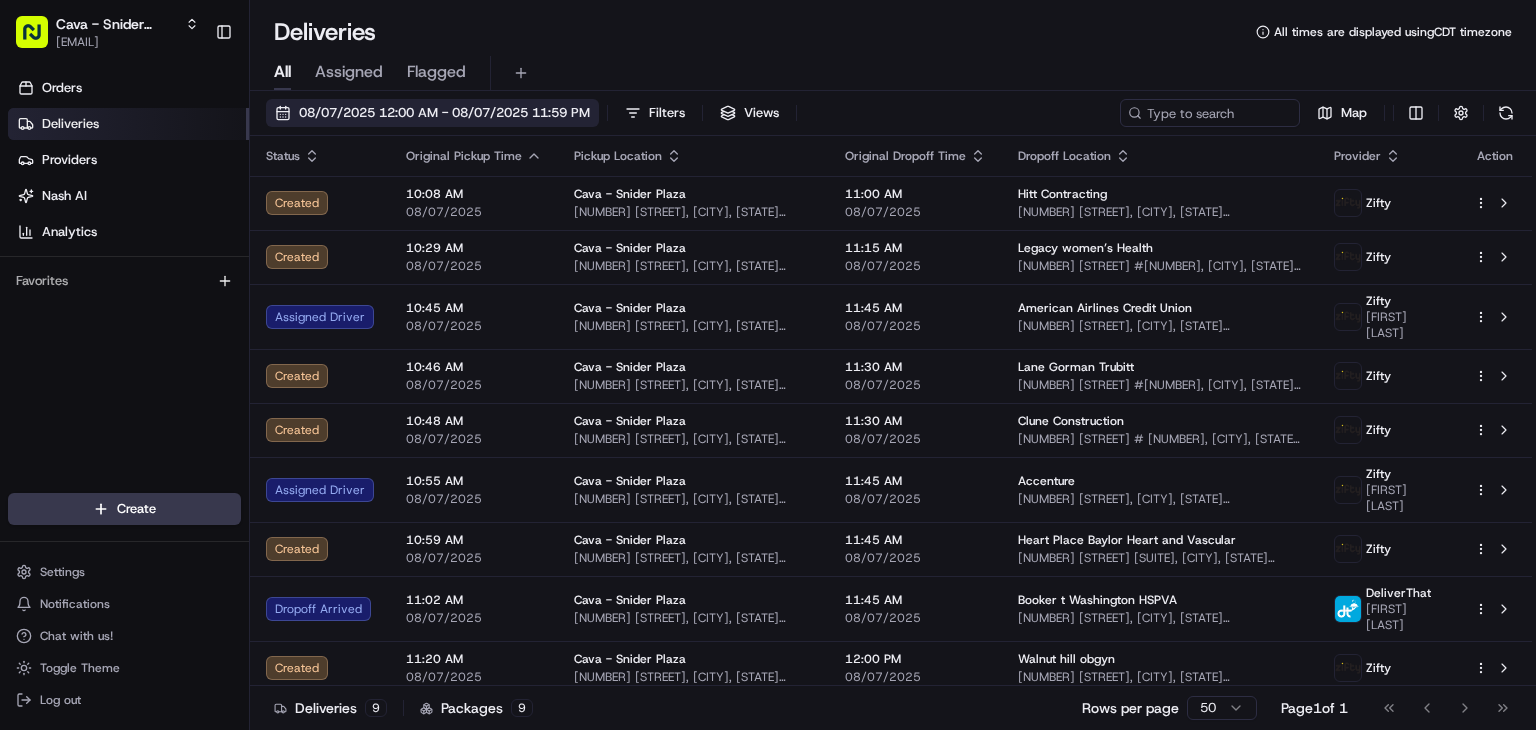 scroll, scrollTop: 0, scrollLeft: 0, axis: both 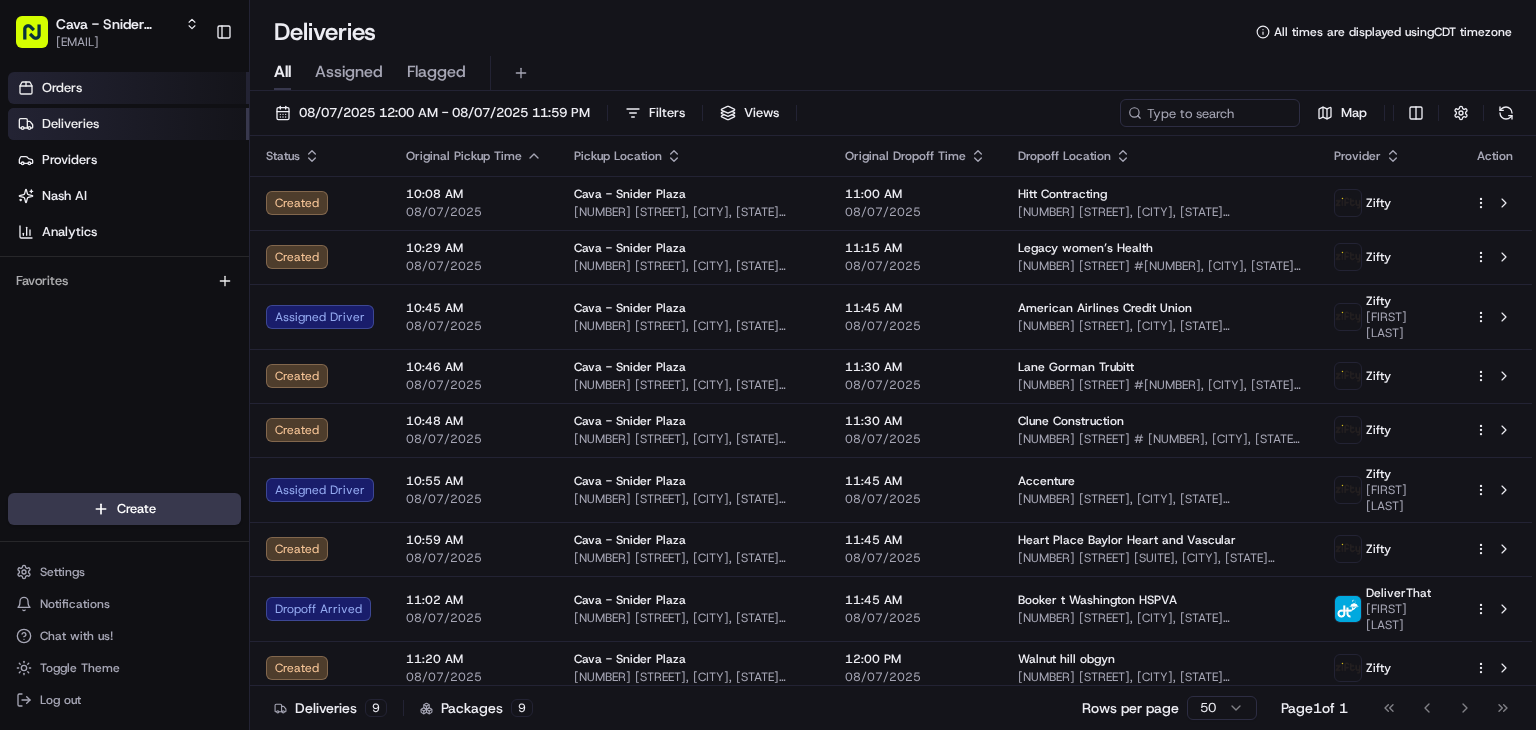 click on "Orders" at bounding box center [128, 88] 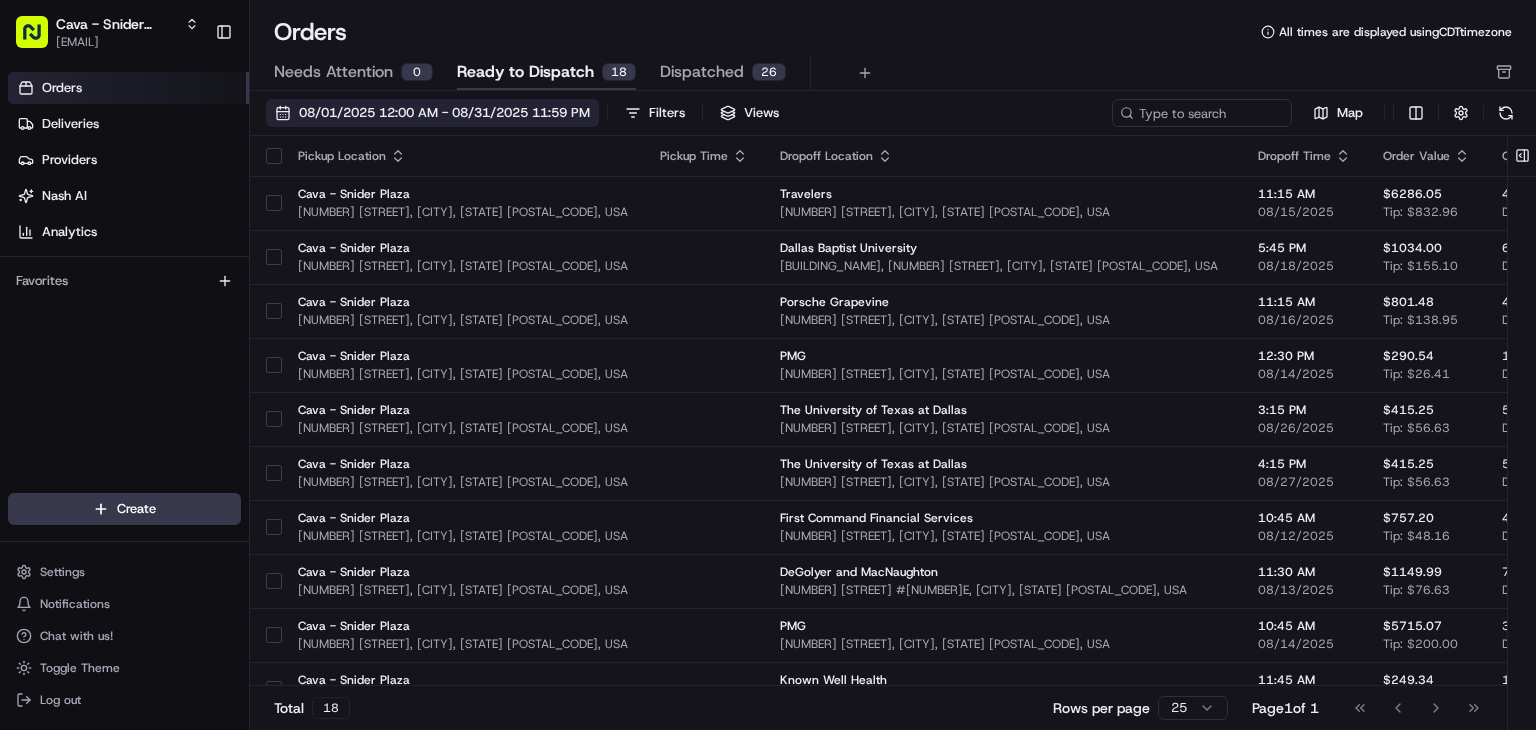 click on "08/01/2025 12:00 AM - 08/31/2025 11:59 PM" at bounding box center [444, 113] 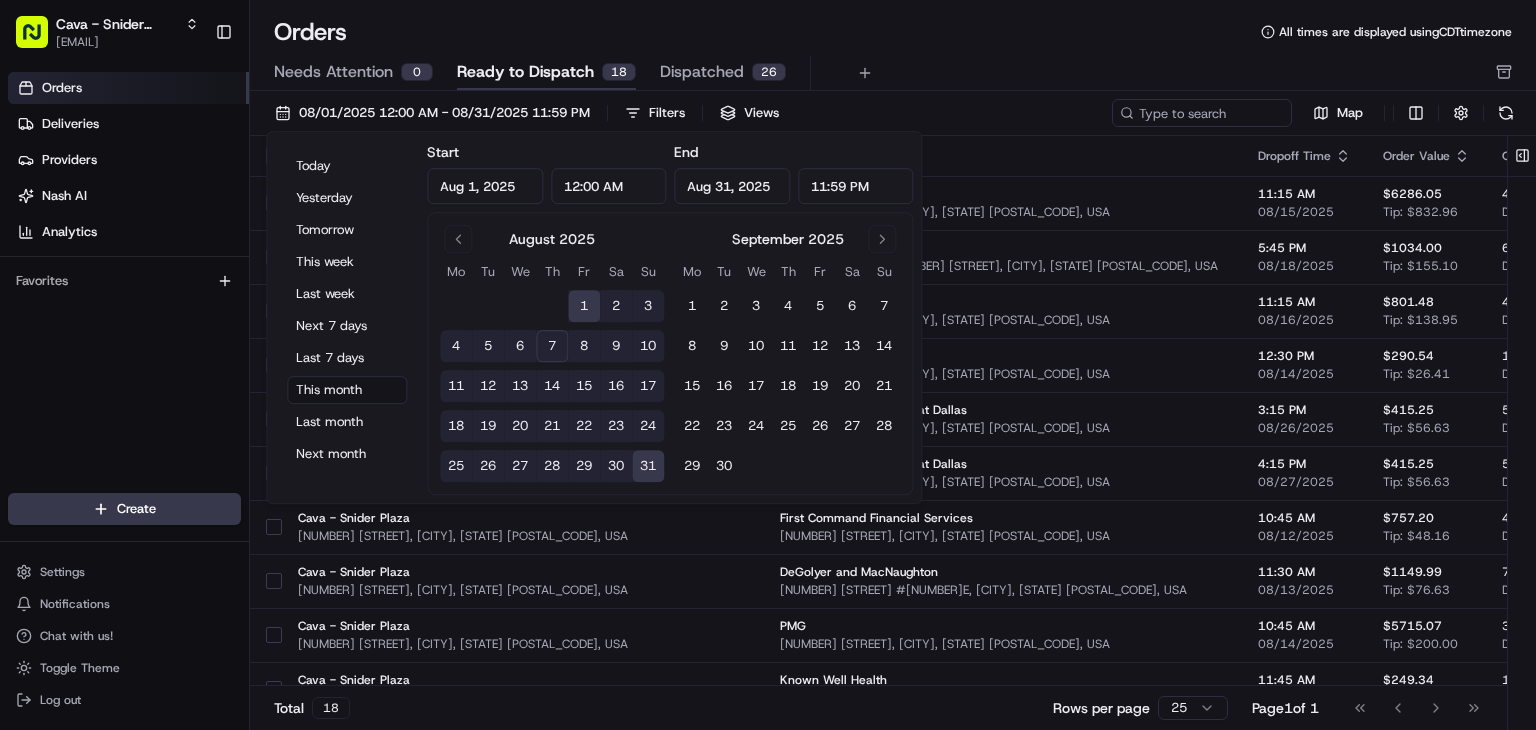 click on "Dispatched 26" at bounding box center [723, 73] 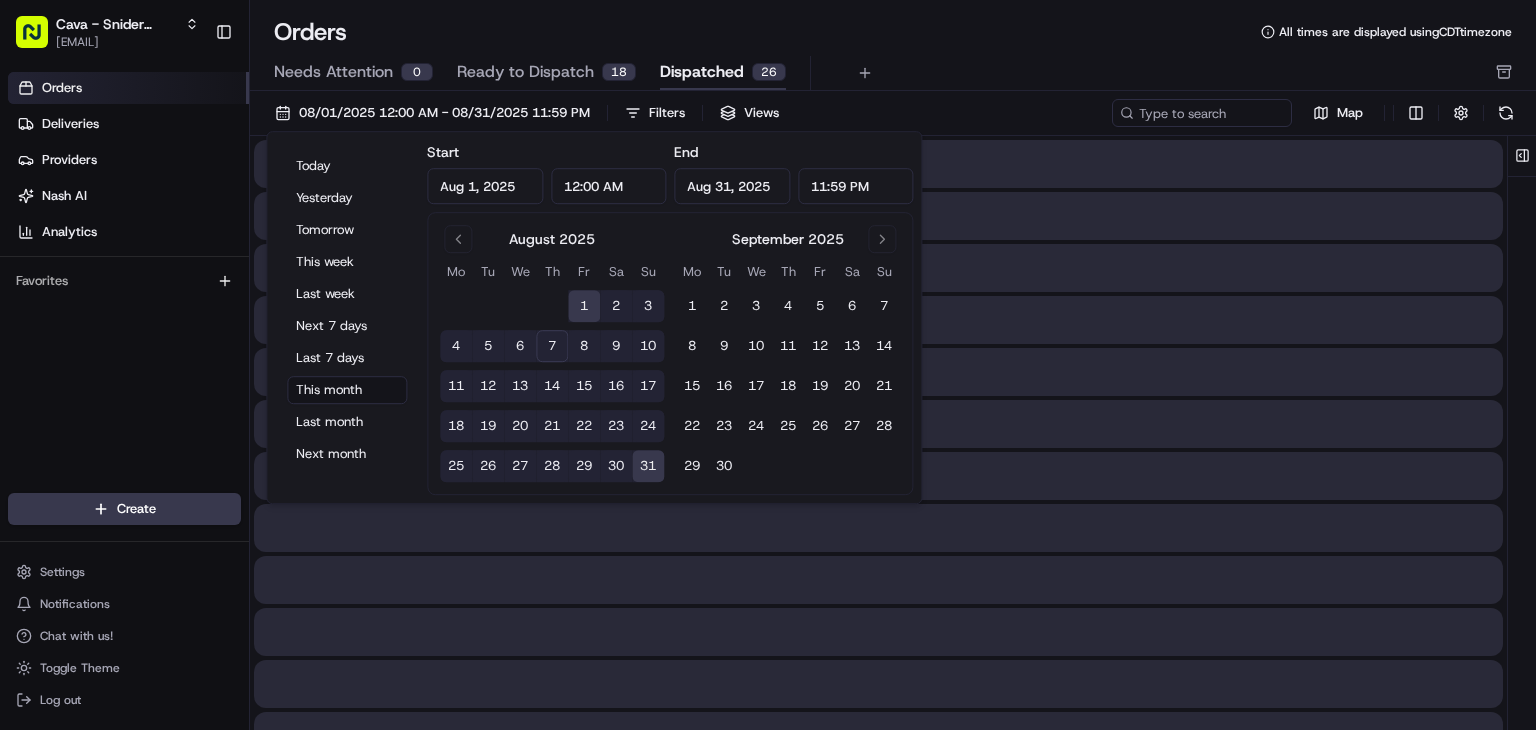 click on "Dispatched" at bounding box center [702, 72] 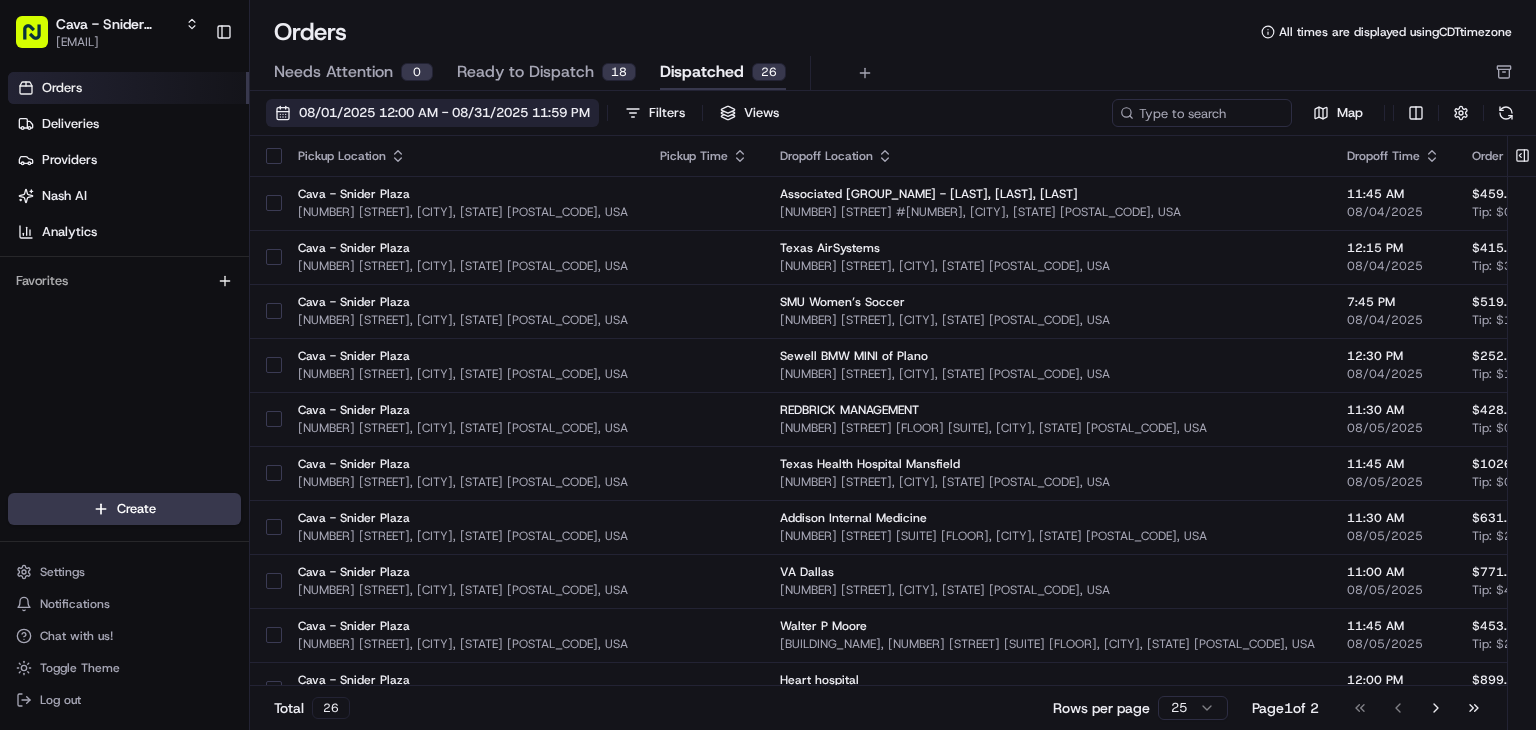 click on "08/01/2025 12:00 AM - 08/31/2025 11:59 PM" at bounding box center (444, 113) 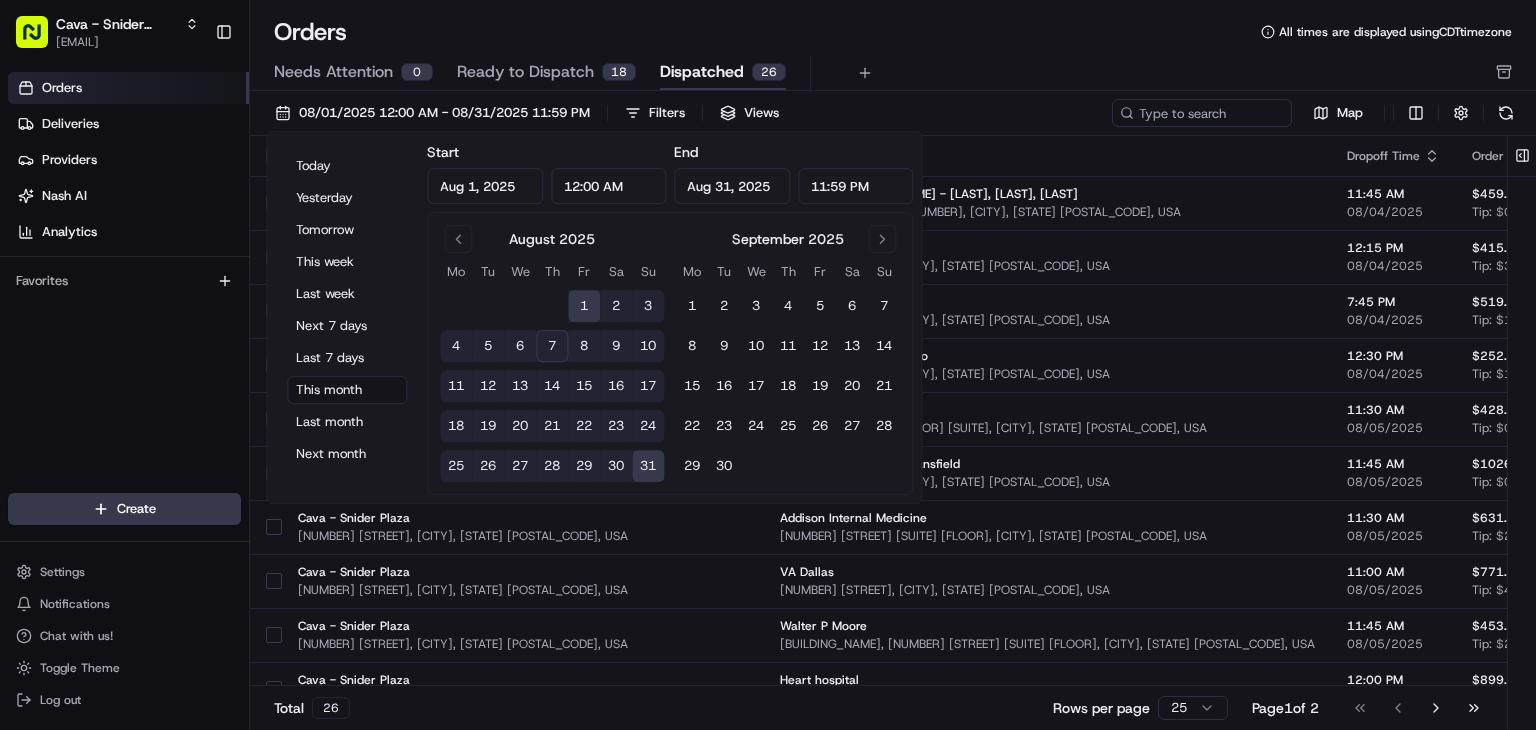 click on "7" at bounding box center [552, 346] 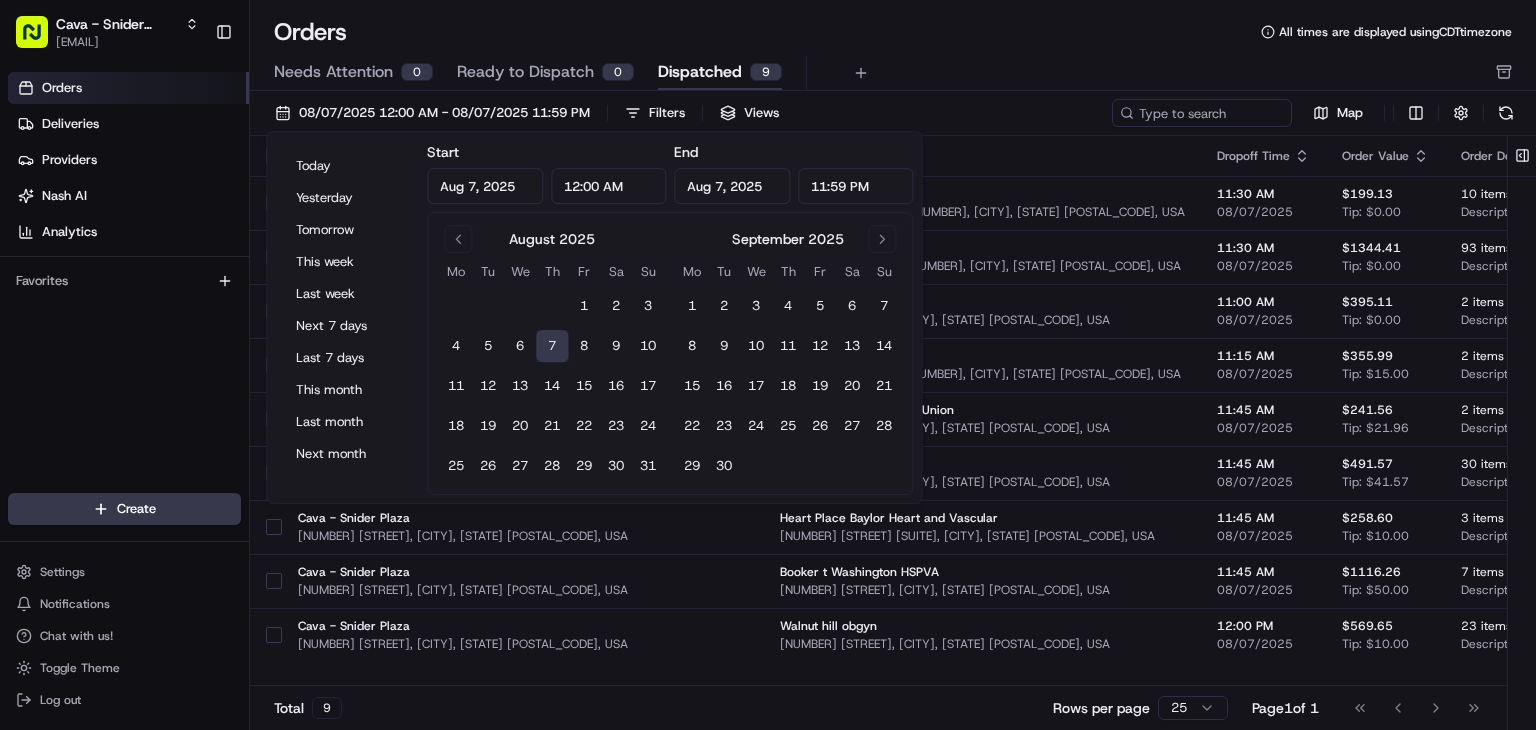 click on "Orders All times are displayed using  CDT  timezone" at bounding box center (893, 32) 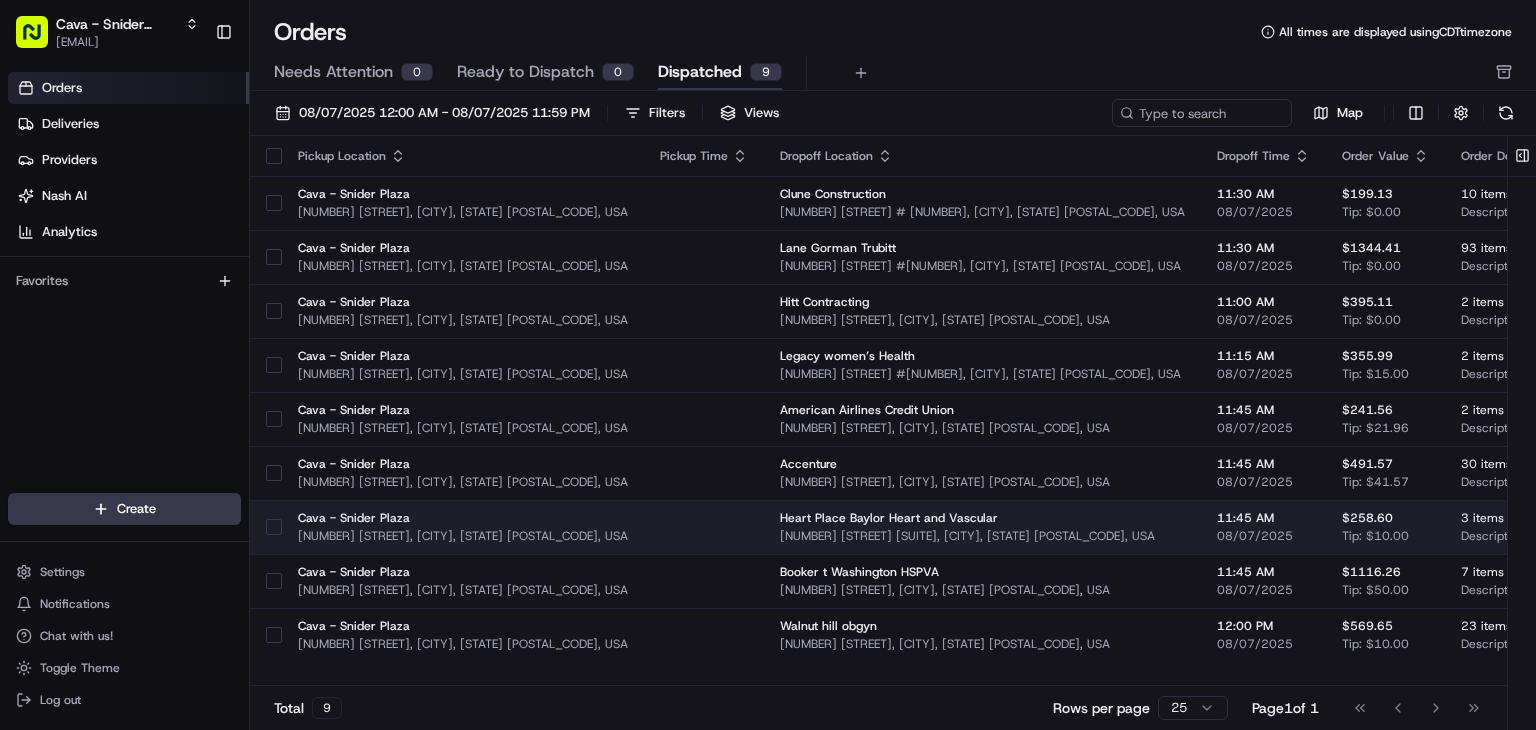 click on "[INSTITUTION] [INSTITUTION] [NUMBER] [STREET] [SUITE], [CITY], [STATE], [COUNTRY]" at bounding box center (982, 527) 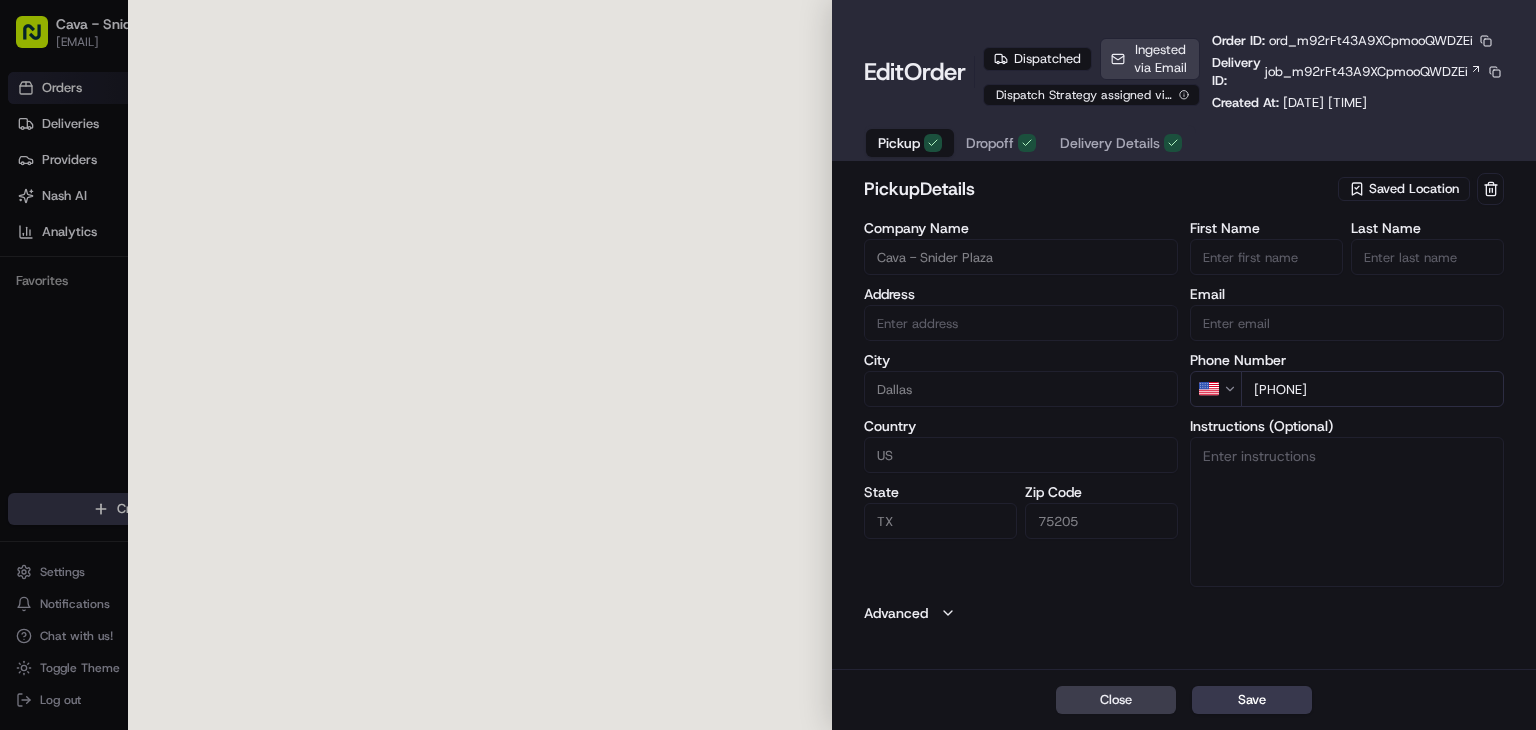 type on "[NUMBER] [STREET], [CITY], [STATE], [COUNTRY]" 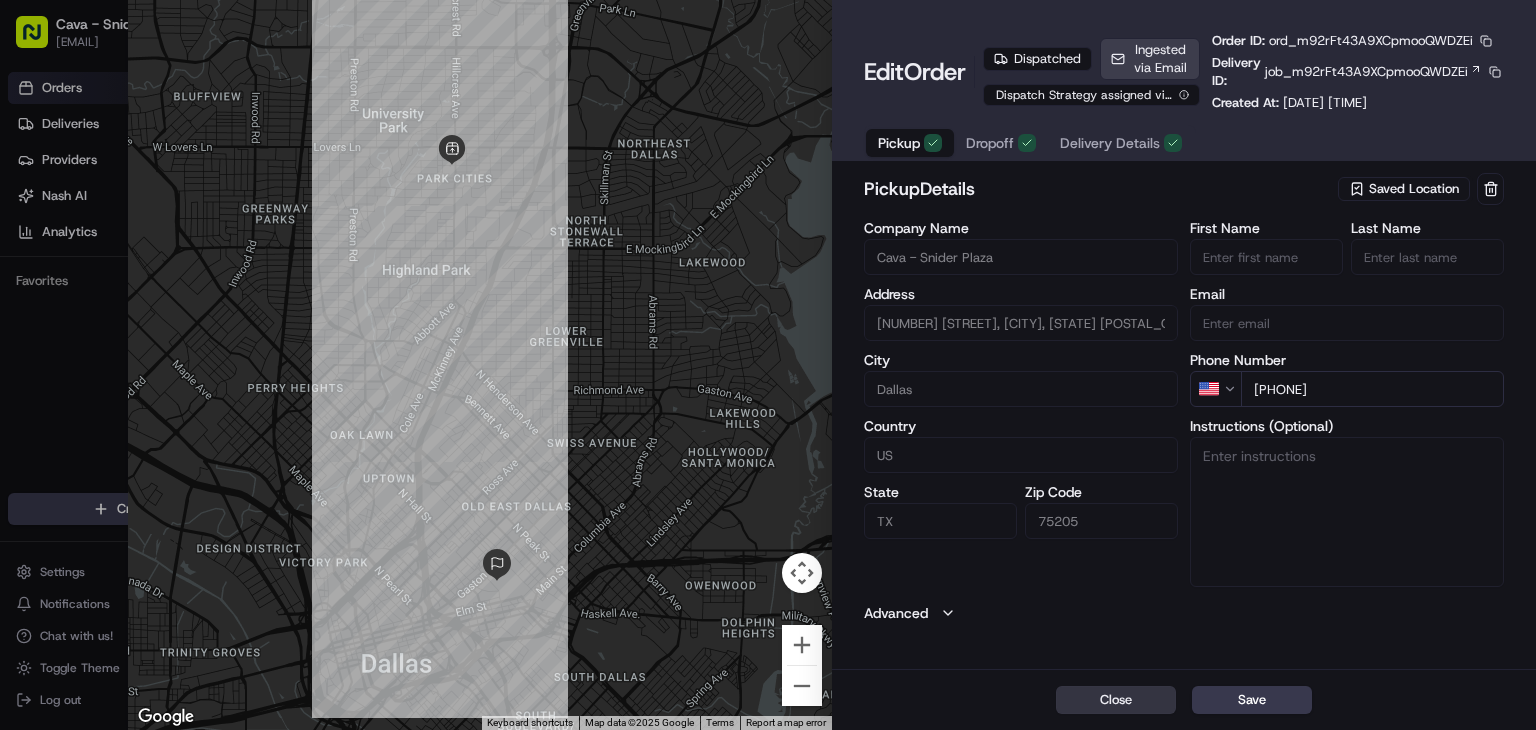 click on "Close" at bounding box center (1116, 700) 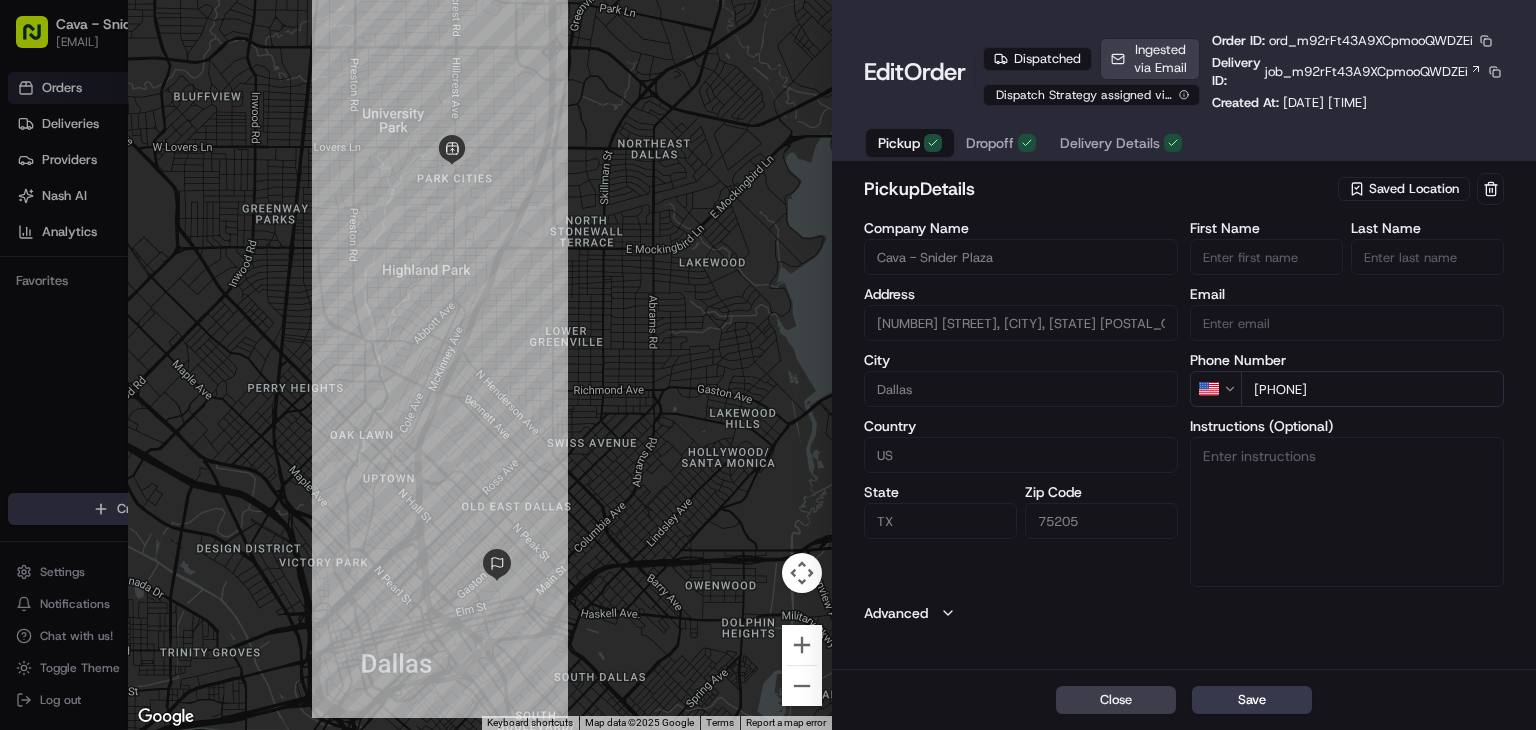 type 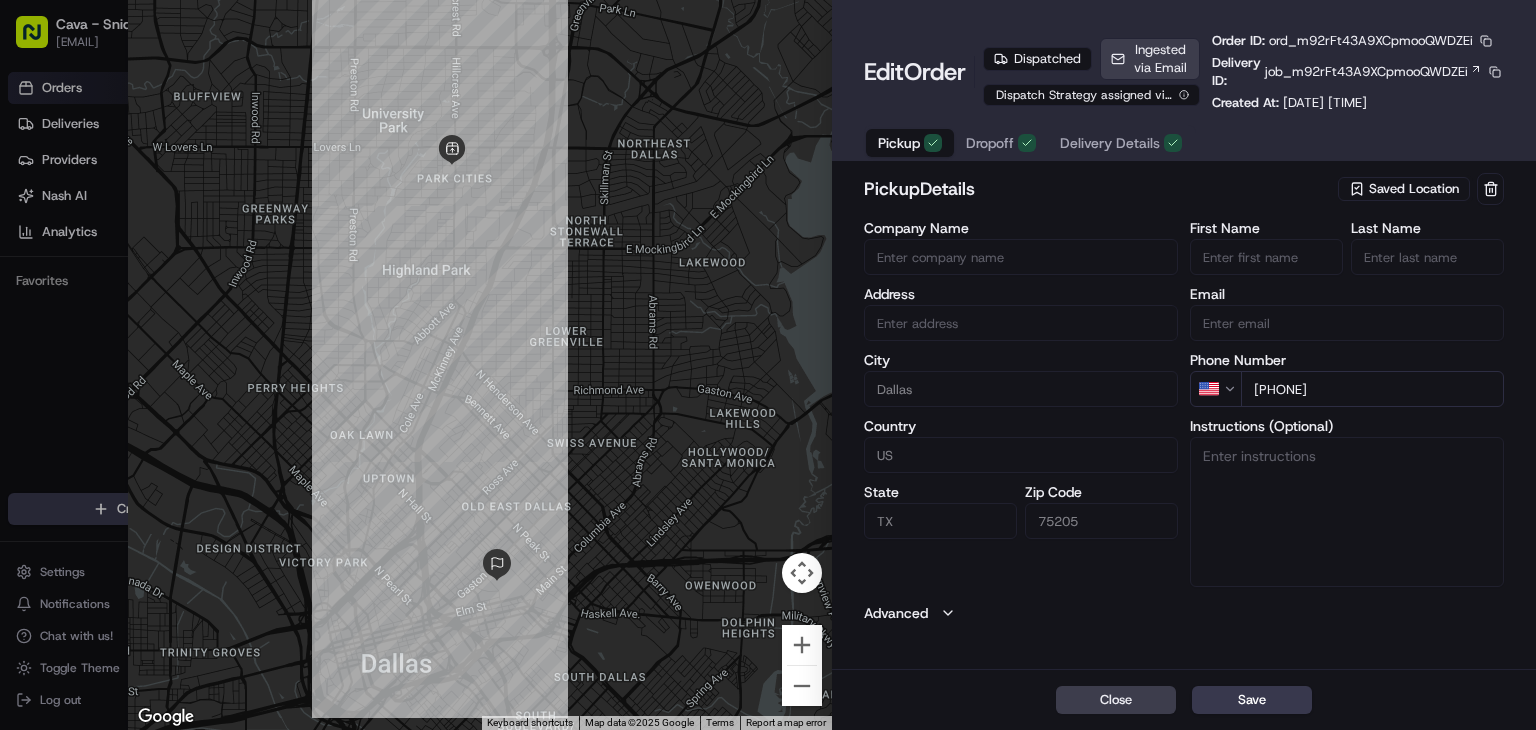 type 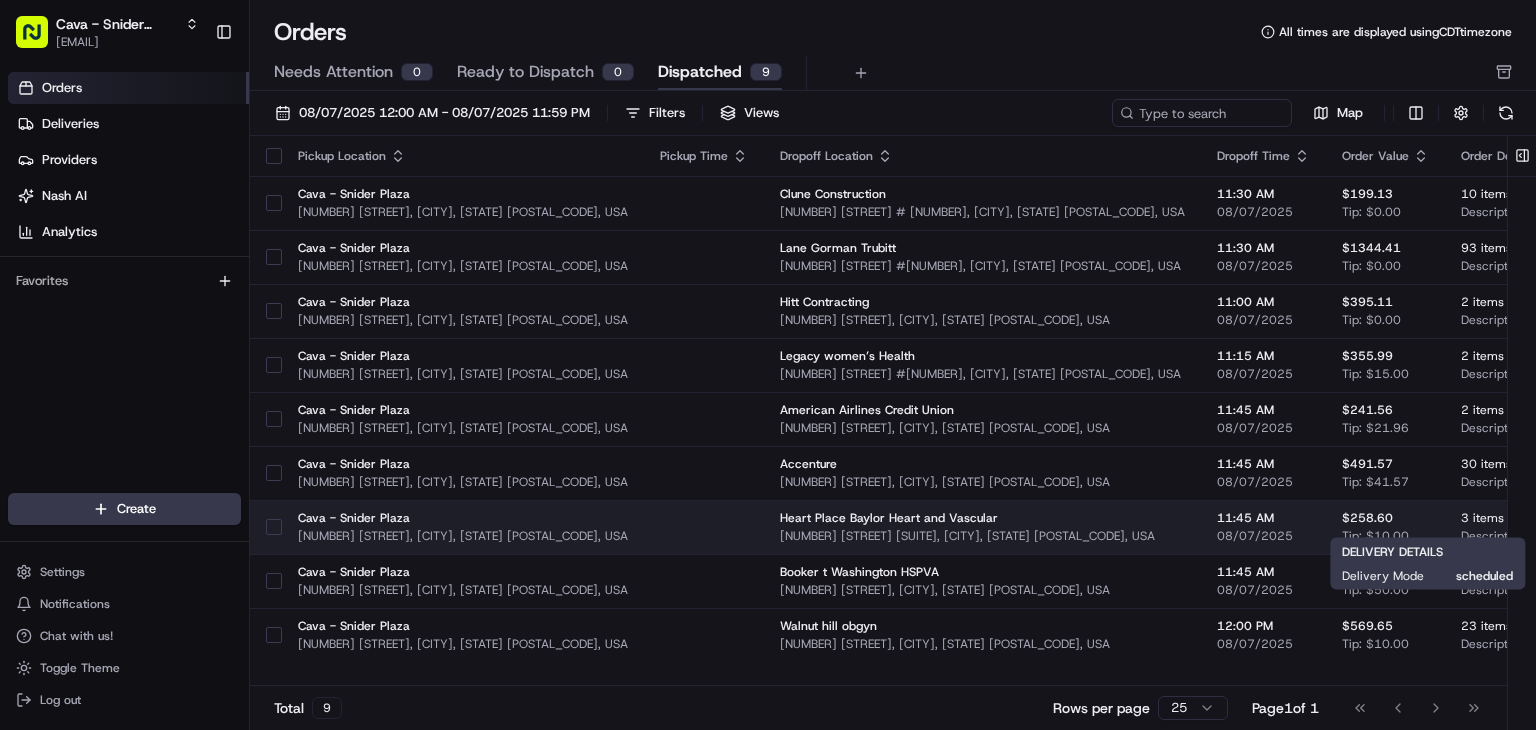 click on "View Job" at bounding box center (1655, 527) 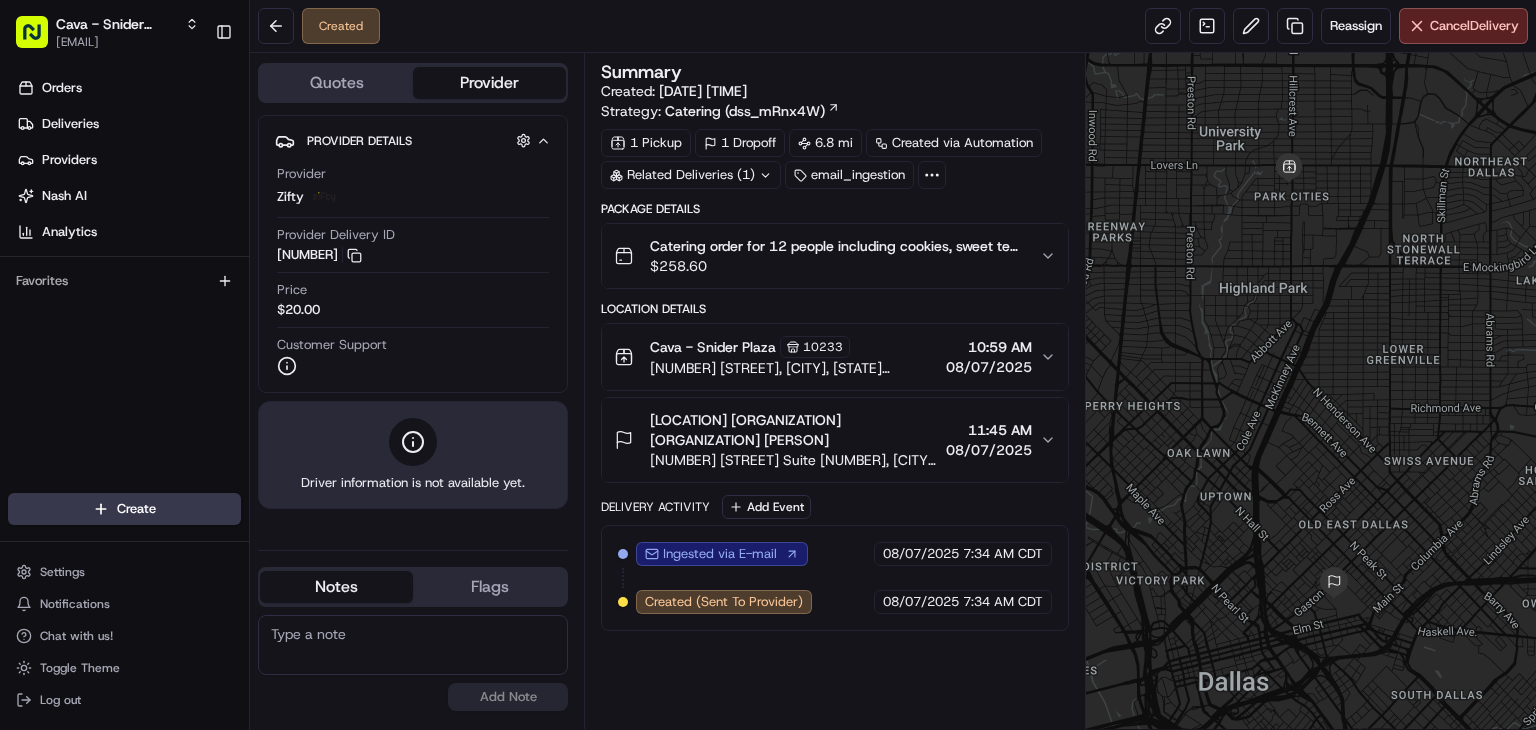 scroll, scrollTop: 0, scrollLeft: 0, axis: both 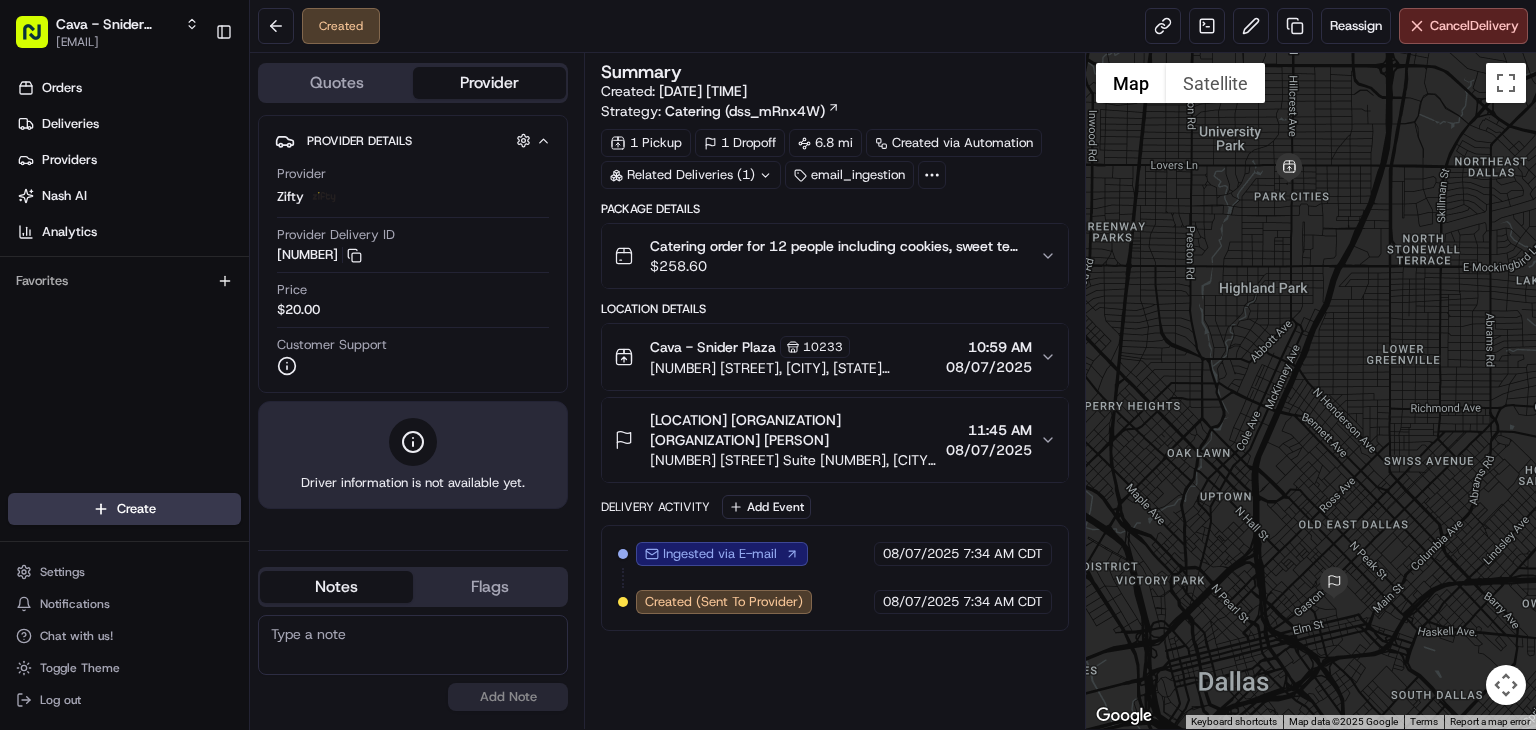 click on "1   Dropoff" at bounding box center [740, 143] 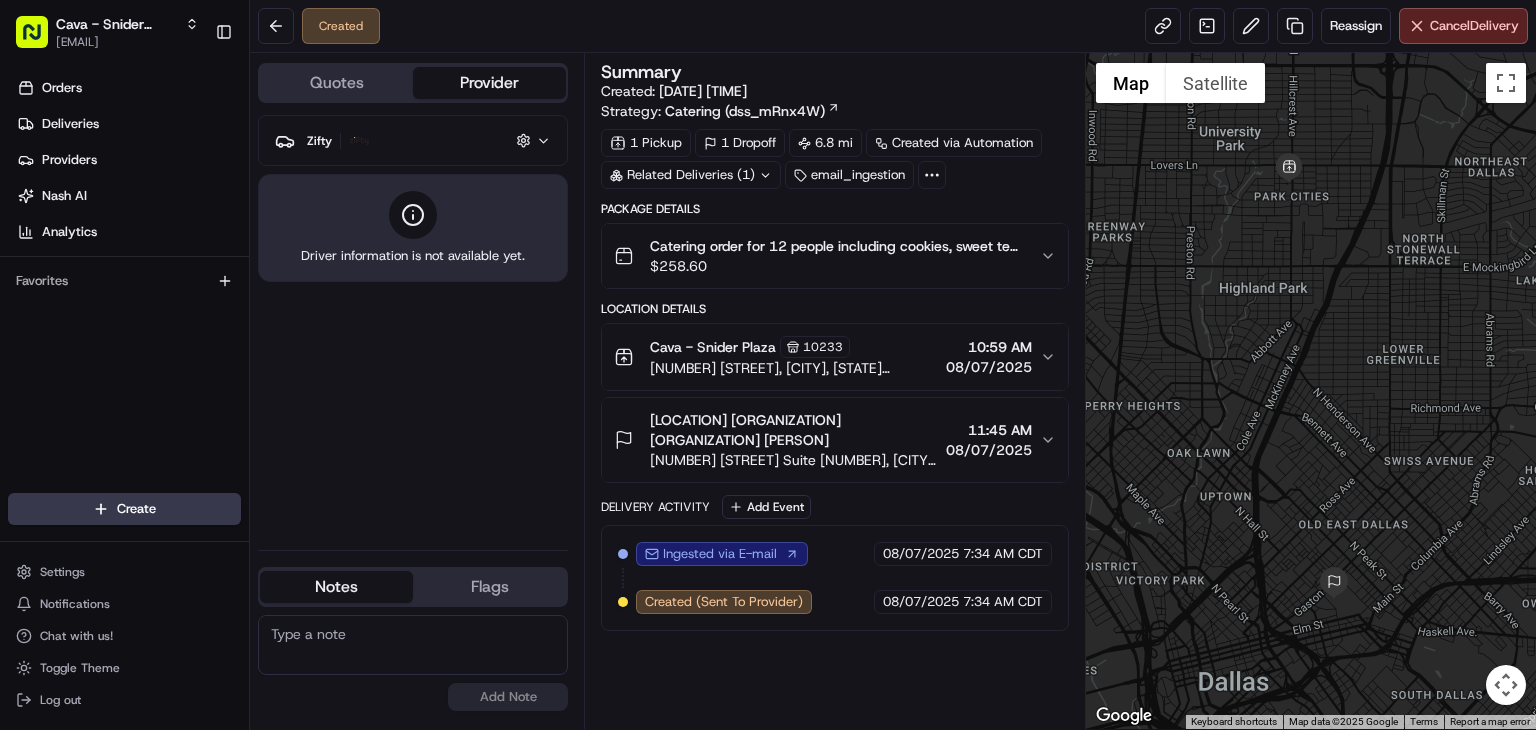 click on "Zifty Hidden ( 3 )" at bounding box center [421, 140] 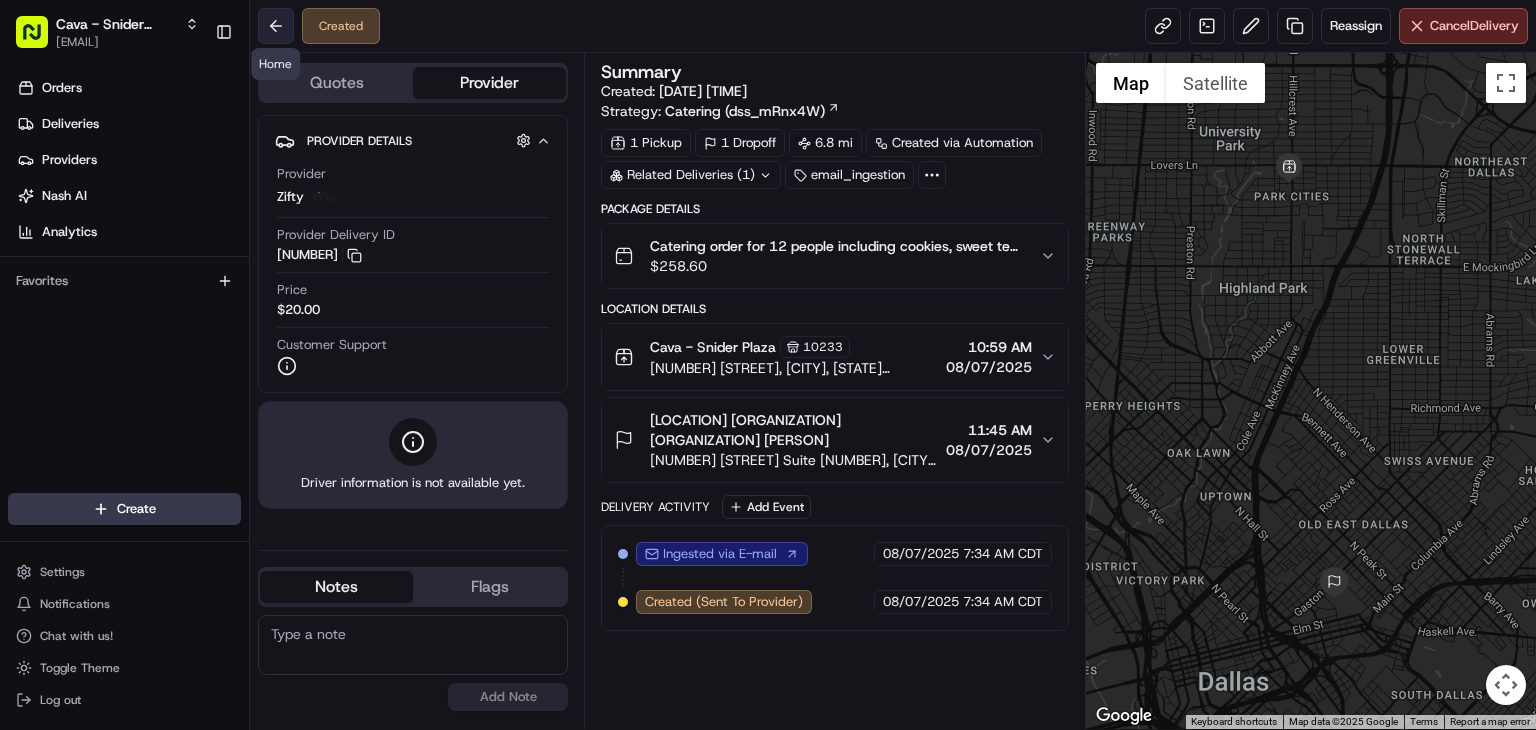 click at bounding box center (276, 26) 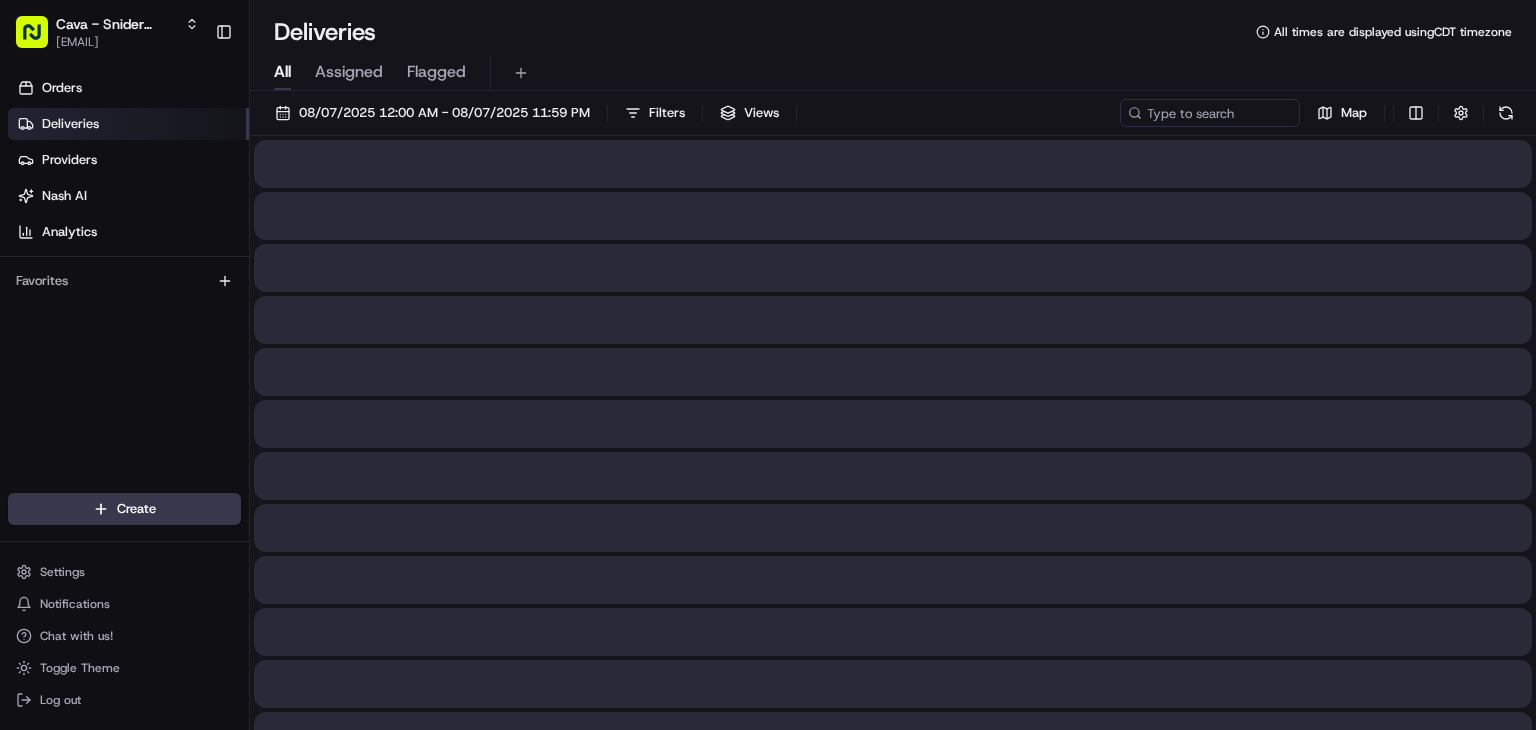 click on "Deliveries" at bounding box center (128, 124) 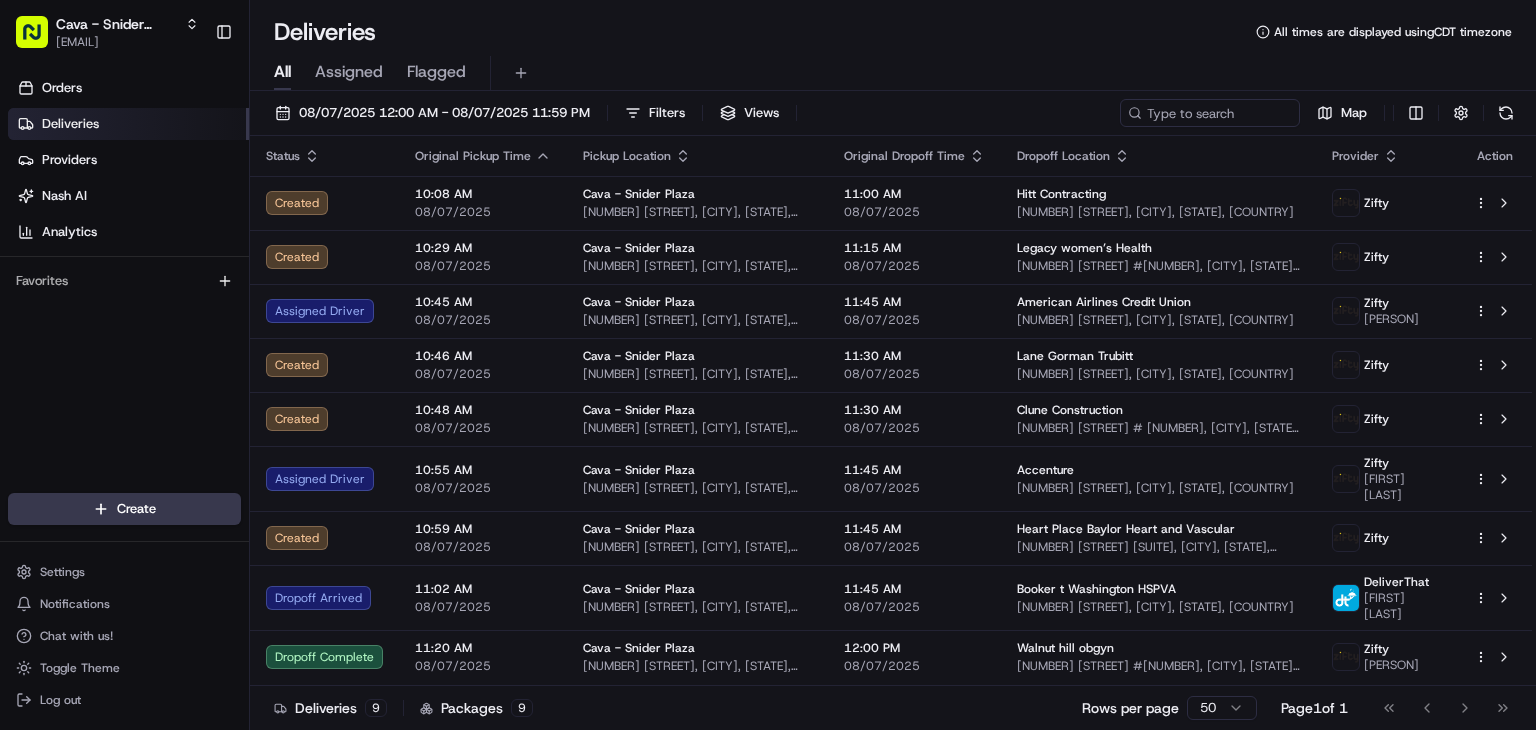 scroll, scrollTop: 0, scrollLeft: 0, axis: both 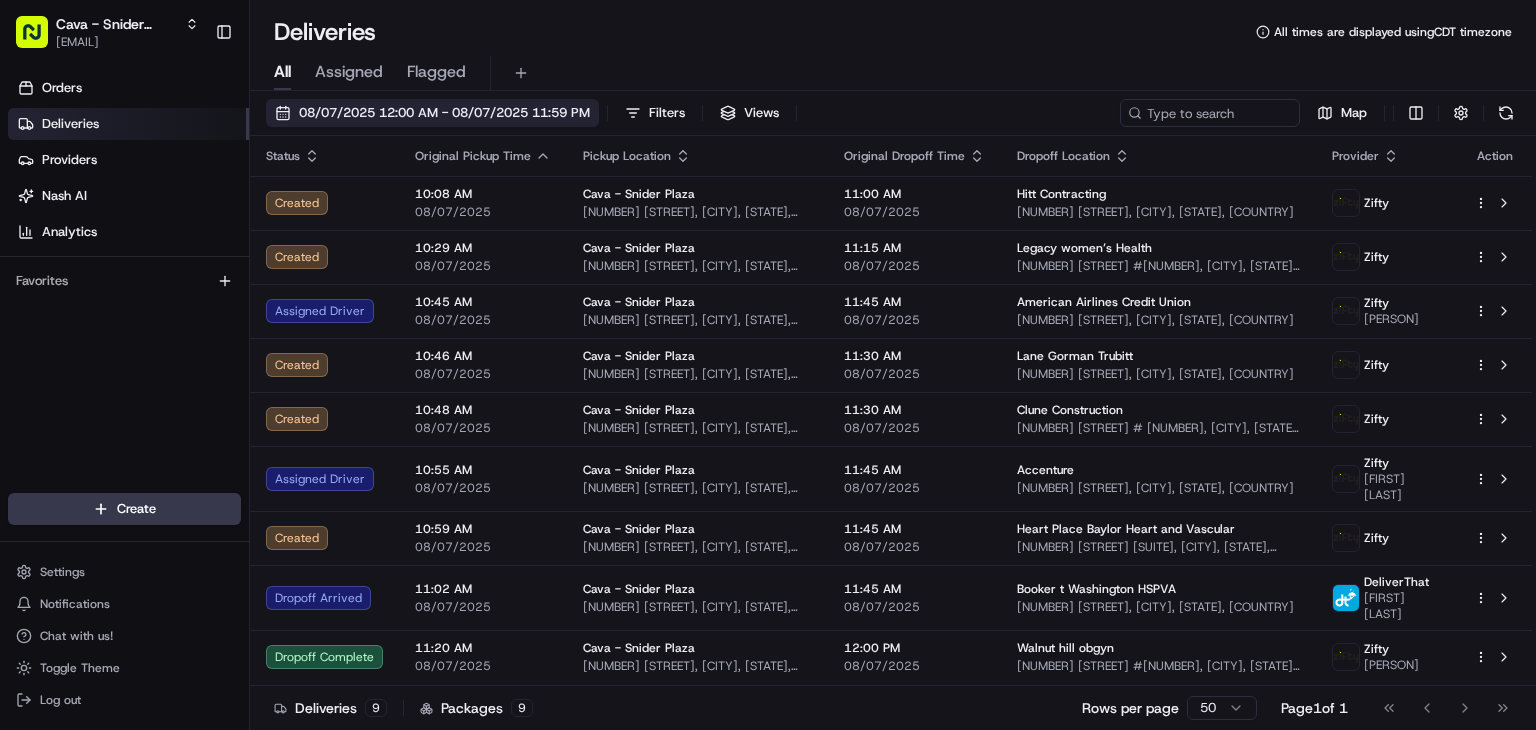 click on "08/07/2025 12:00 AM - 08/07/2025 11:59 PM" at bounding box center (444, 113) 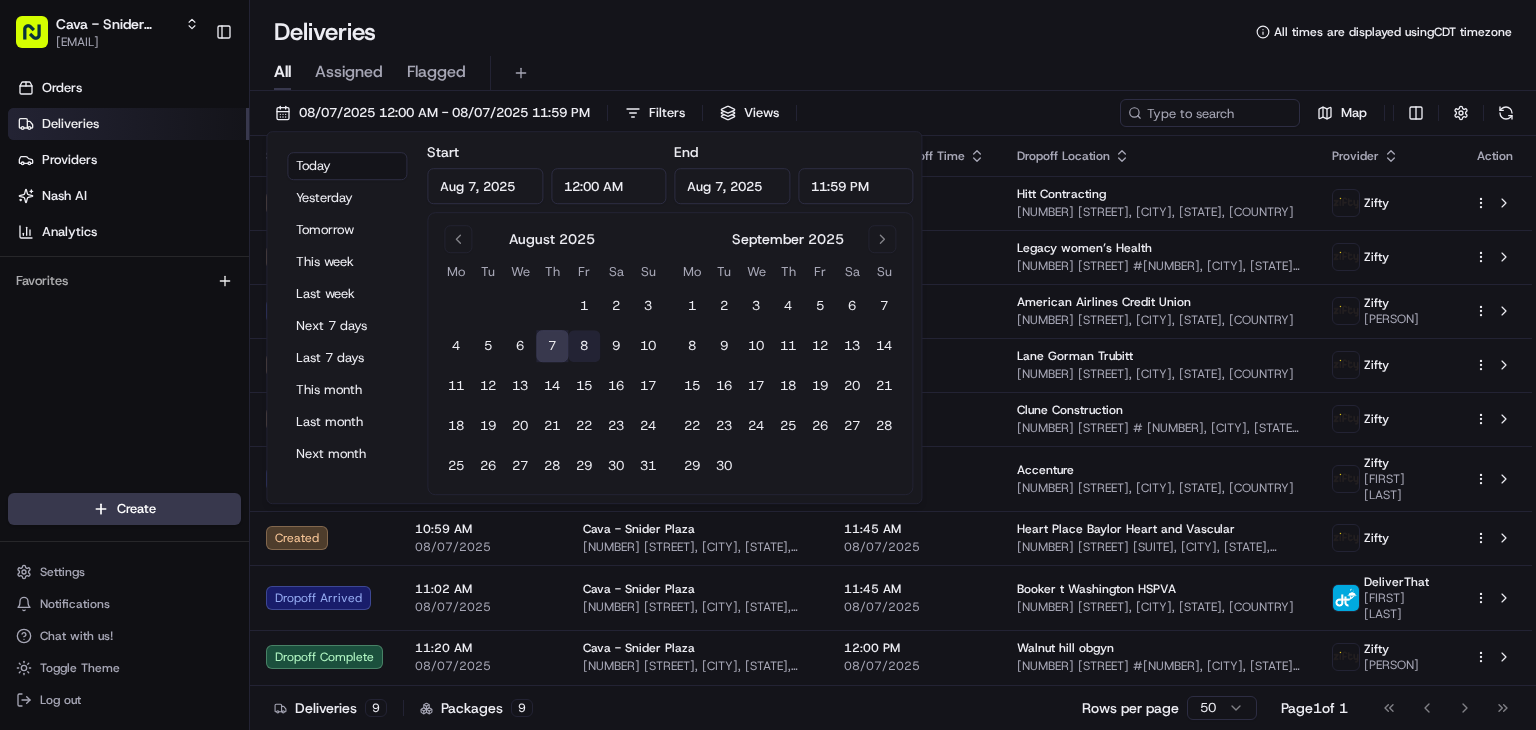 click on "8" at bounding box center [584, 346] 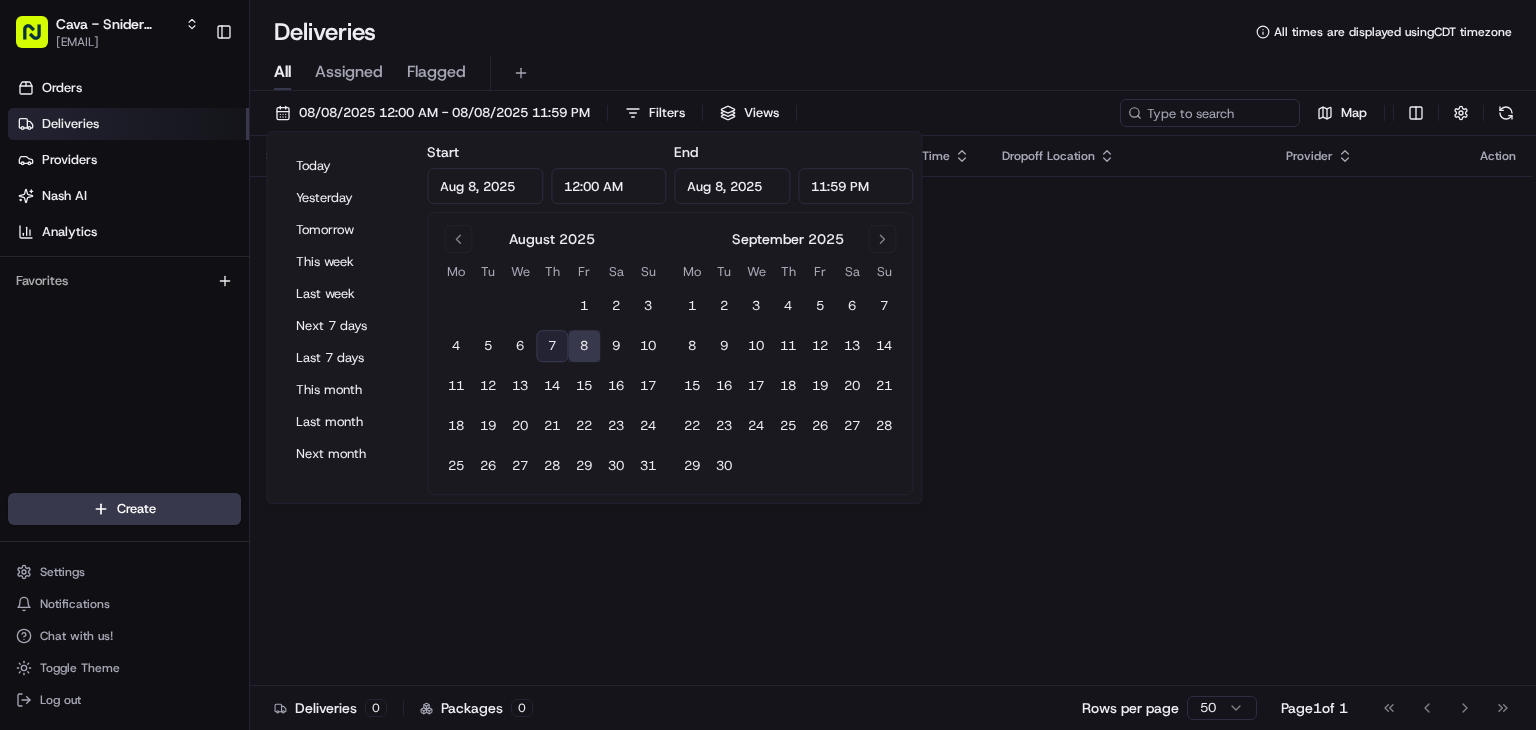 click on "7" at bounding box center [552, 346] 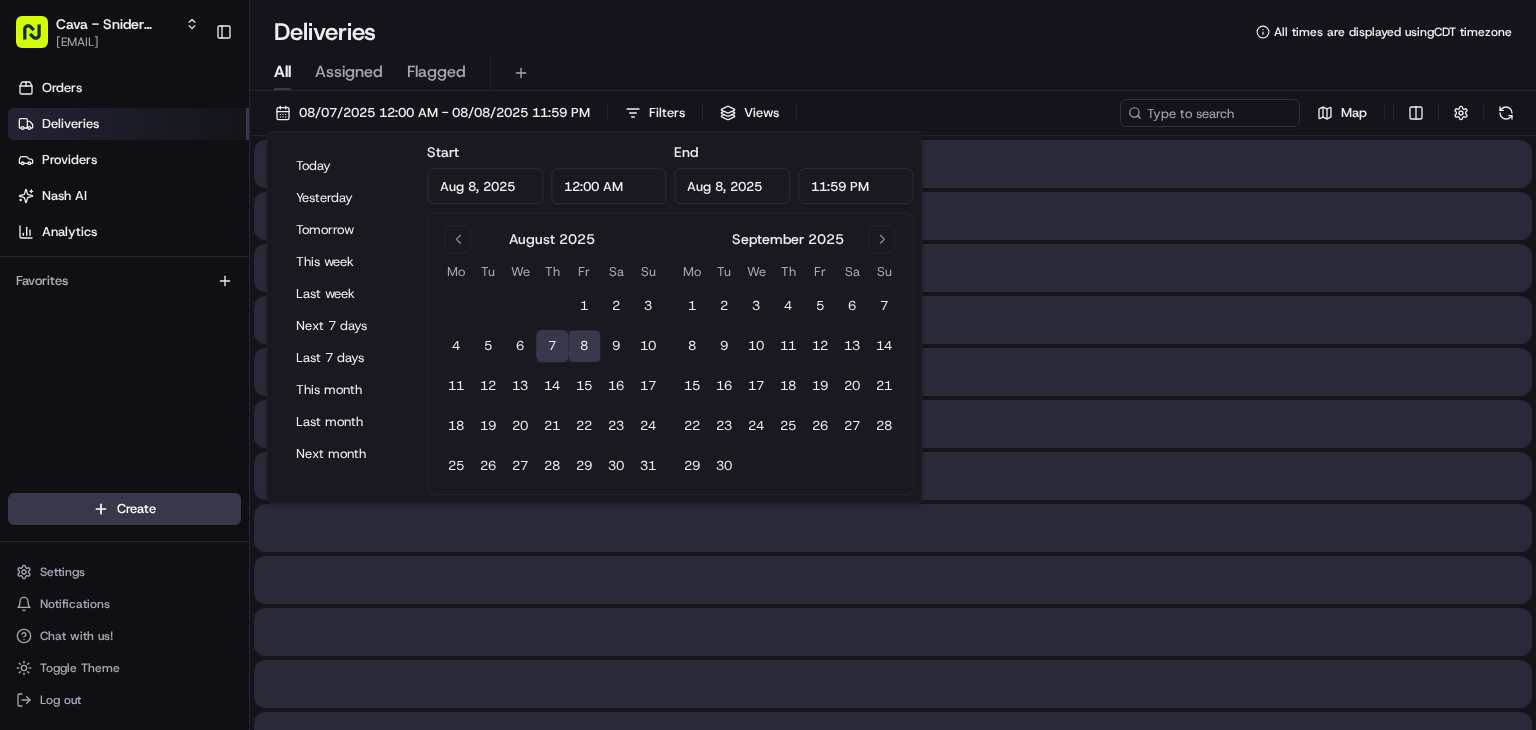 type on "Aug 7, 2025" 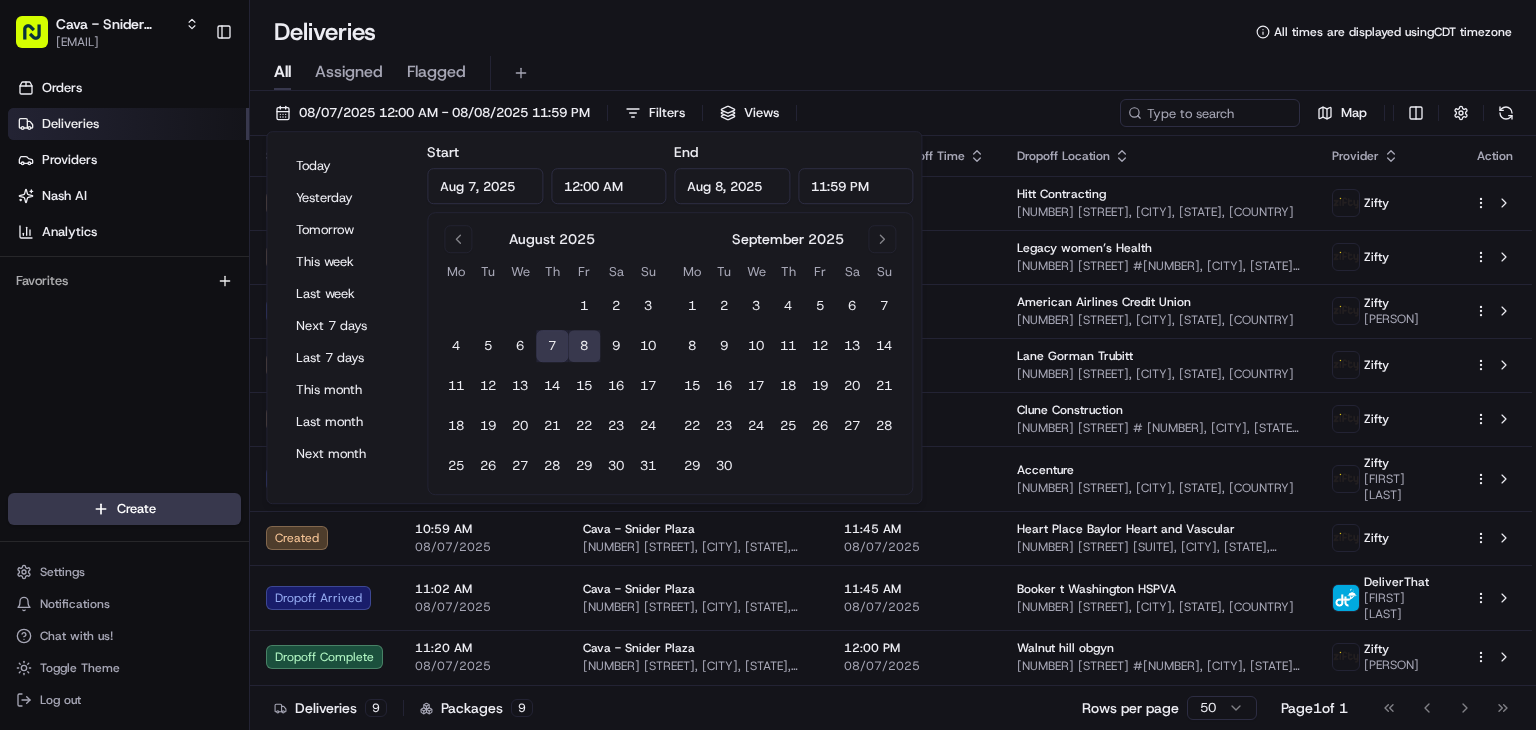 click on "All Assigned Flagged" at bounding box center (893, 73) 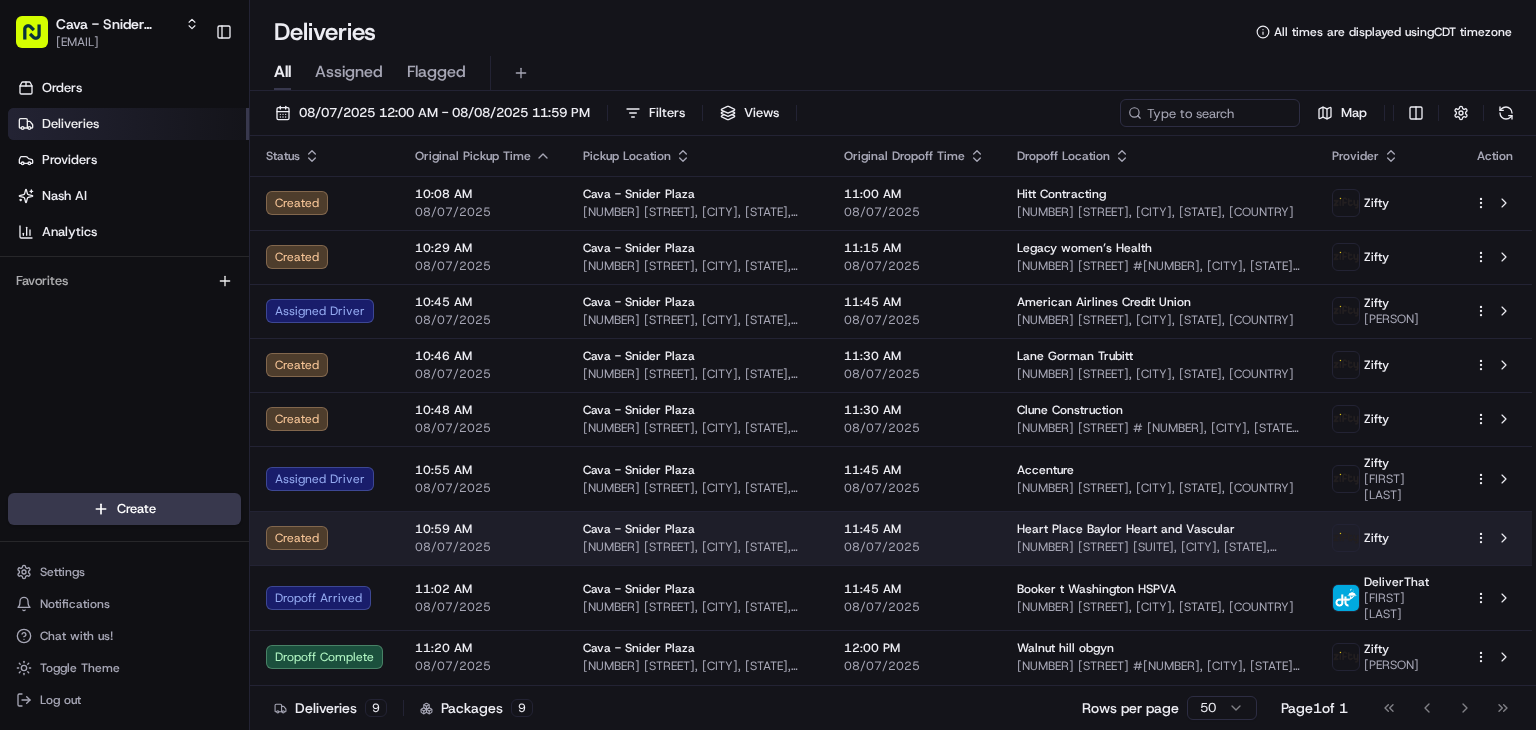 click on "11:45 AM 08/07/2025" at bounding box center (914, 538) 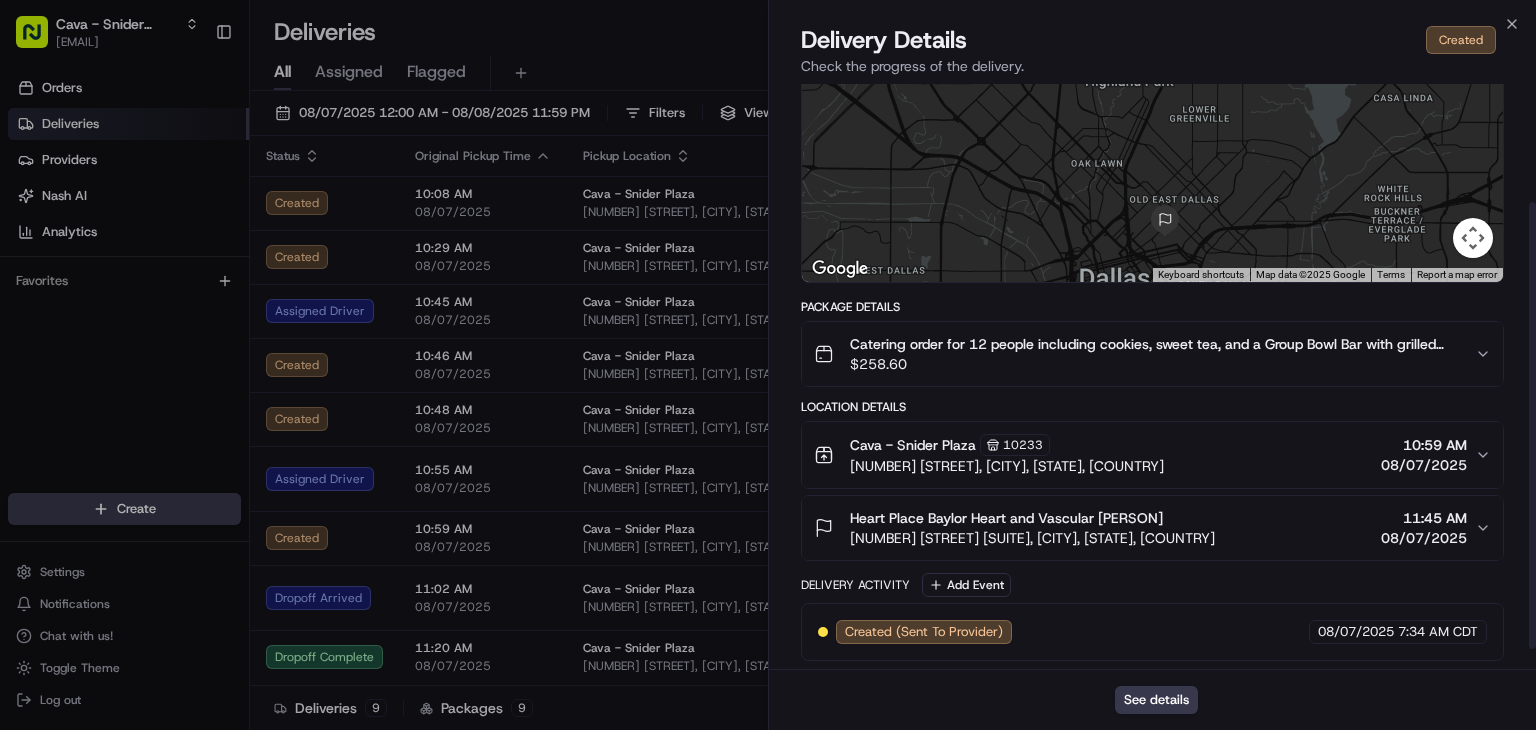 scroll, scrollTop: 180, scrollLeft: 0, axis: vertical 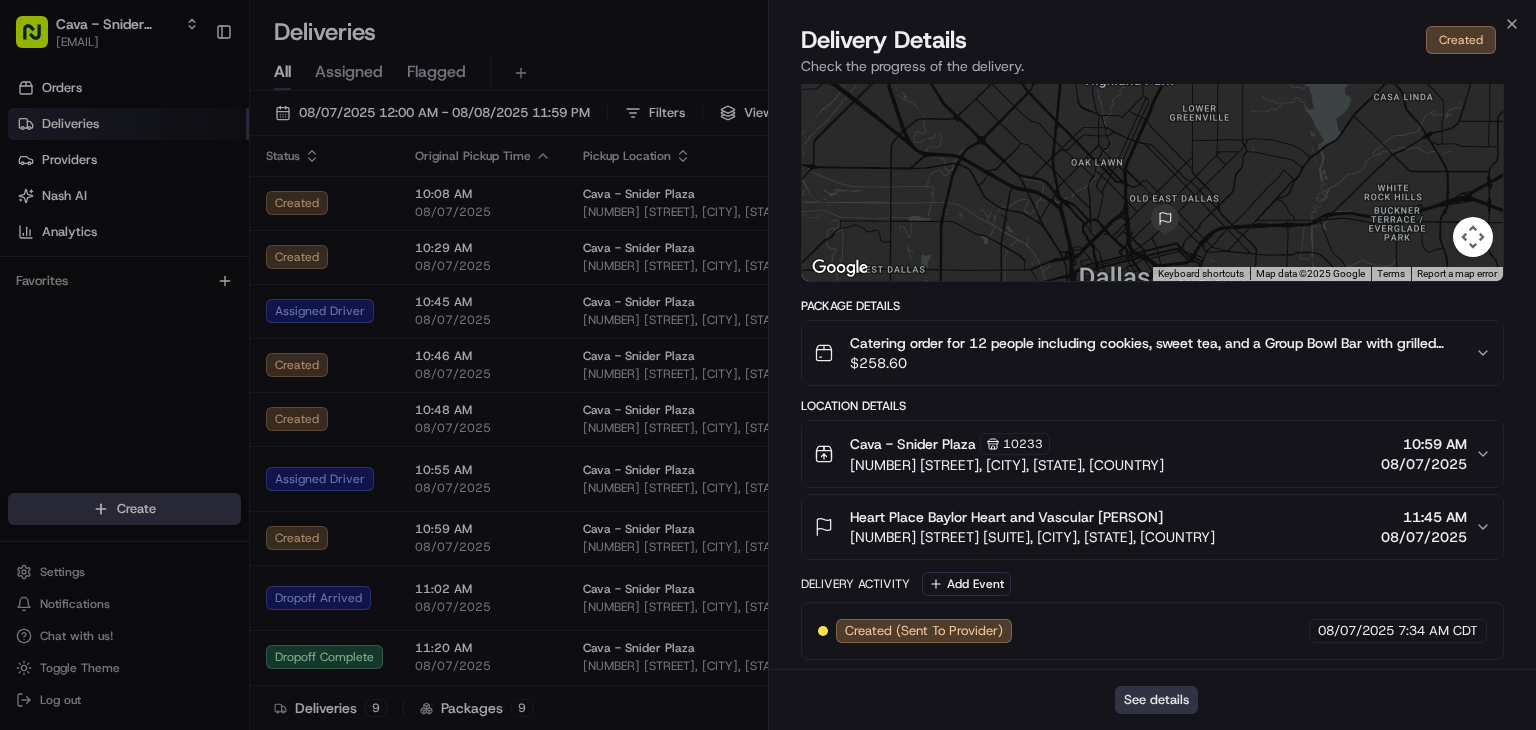 click on "See details" at bounding box center [1156, 700] 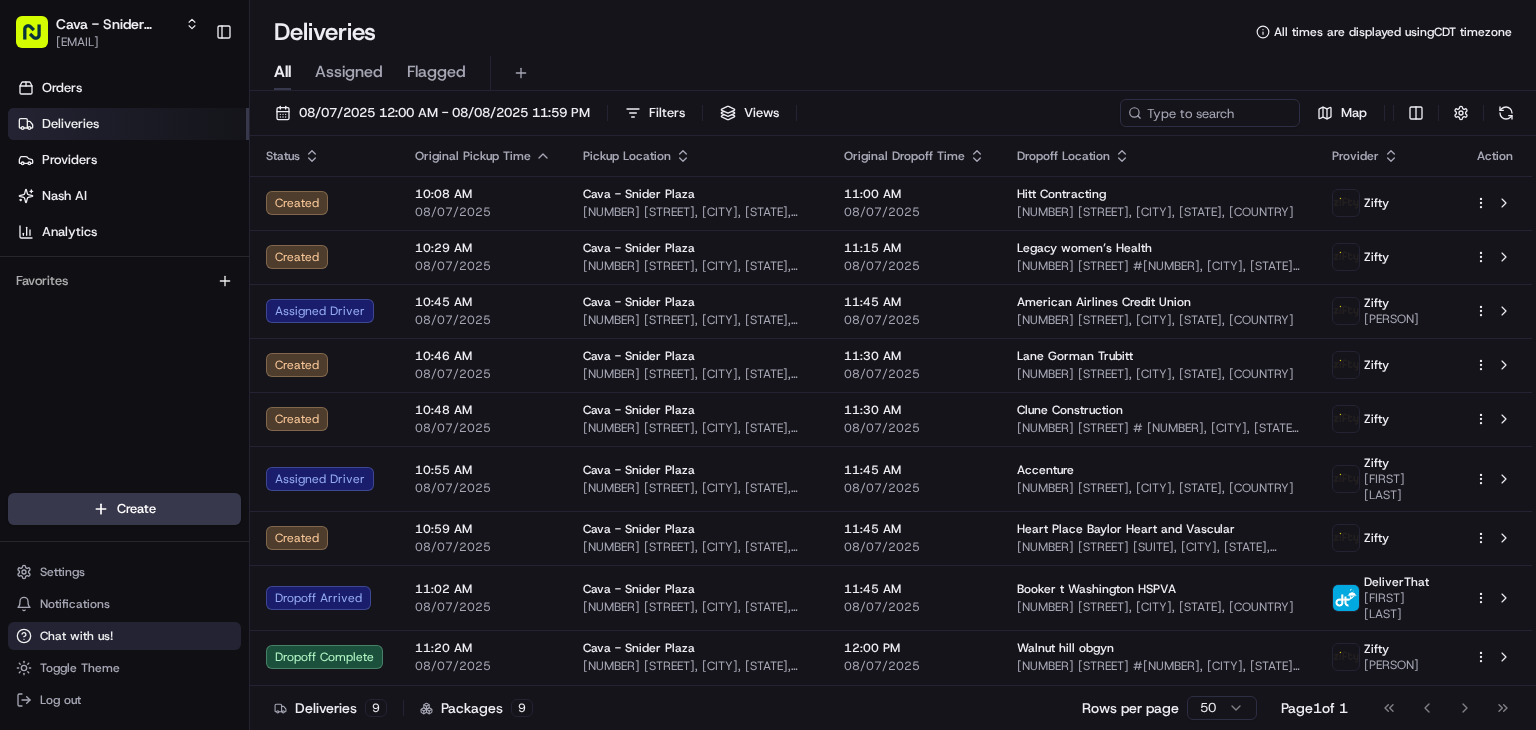 click on "Chat with us!" at bounding box center [76, 636] 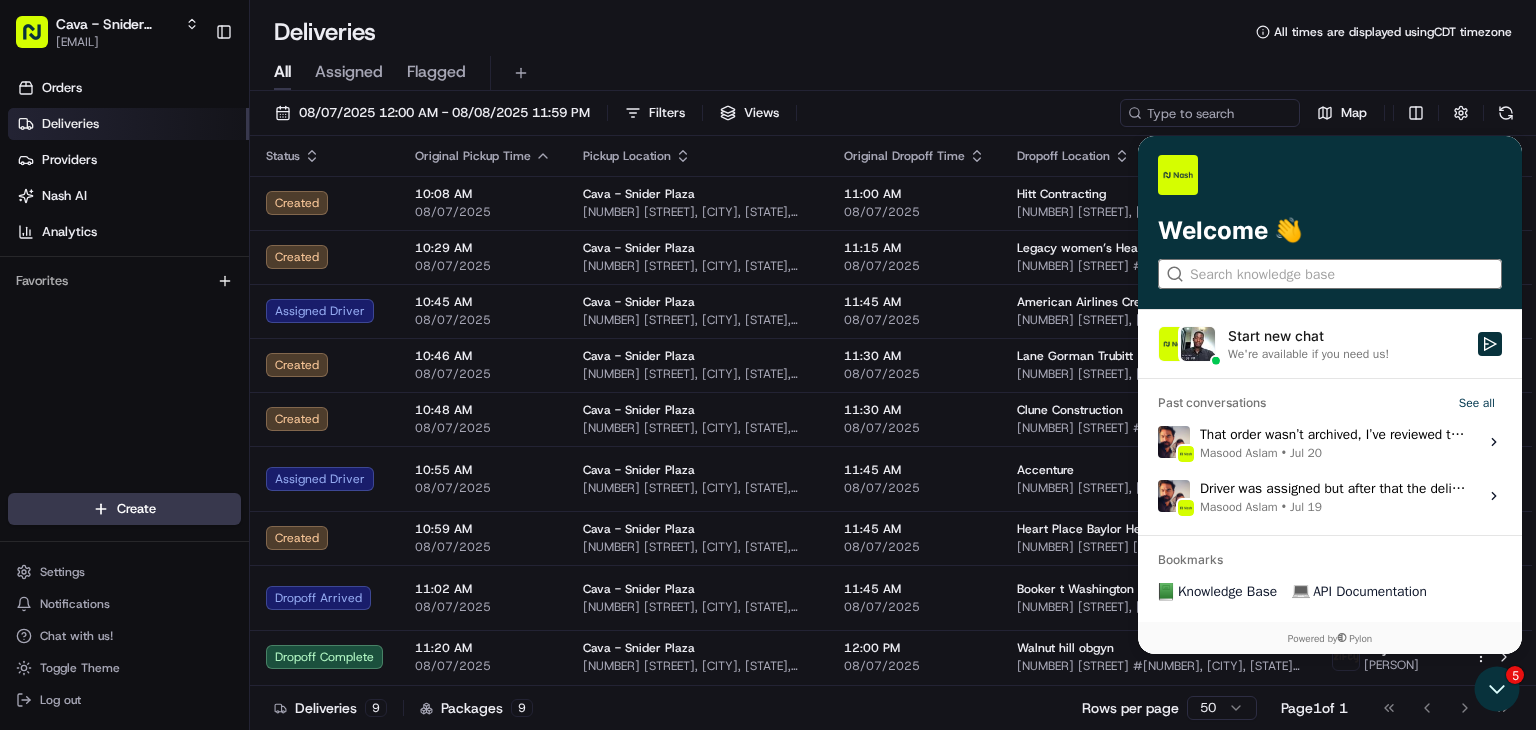 click at bounding box center (1329, 273) 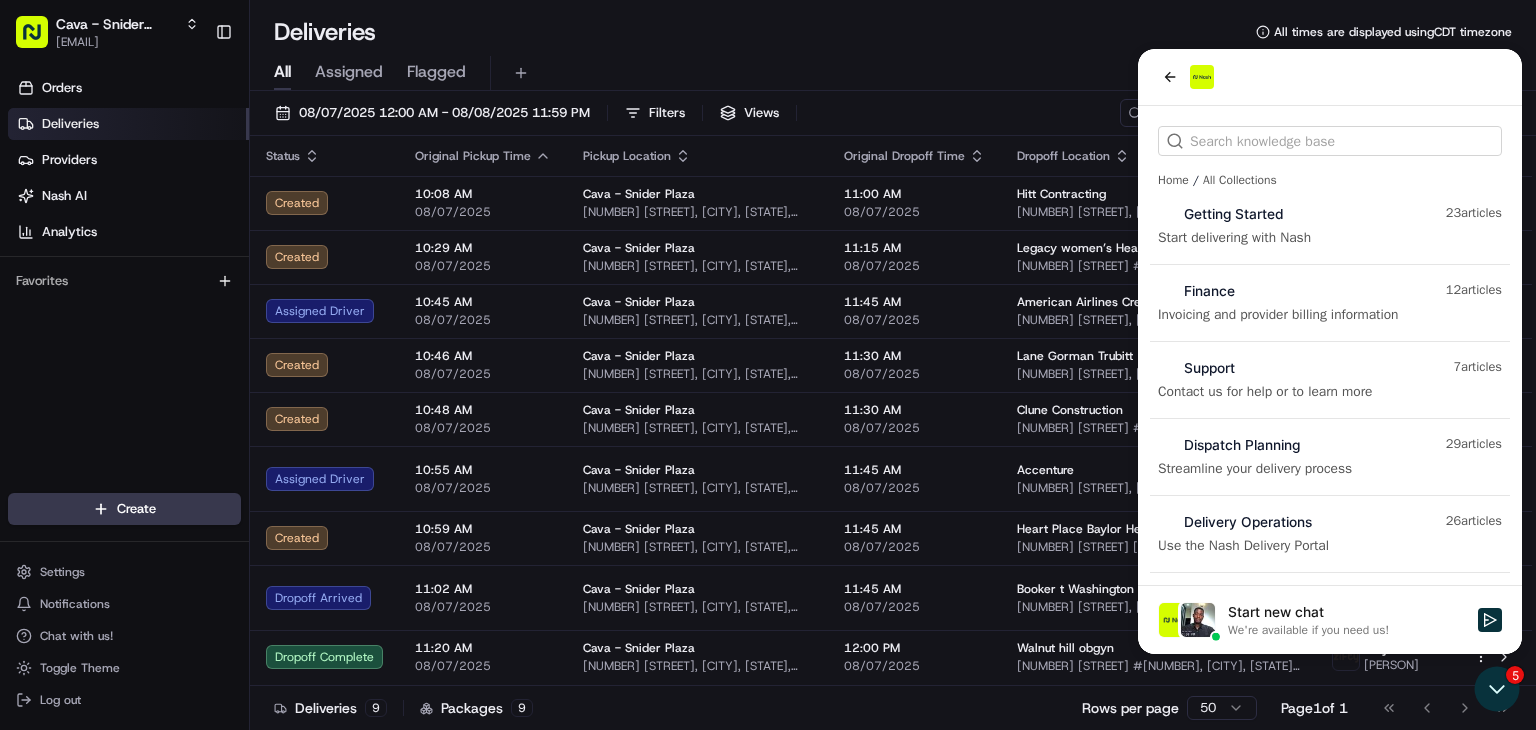 scroll, scrollTop: 0, scrollLeft: 0, axis: both 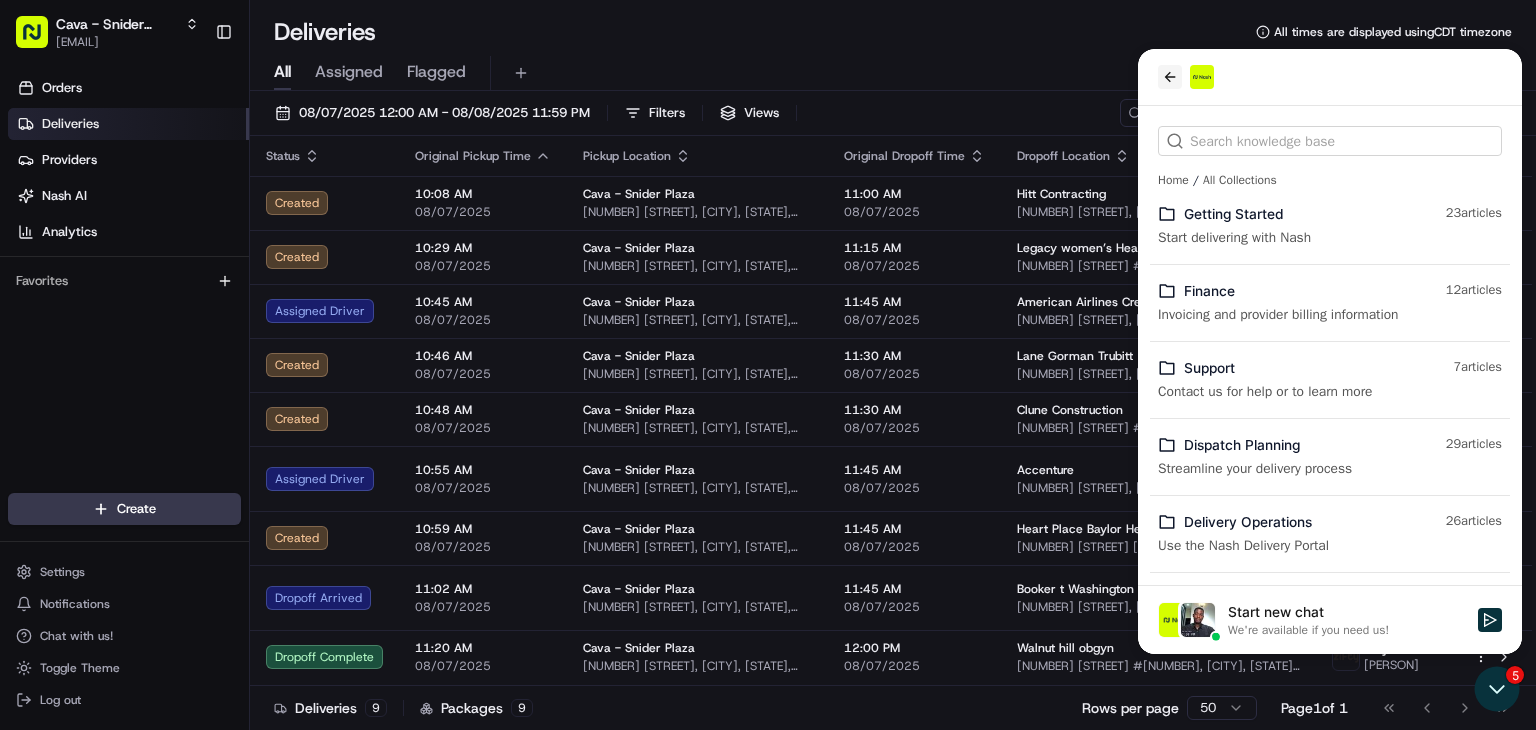 click 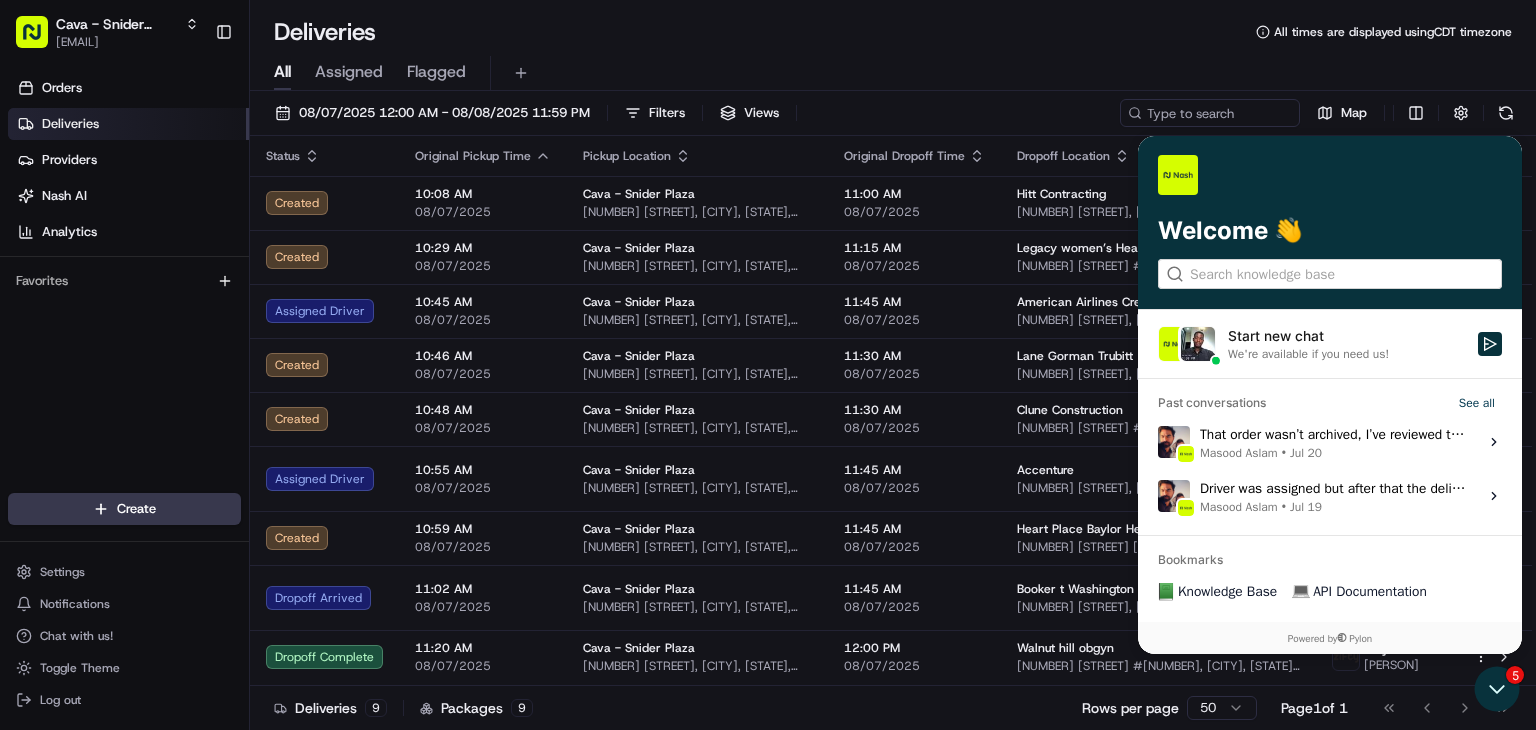click on "We're available if you need us!" at bounding box center [1308, 353] 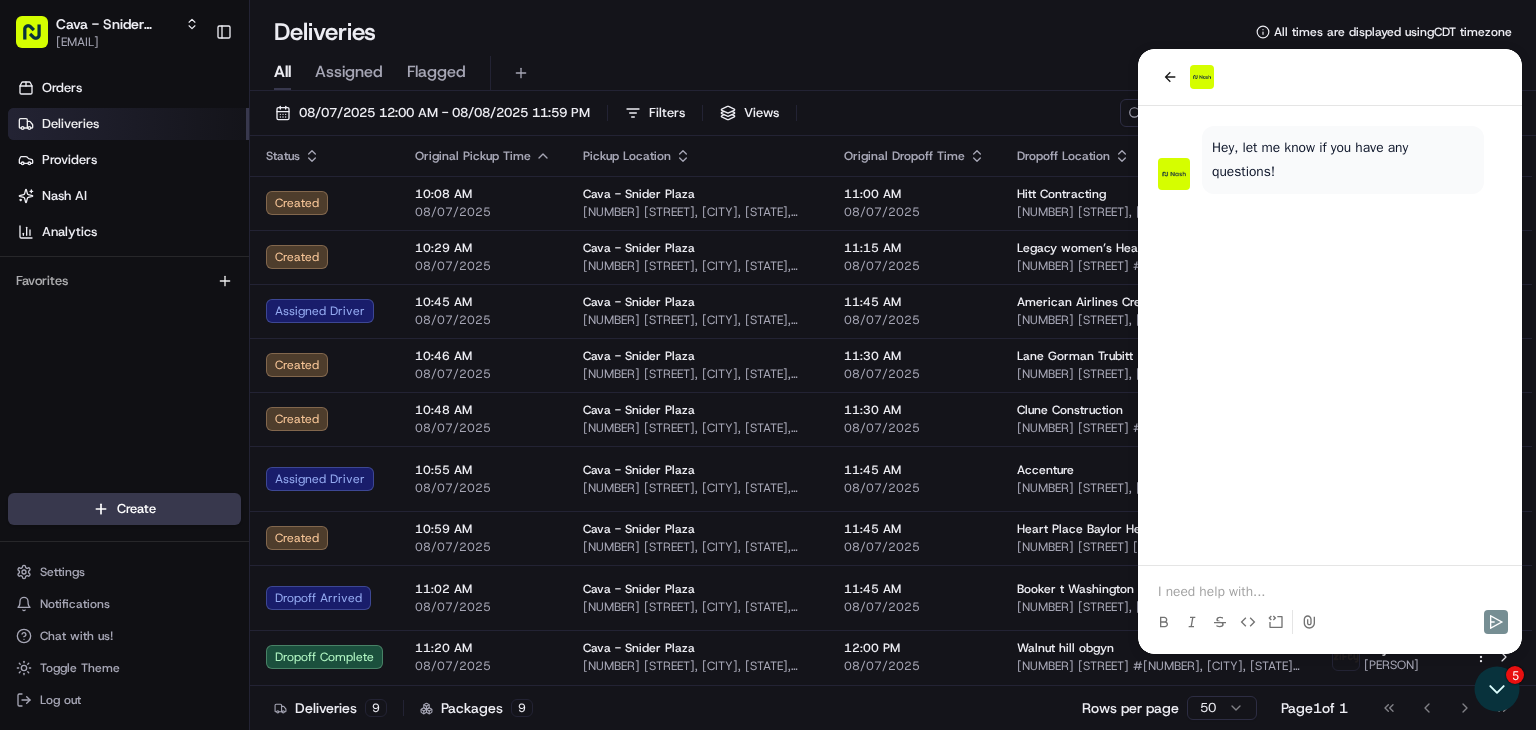 type 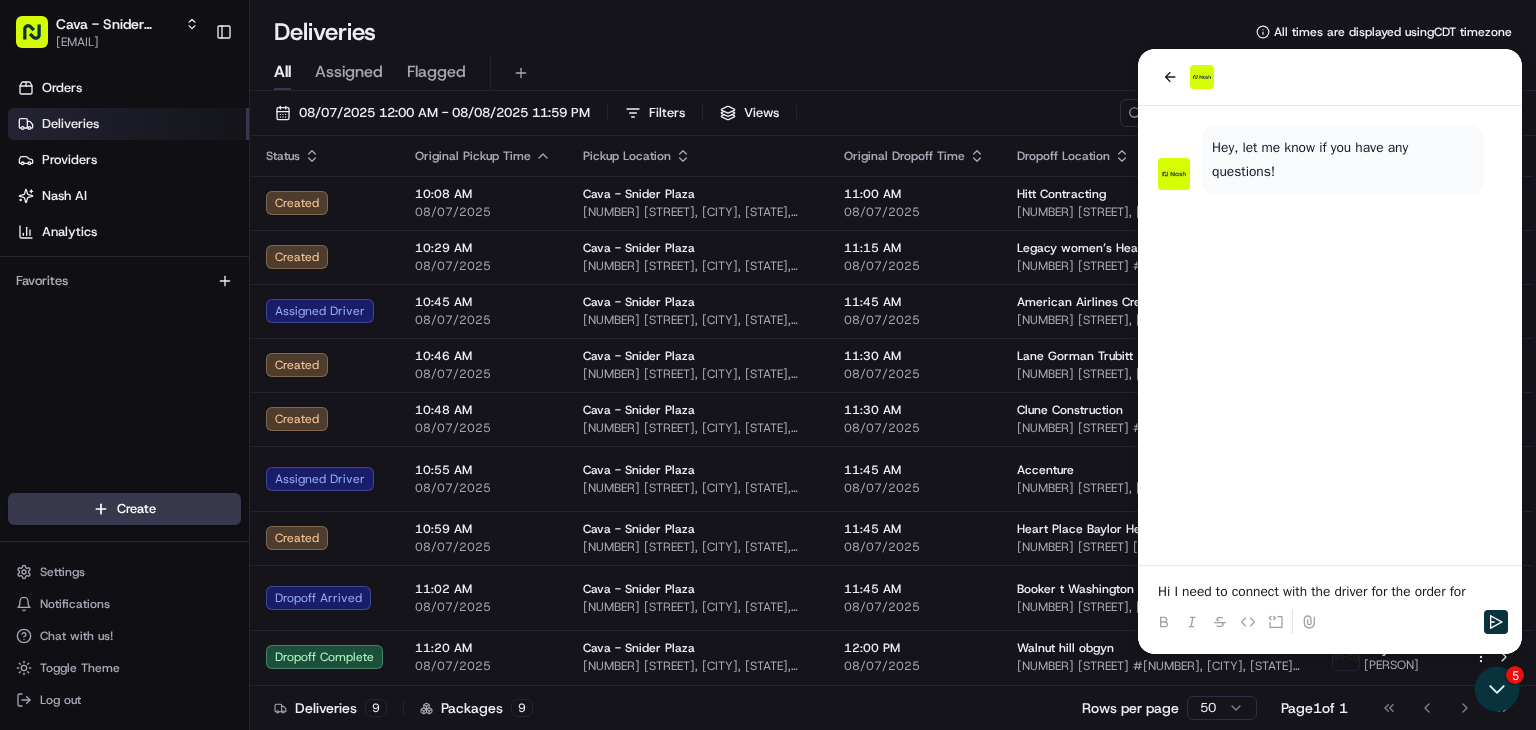 drag, startPoint x: 1334, startPoint y: 82, endPoint x: 834, endPoint y: 67, distance: 500.22495 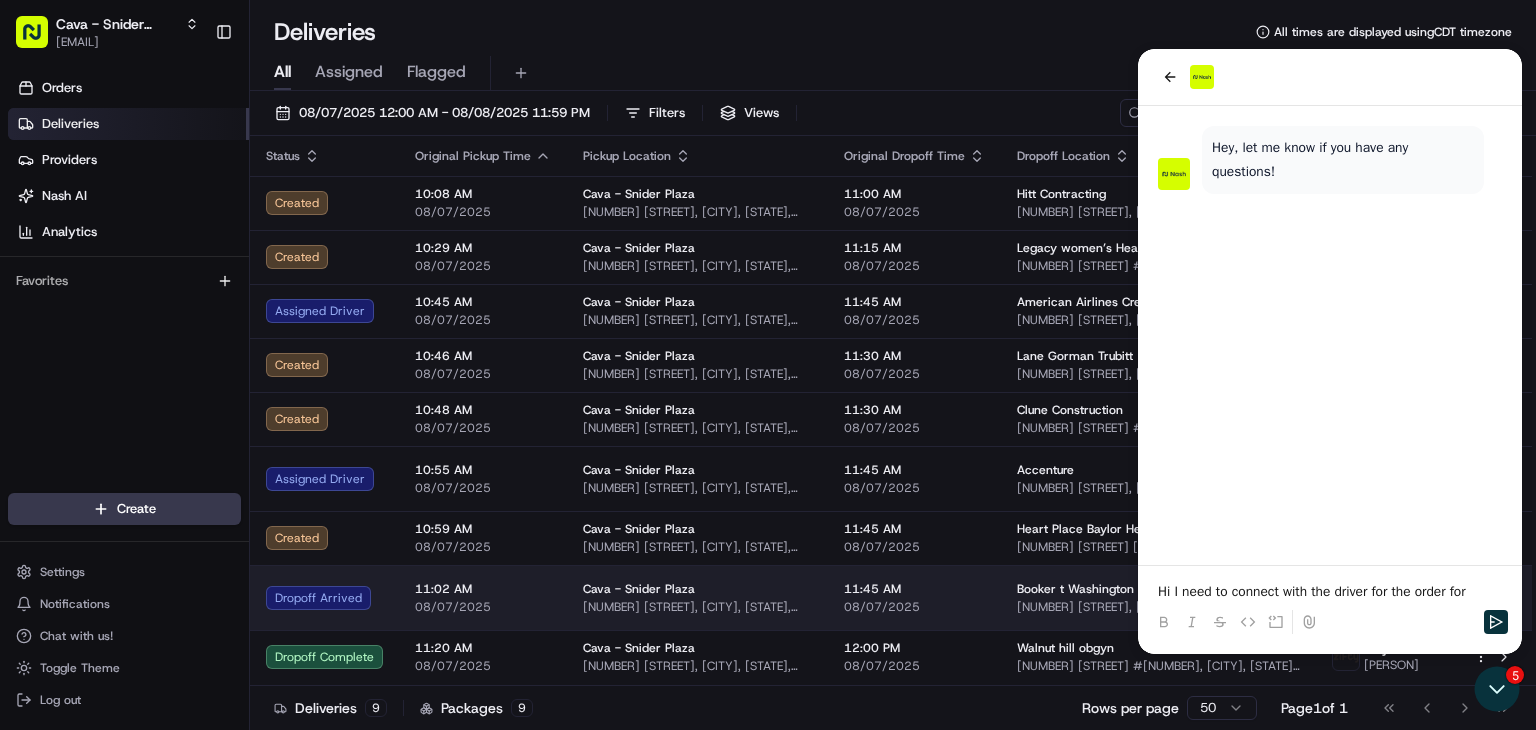 click on "Booker t Washington HSPVA 2501 Flora St, Dallas, TX 75201, USA" at bounding box center [1159, 597] 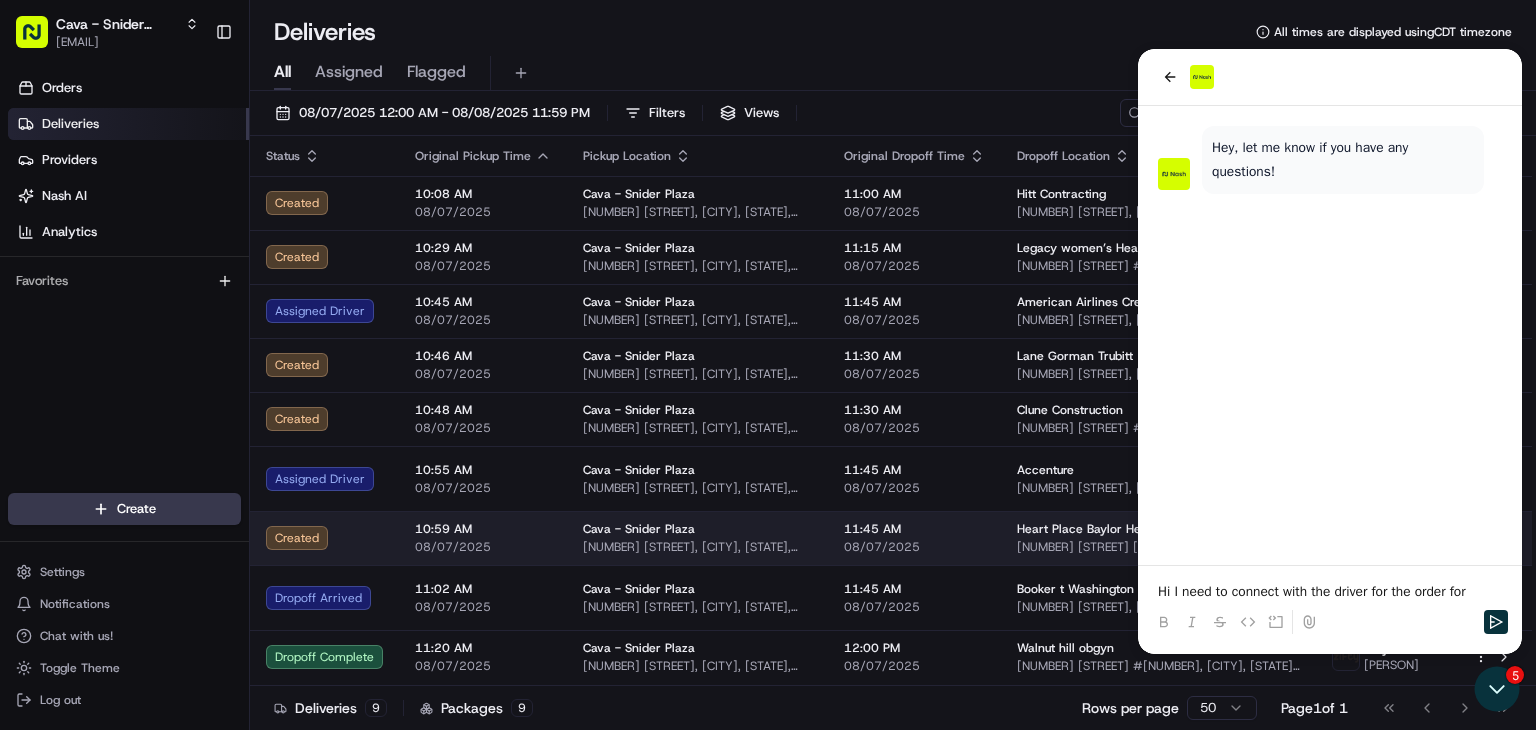 click on "[NUMBER] [STREET] [SUITE], [CITY], [STATE] [POSTAL_CODE], [COUNTRY]" at bounding box center [1159, 547] 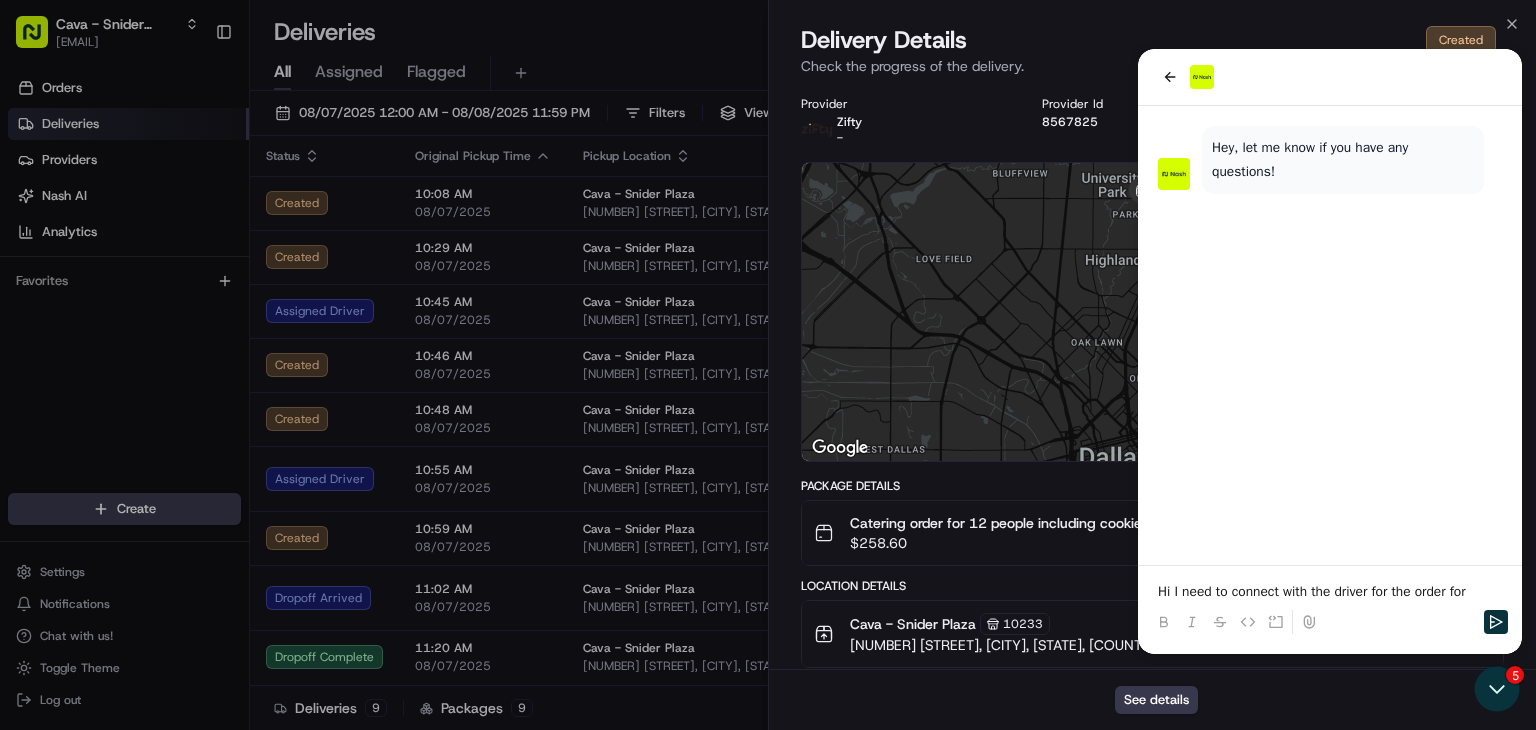 click on "Check the progress of the delivery." at bounding box center (1152, 66) 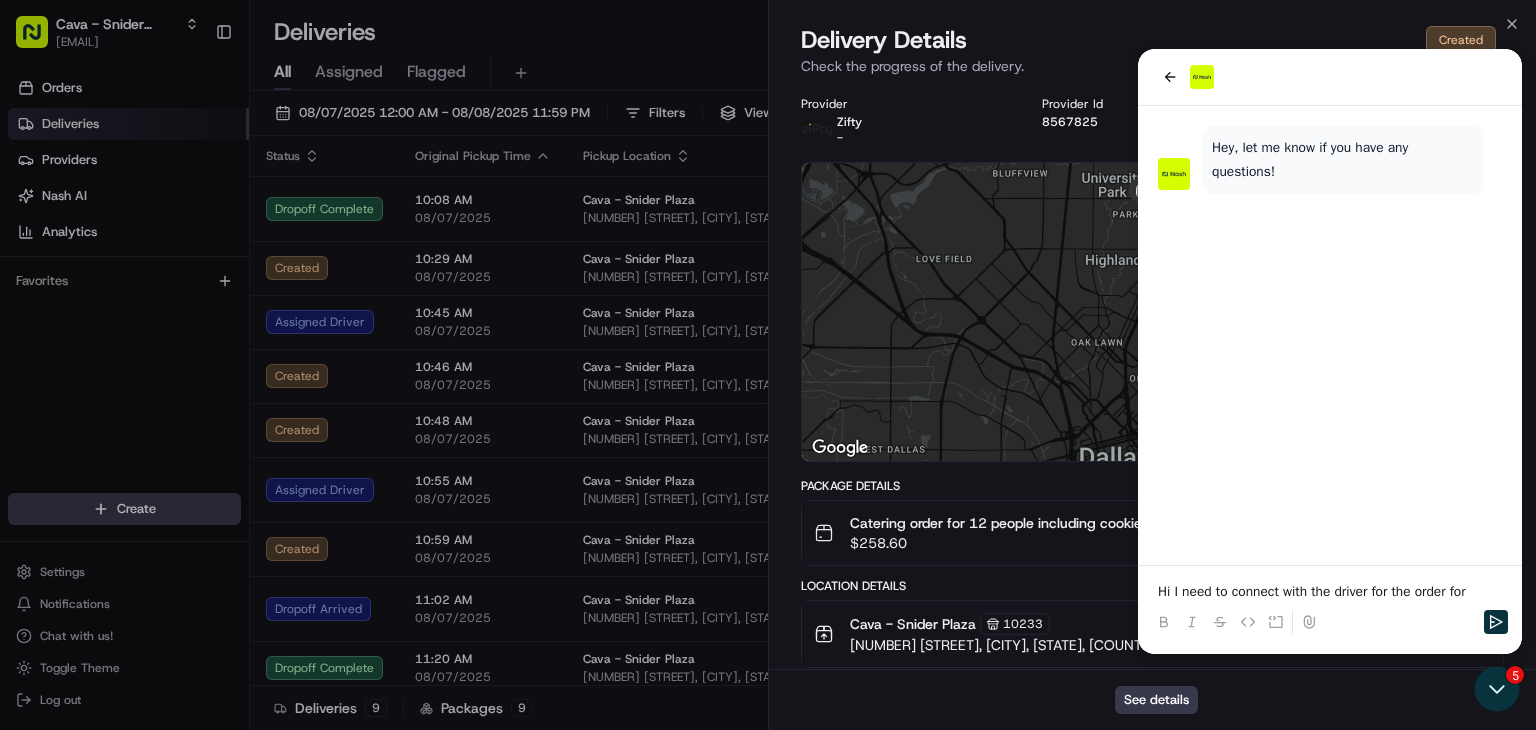 click on "Cava - Snider Plaza 10233 6800 Snider Plaza, Dallas, TX 75205, USA 10:59 AM 08/07/2025" at bounding box center (1152, 634) 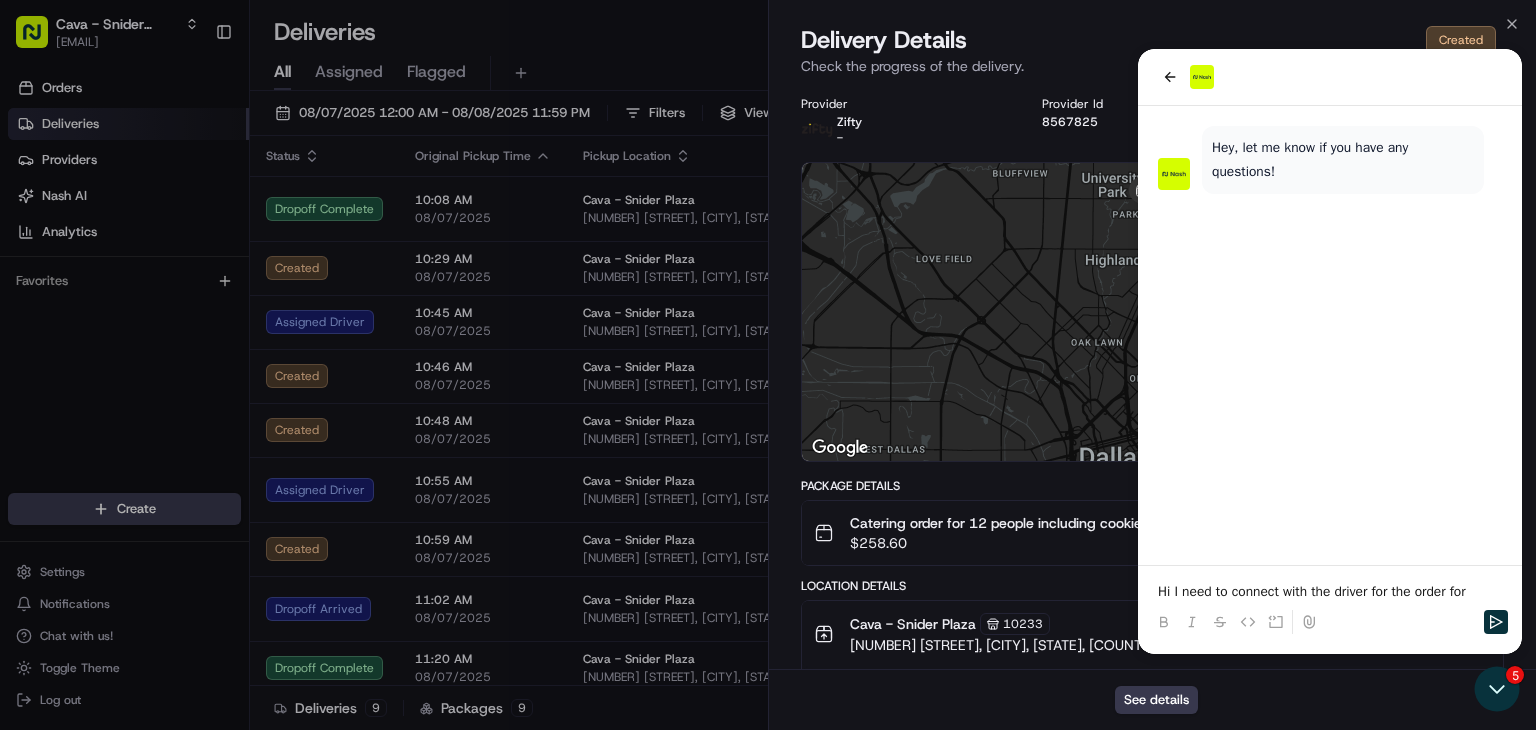click on "Location Details Cava - Snider Plaza 10233 6800 Snider Plaza, Dallas, TX 75205, USA 10:59 AM 08/07/2025 Pickup Details Hidden ( 2 ) Pickup Window 08/07/2025 10:59 AM CDT - 08/07/2025 11:14 AM CDT Delivery Mode SCHEDULED Business Name Cava - Snider Plaza Address 6800 Snider Plaza, Dallas, TX 75205, USA Point of Contact Cava - Snider Plaza Instructions N/A Phone Number +1 945 468 6183 Heart Place Baylor Heart and Vascular Erin Norris 3409 Worth St Suite 500, Dallas, TX 75246, USA 11:45 AM 08/07/2025" at bounding box center [1152, 824] 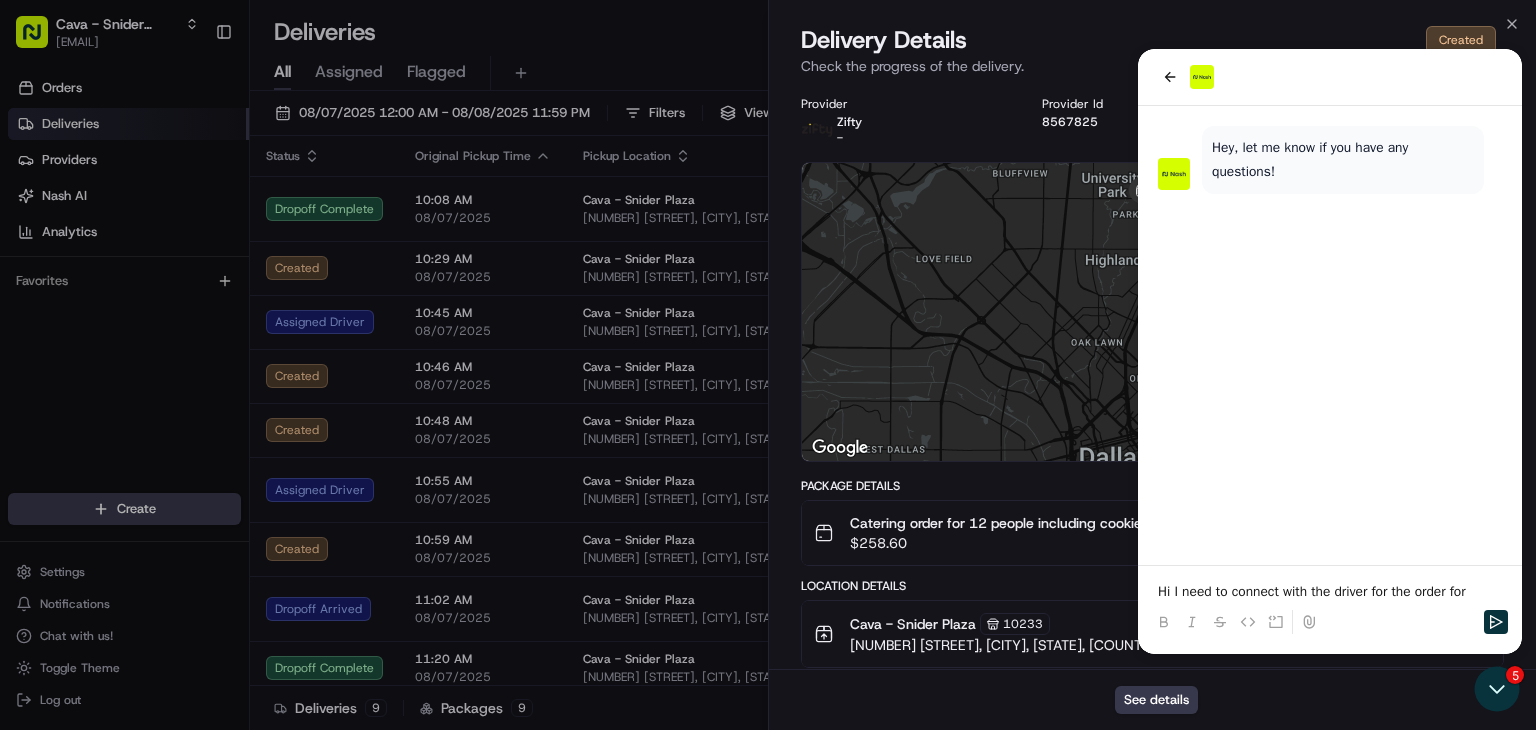 click on "Cava - Snider Plaza 10233 6800 Snider Plaza, Dallas, TX 75205, USA 10:59 AM 08/07/2025" at bounding box center (1152, 634) 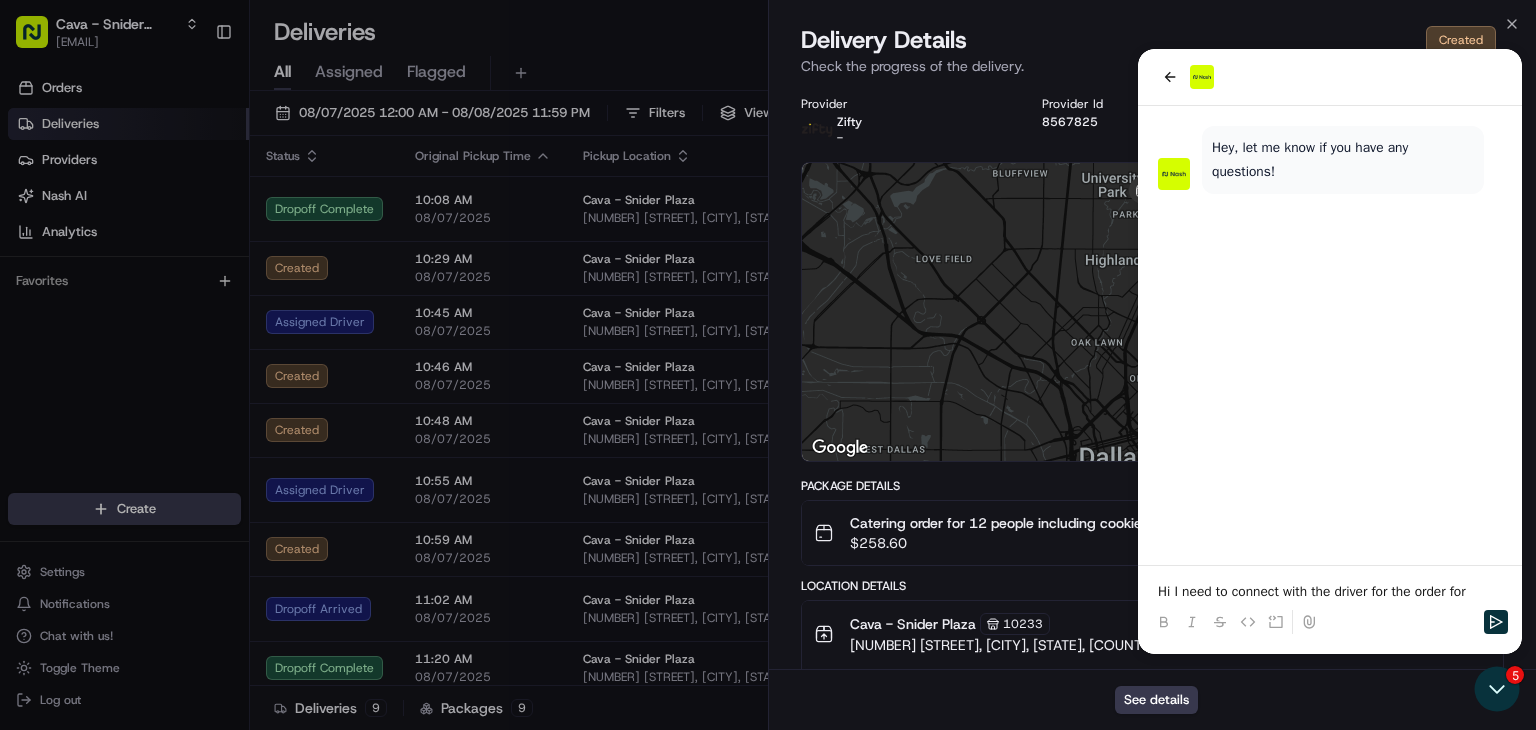 click on "Cava - Snider Plaza 10233 6800 Snider Plaza, Dallas, TX 75205, USA 10:59 AM 08/07/2025" at bounding box center (1152, 634) 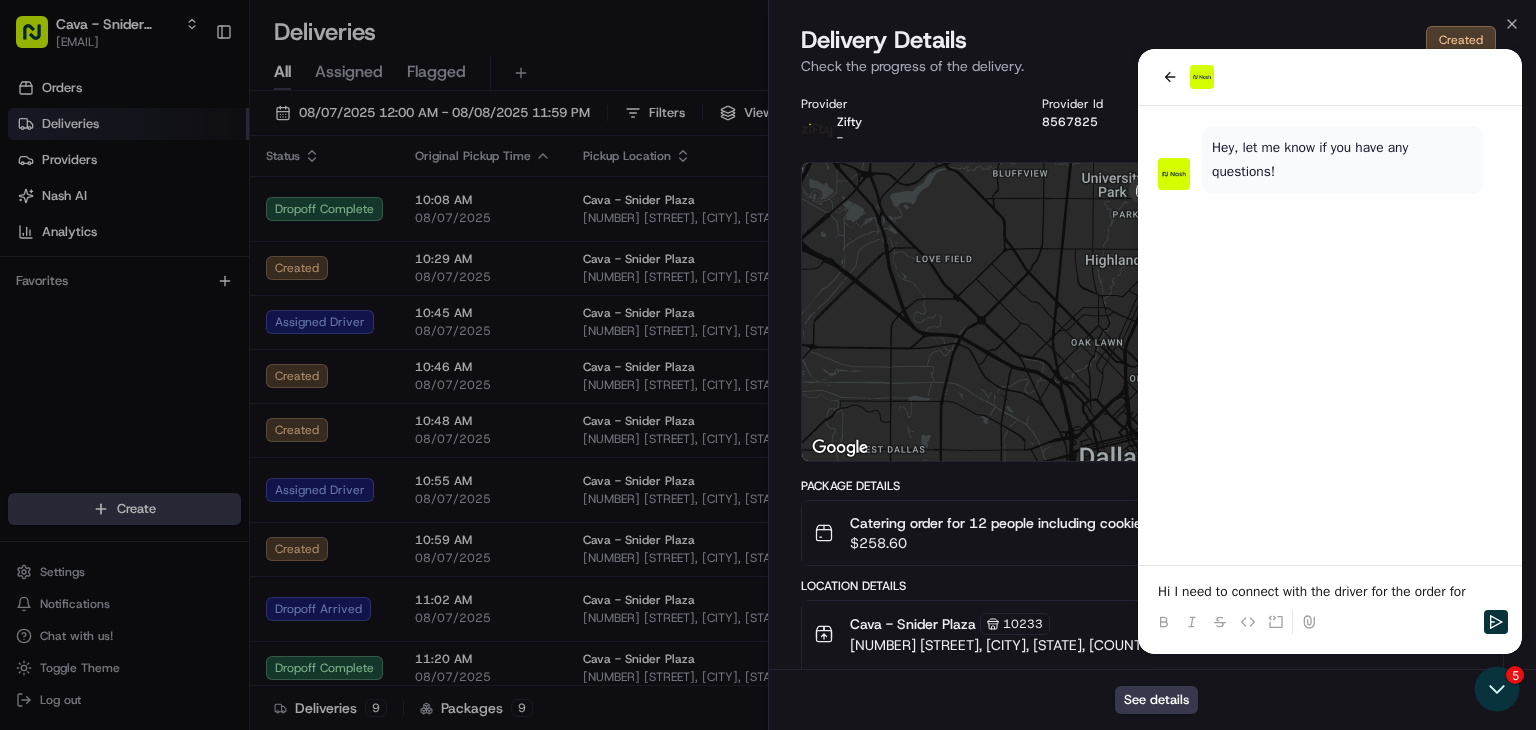 click on "Provider Zifty - Provider Id 8567825 Dropoff ETA 11:35 AM Price $20.00 Distance 6.8 mi" at bounding box center (1152, 121) 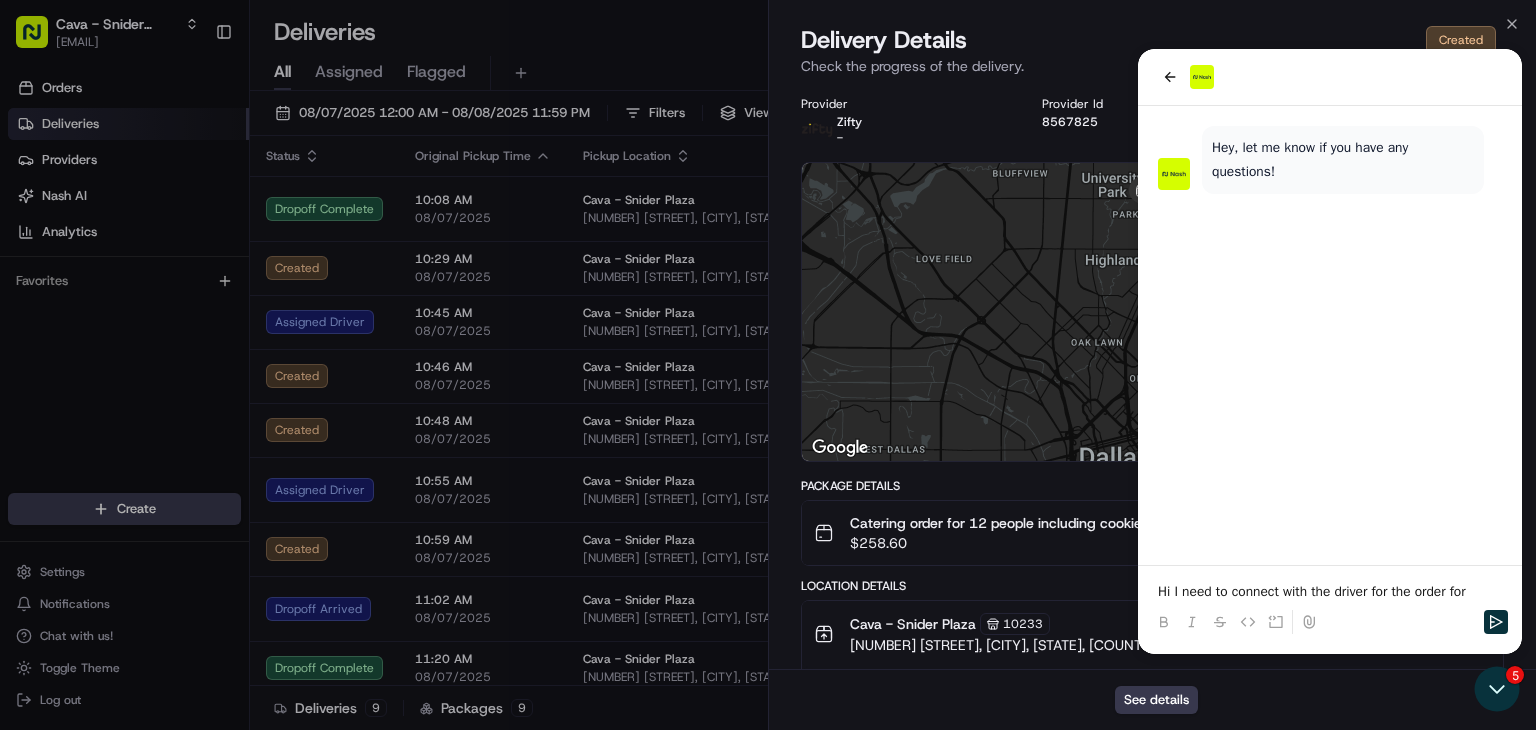 click on "Location Details" at bounding box center (1152, 586) 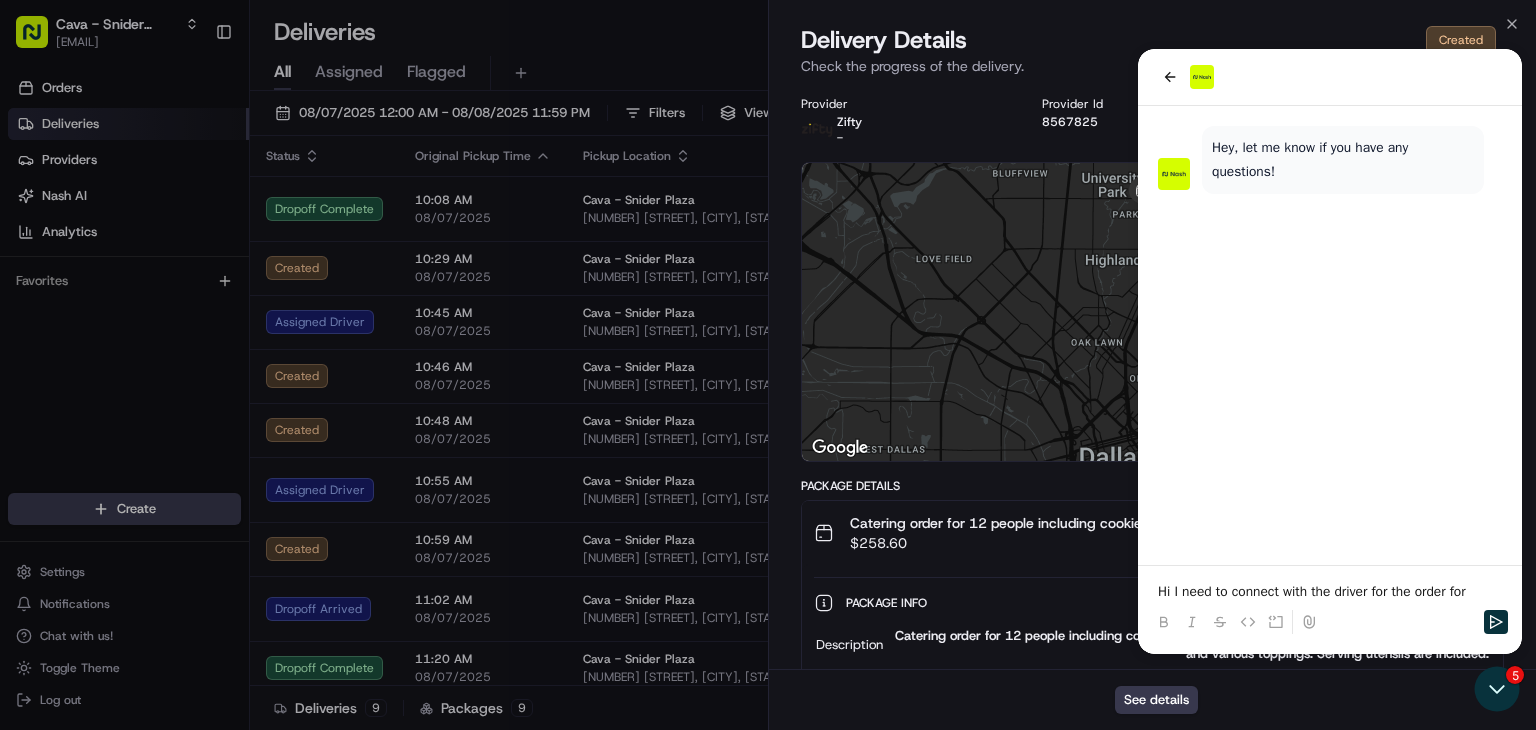 click on "Hidden ( 5 )" at bounding box center [1436, 602] 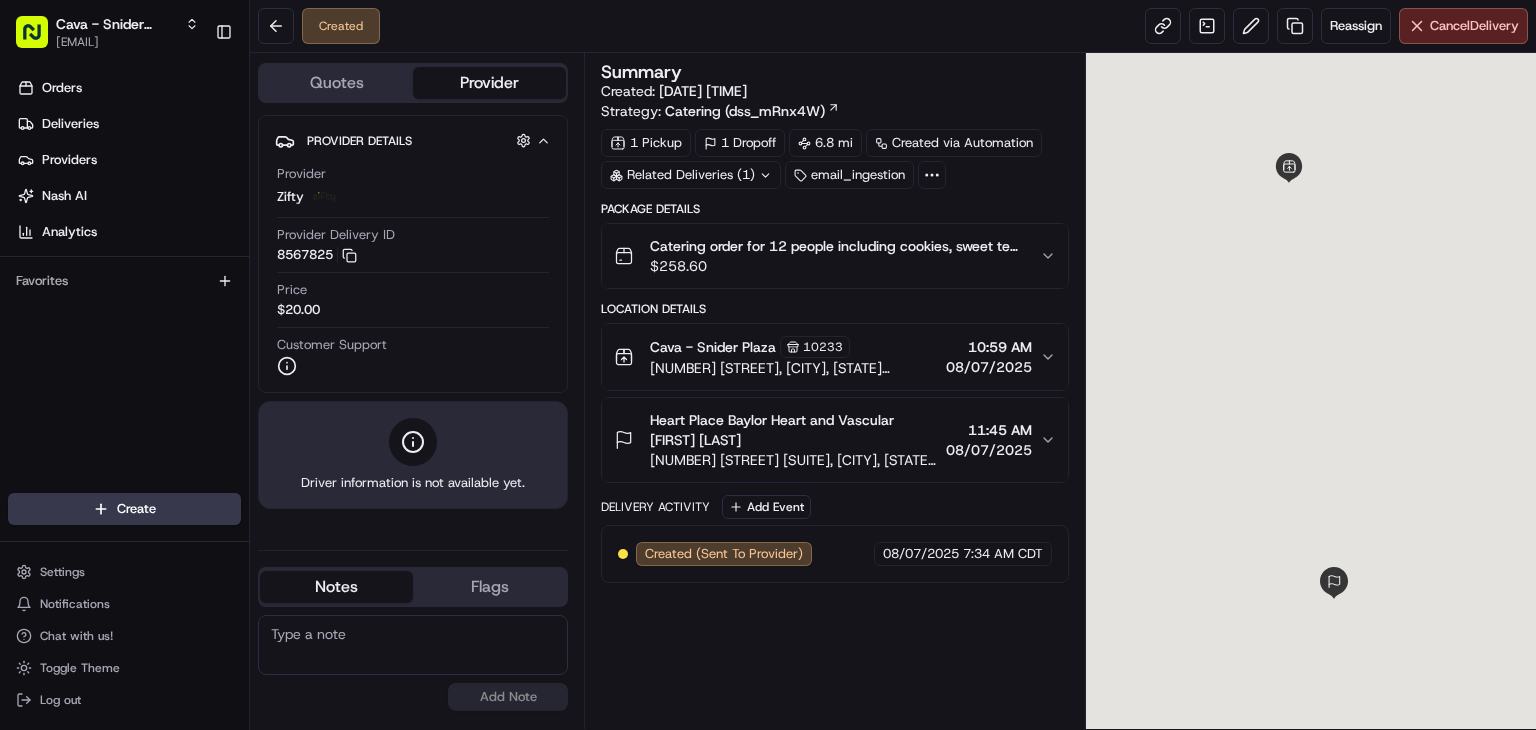 scroll, scrollTop: 0, scrollLeft: 0, axis: both 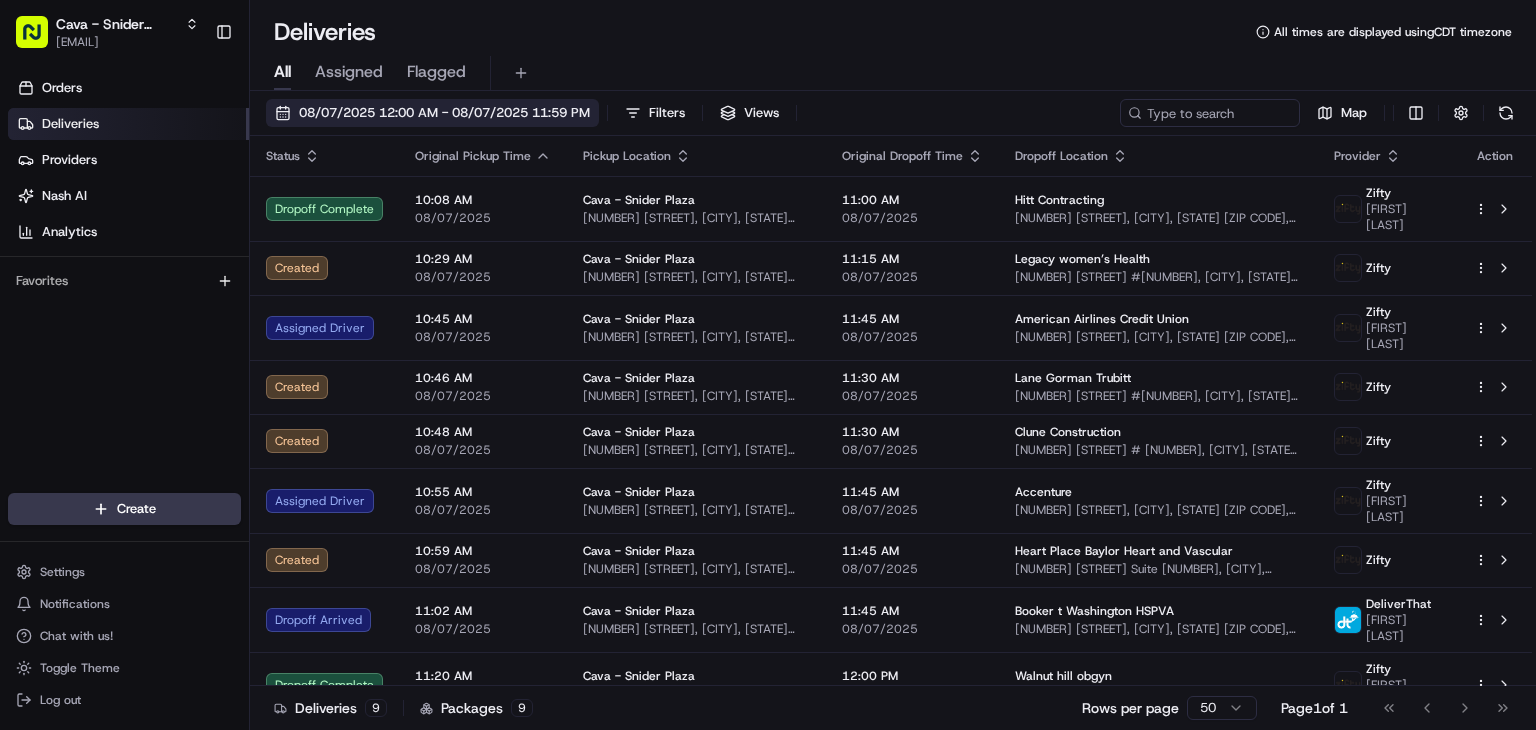click on "08/07/2025 12:00 AM - 08/07/2025 11:59 PM" at bounding box center (444, 113) 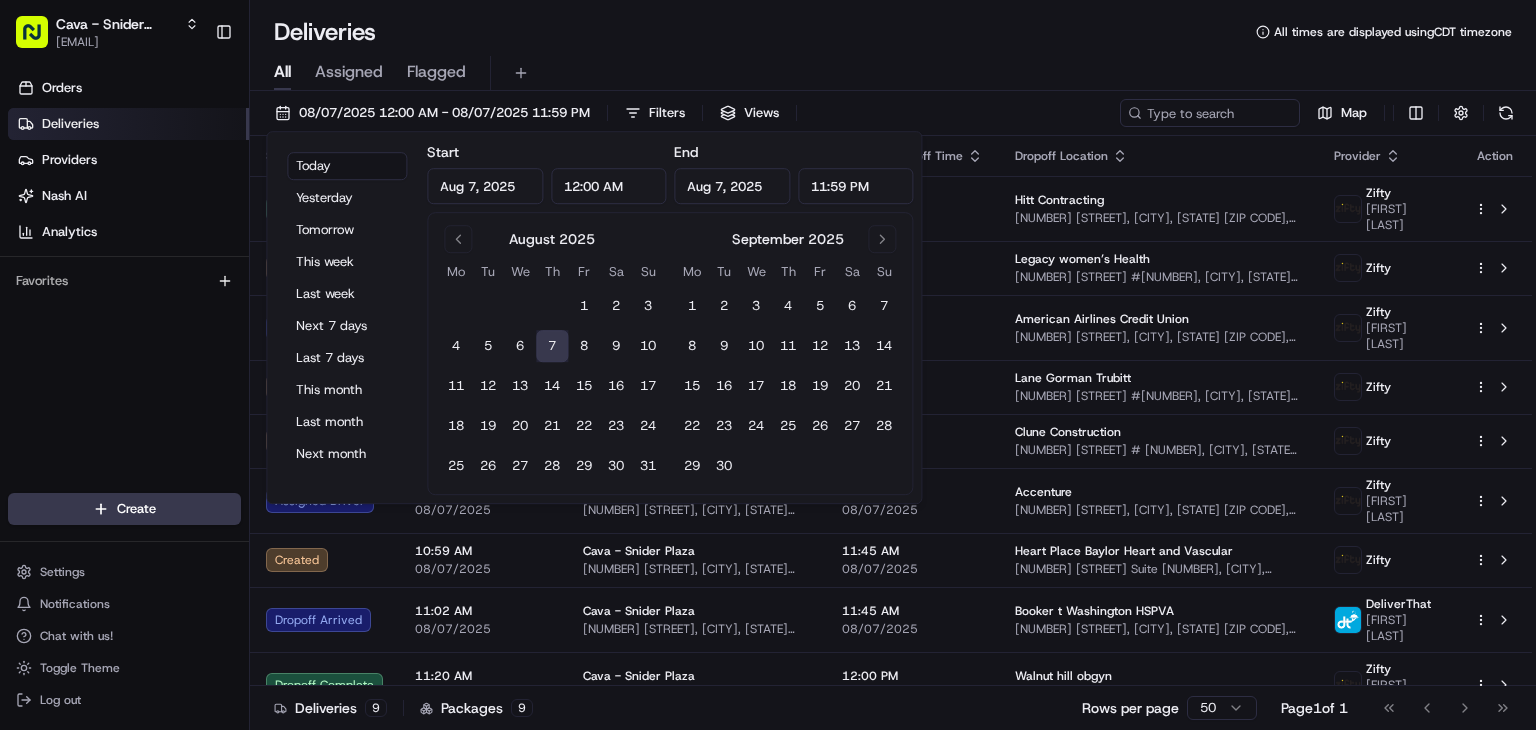 click on "Deliveries" at bounding box center (128, 124) 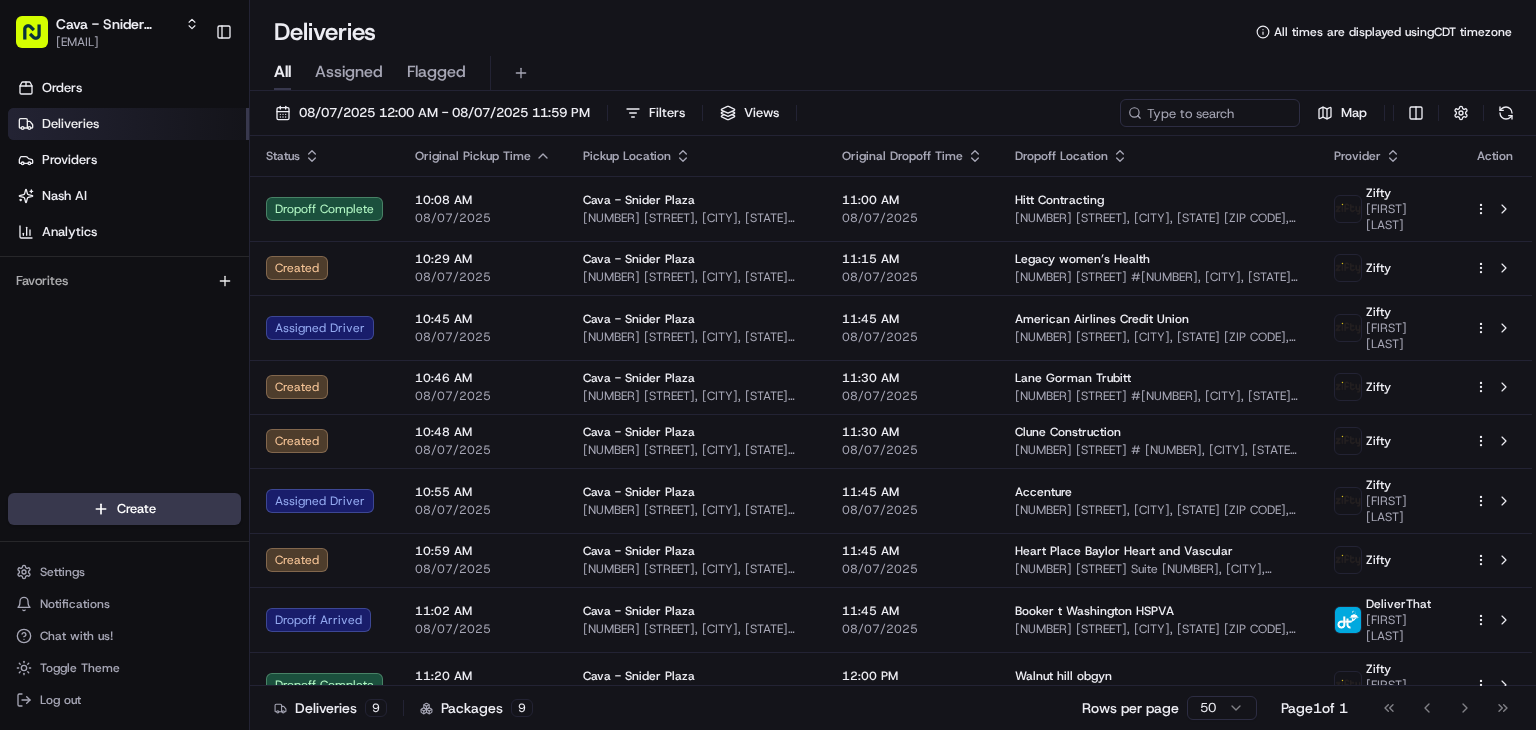 click on "Deliveries" at bounding box center (70, 124) 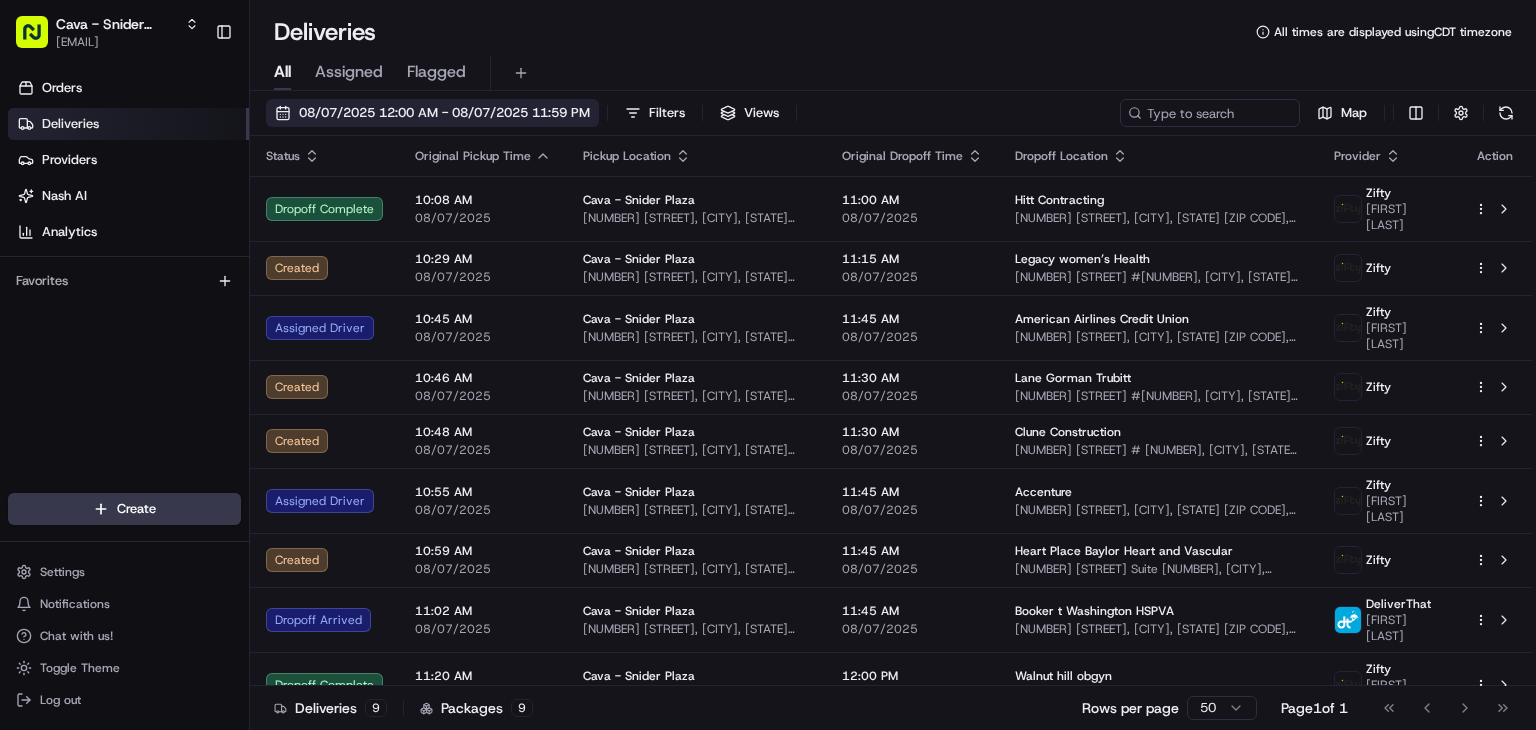 click on "08/07/2025 12:00 AM - 08/07/2025 11:59 PM" at bounding box center [444, 113] 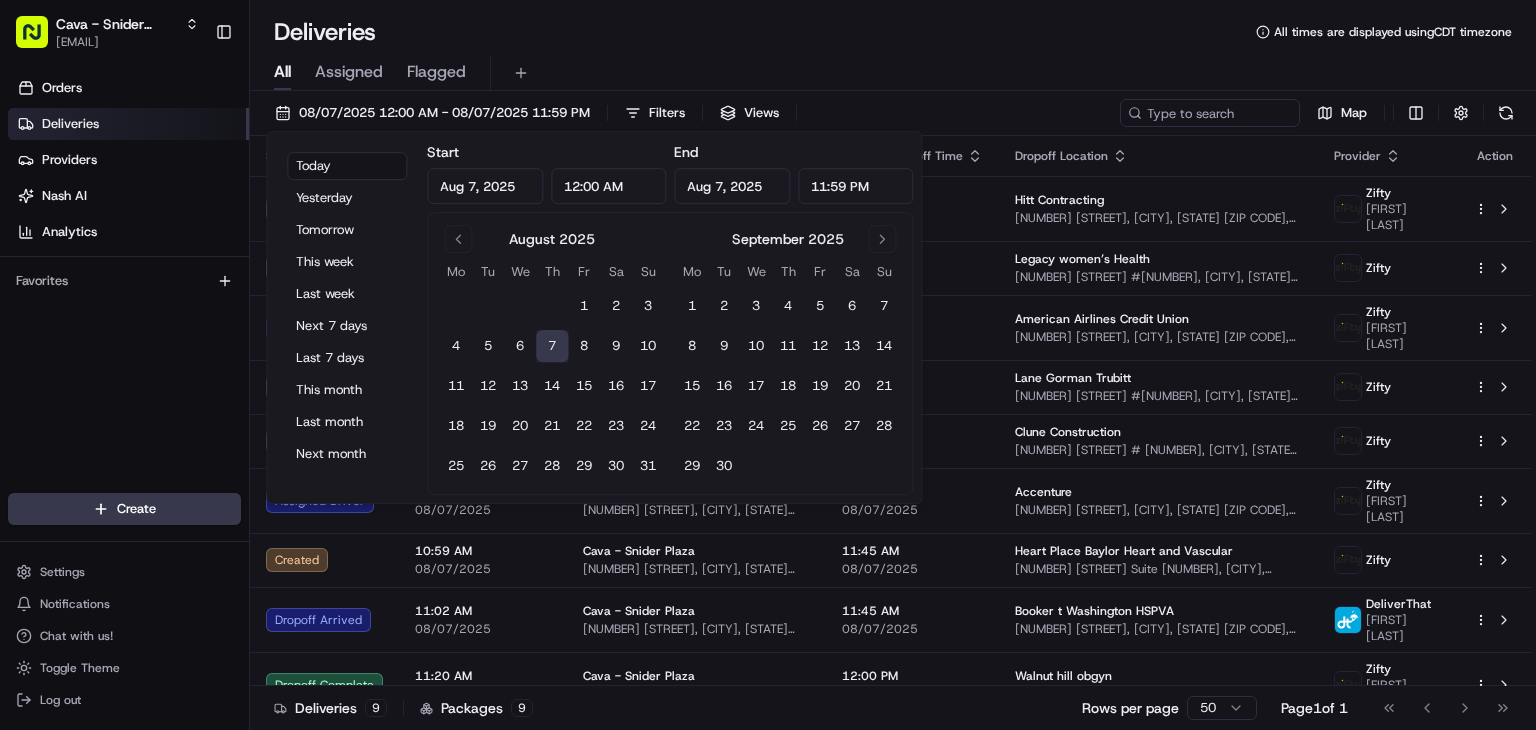 drag, startPoint x: 549, startPoint y: 347, endPoint x: 552, endPoint y: 336, distance: 11.401754 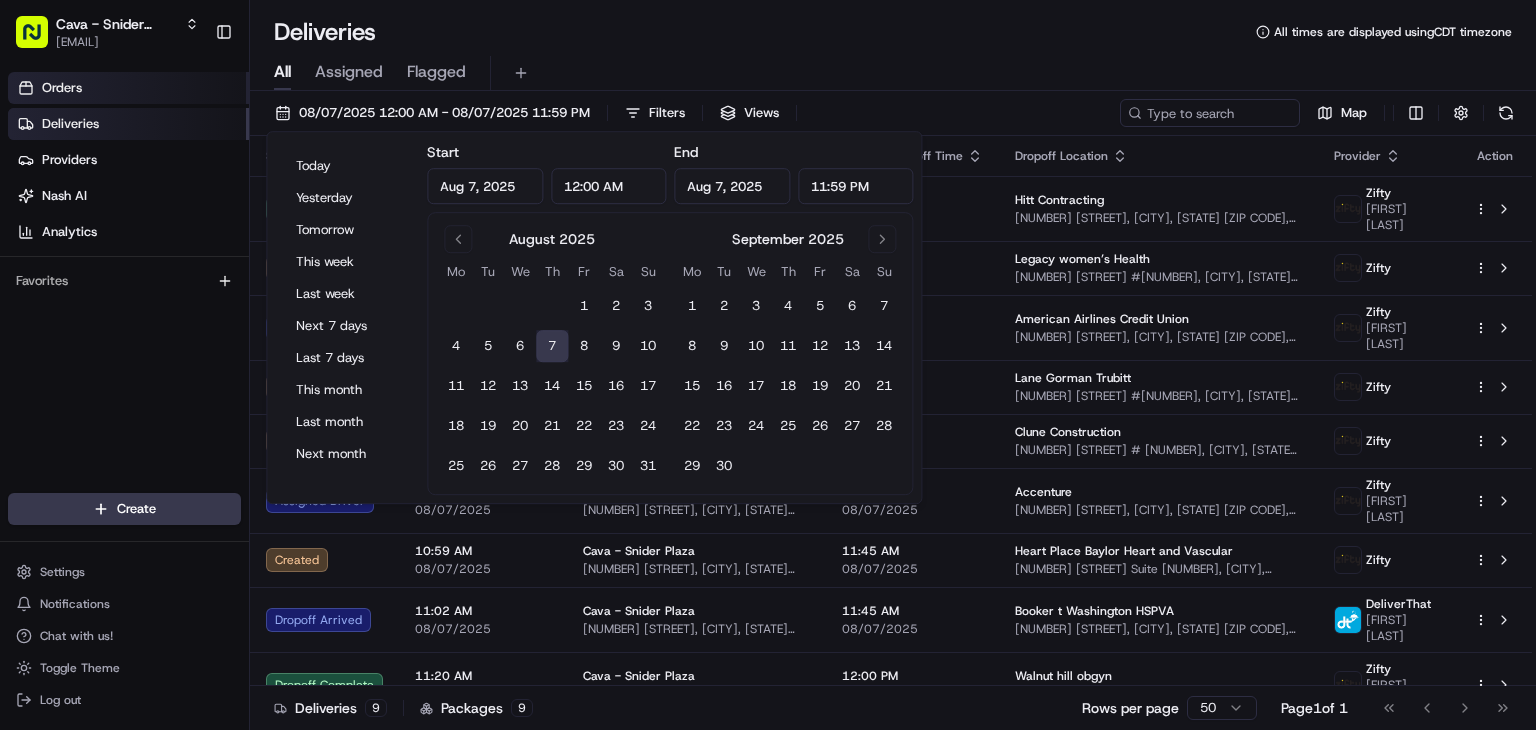 click on "Orders" at bounding box center [128, 88] 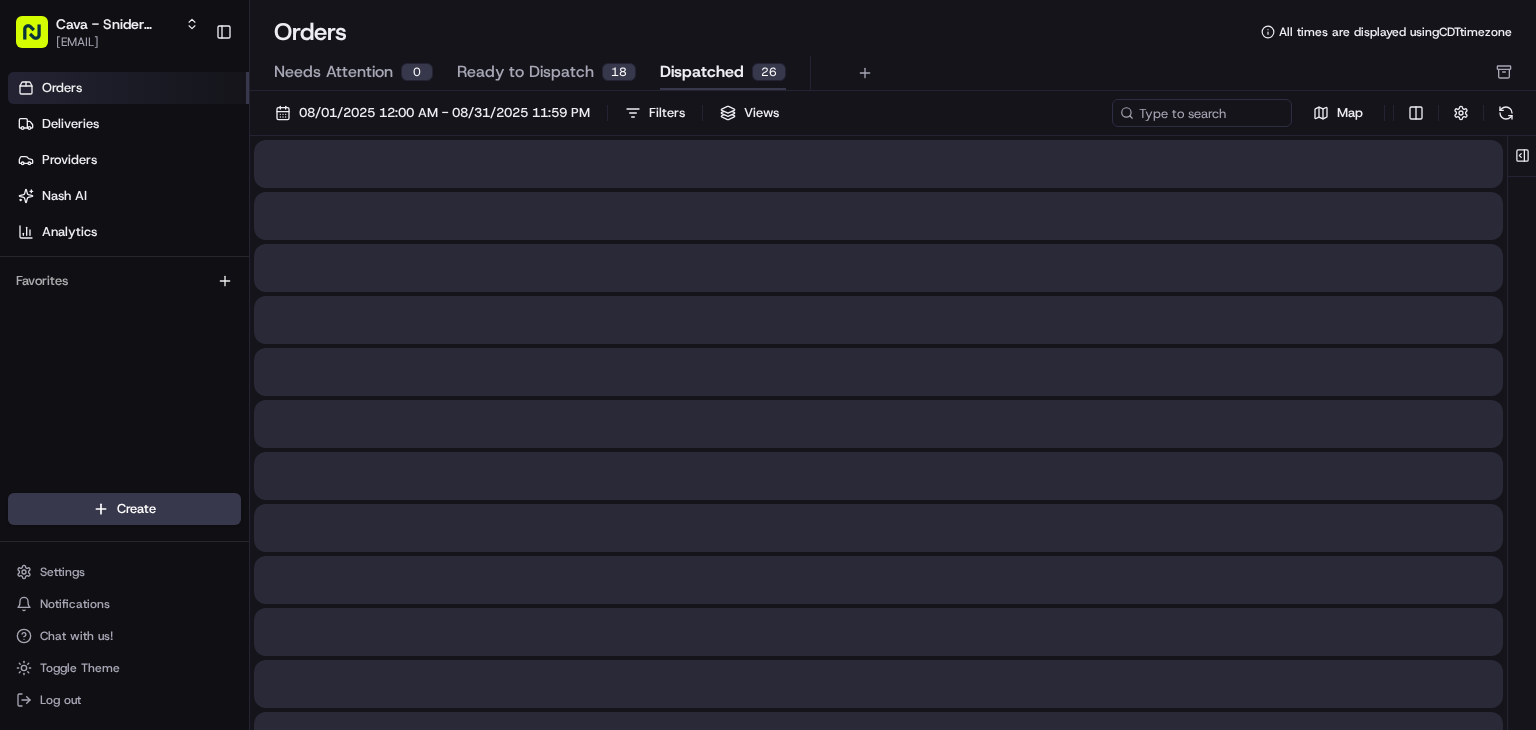 click on "Dispatched" at bounding box center [702, 72] 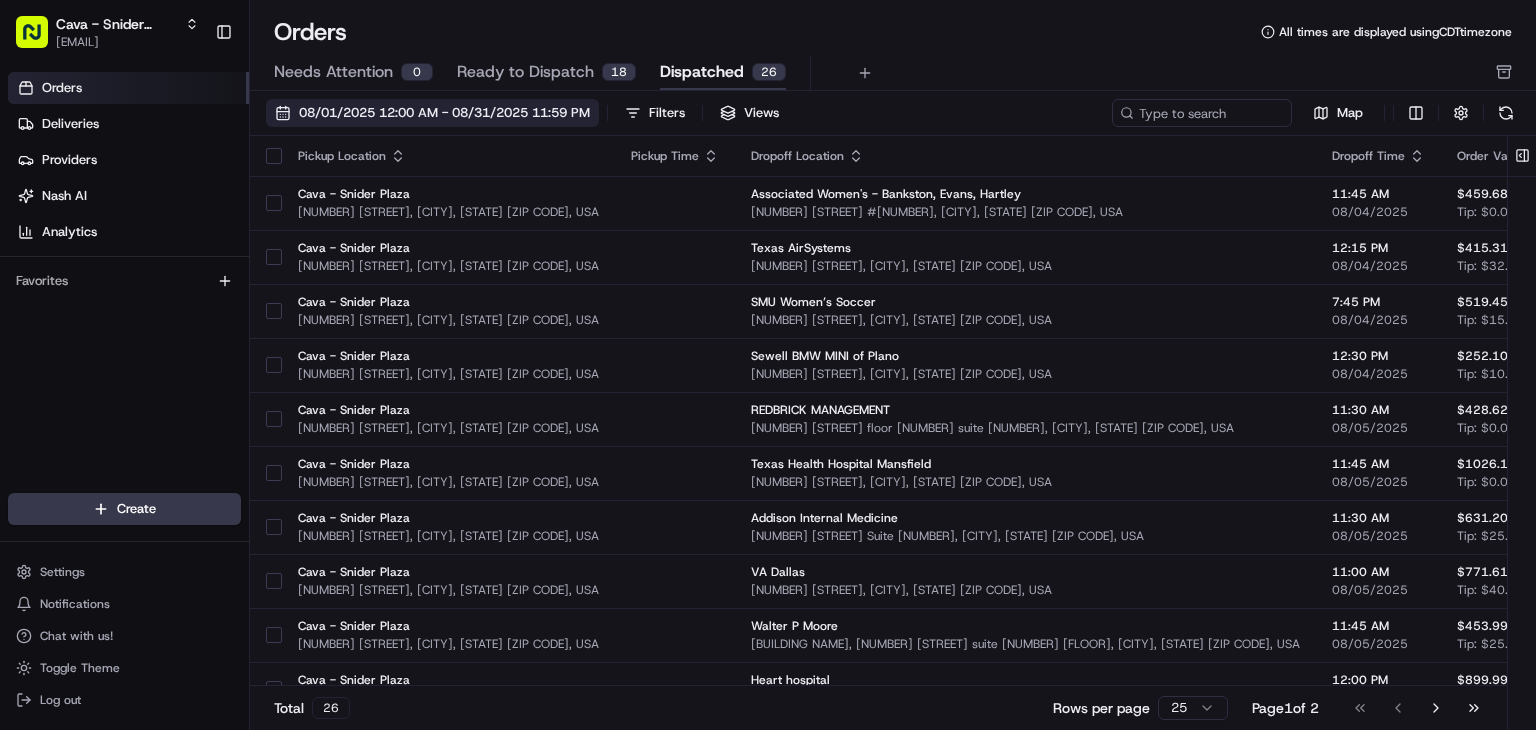 click on "08/01/2025 12:00 AM - 08/31/2025 11:59 PM" at bounding box center [444, 113] 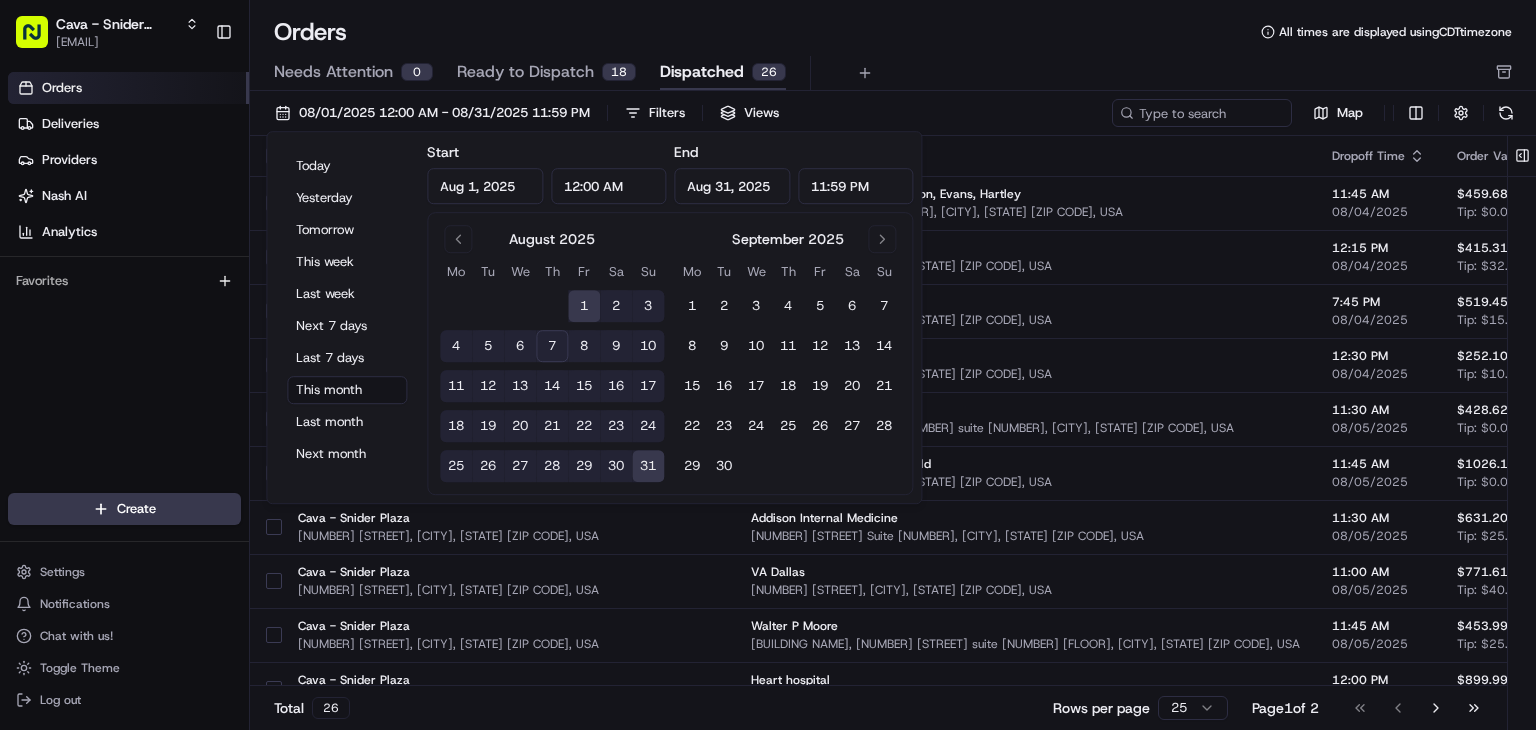 click on "7" at bounding box center [552, 346] 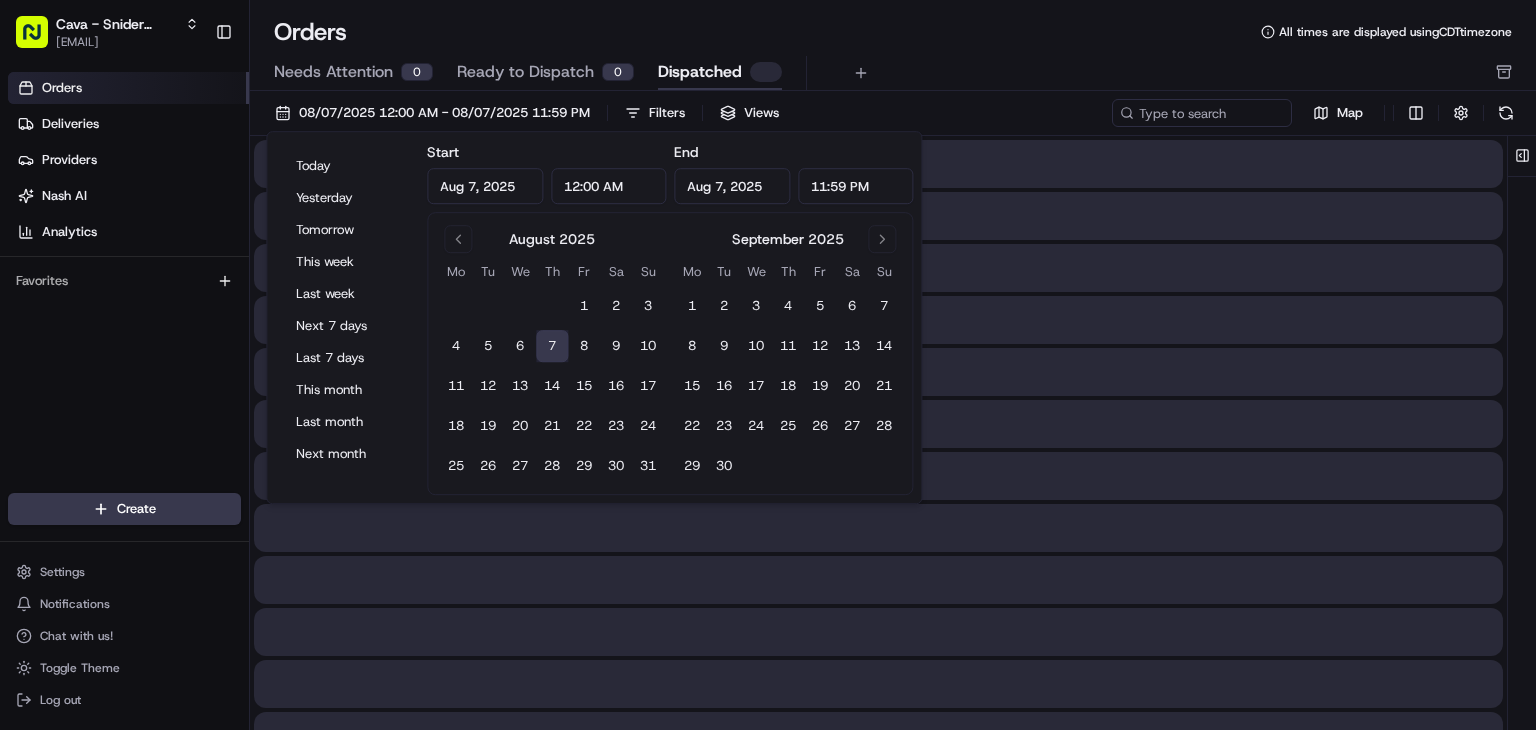 type on "Aug 7, 2025" 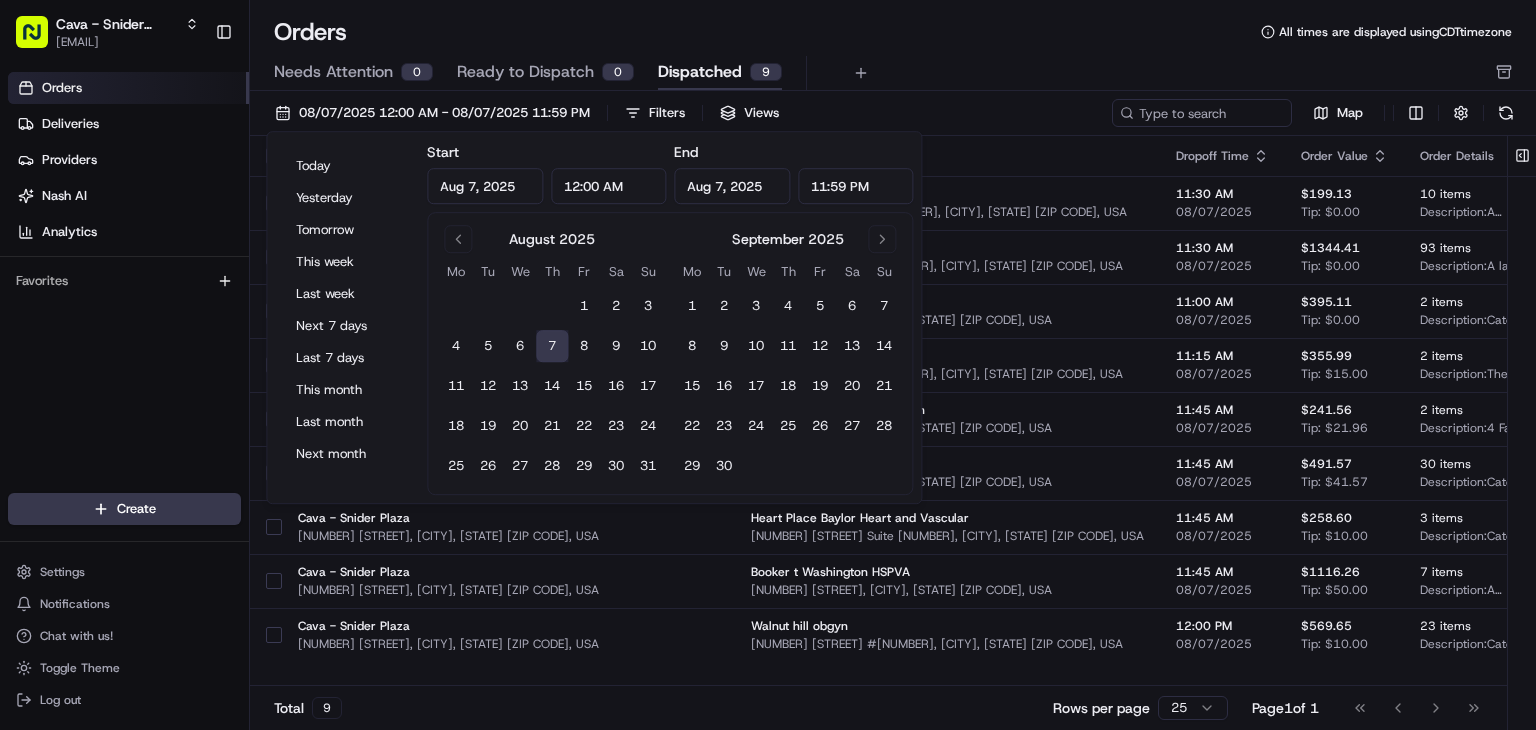 click on "Orders All times are displayed using  CDT  timezone Needs Attention 0 Ready to Dispatch 0 Dispatched 9" at bounding box center (893, 53) 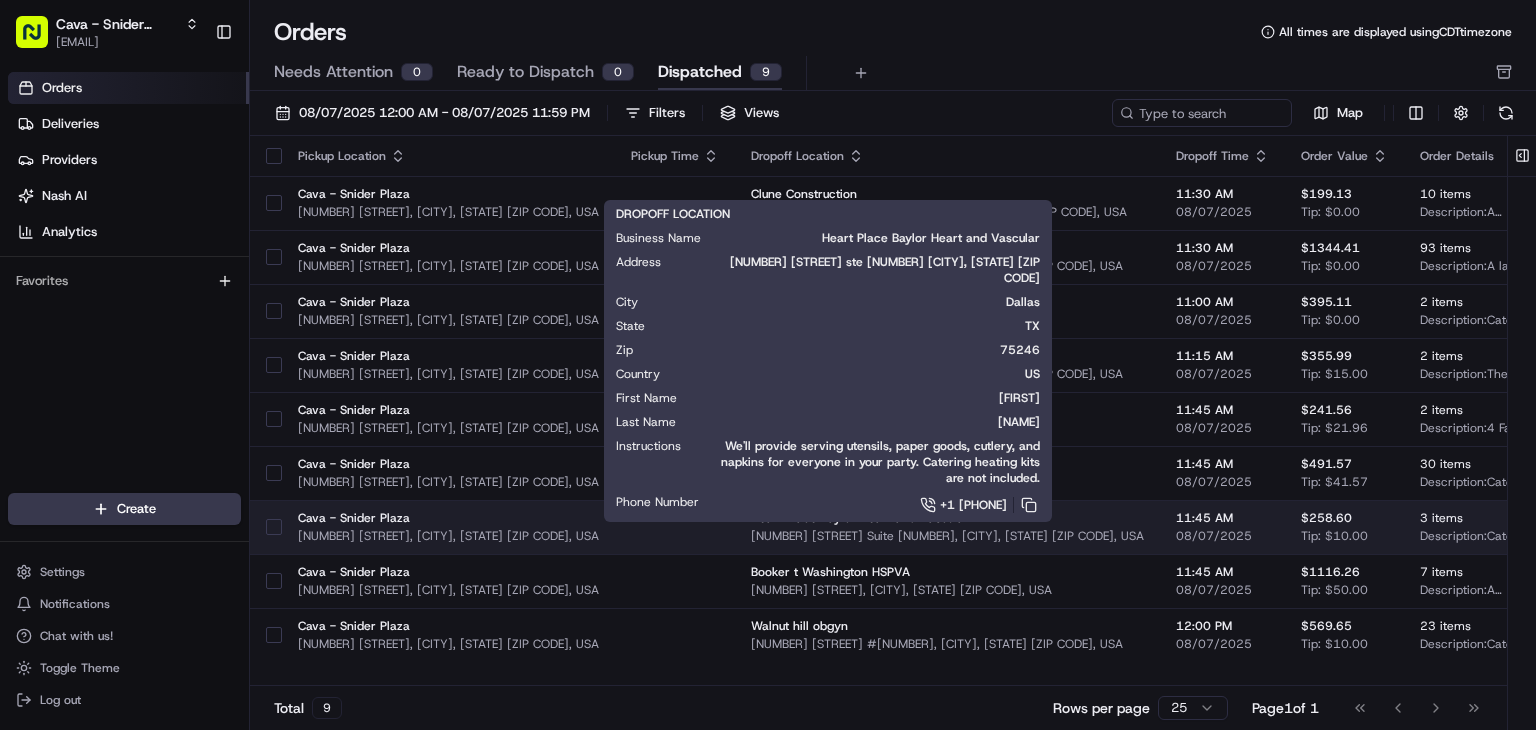 click on "[NUMBER] [STREET] [SUITE], [CITY], [STATE] [POSTAL_CODE], [COUNTRY]" at bounding box center [947, 536] 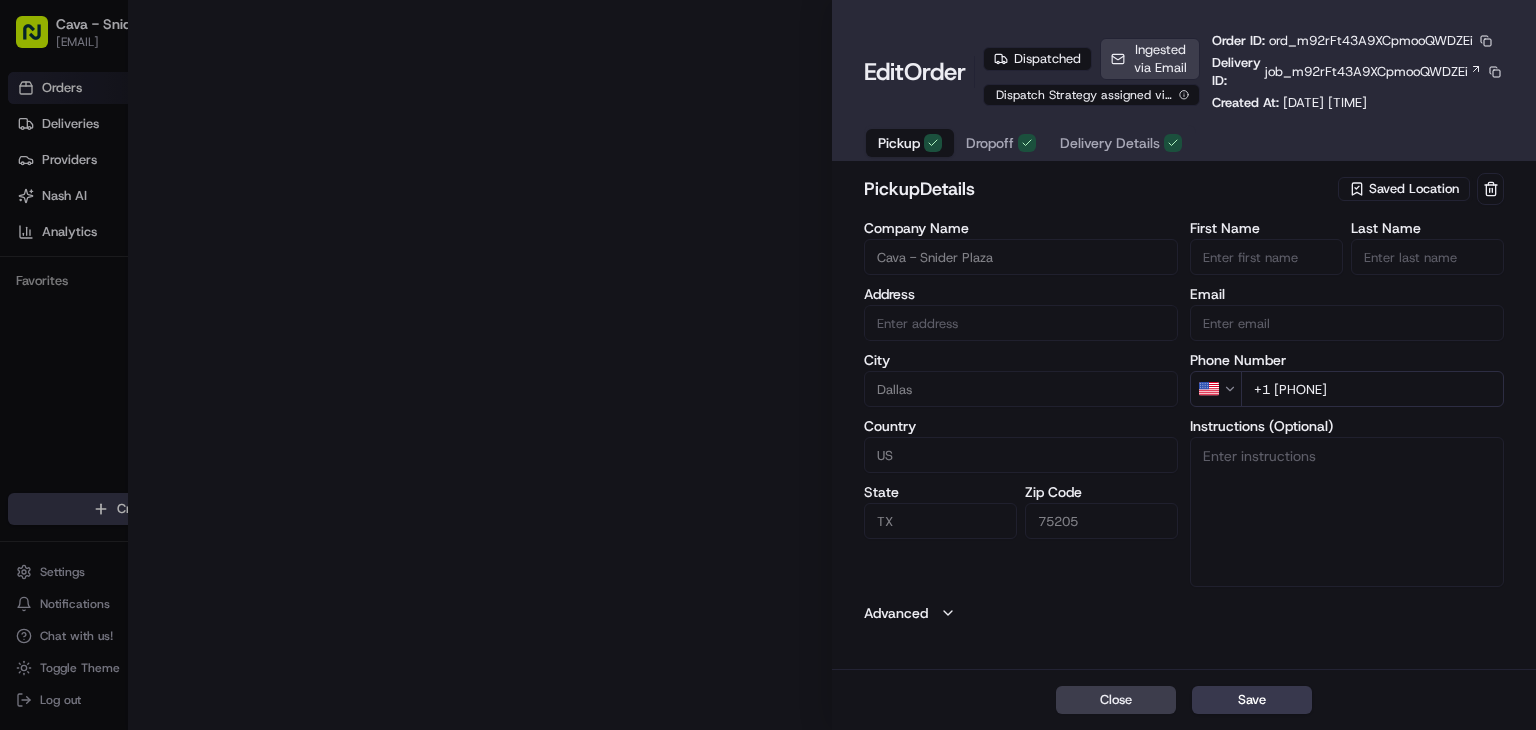 type on "[NUMBER] [STREET], [CITY], [STATE] [POSTAL_CODE], [COUNTRY]" 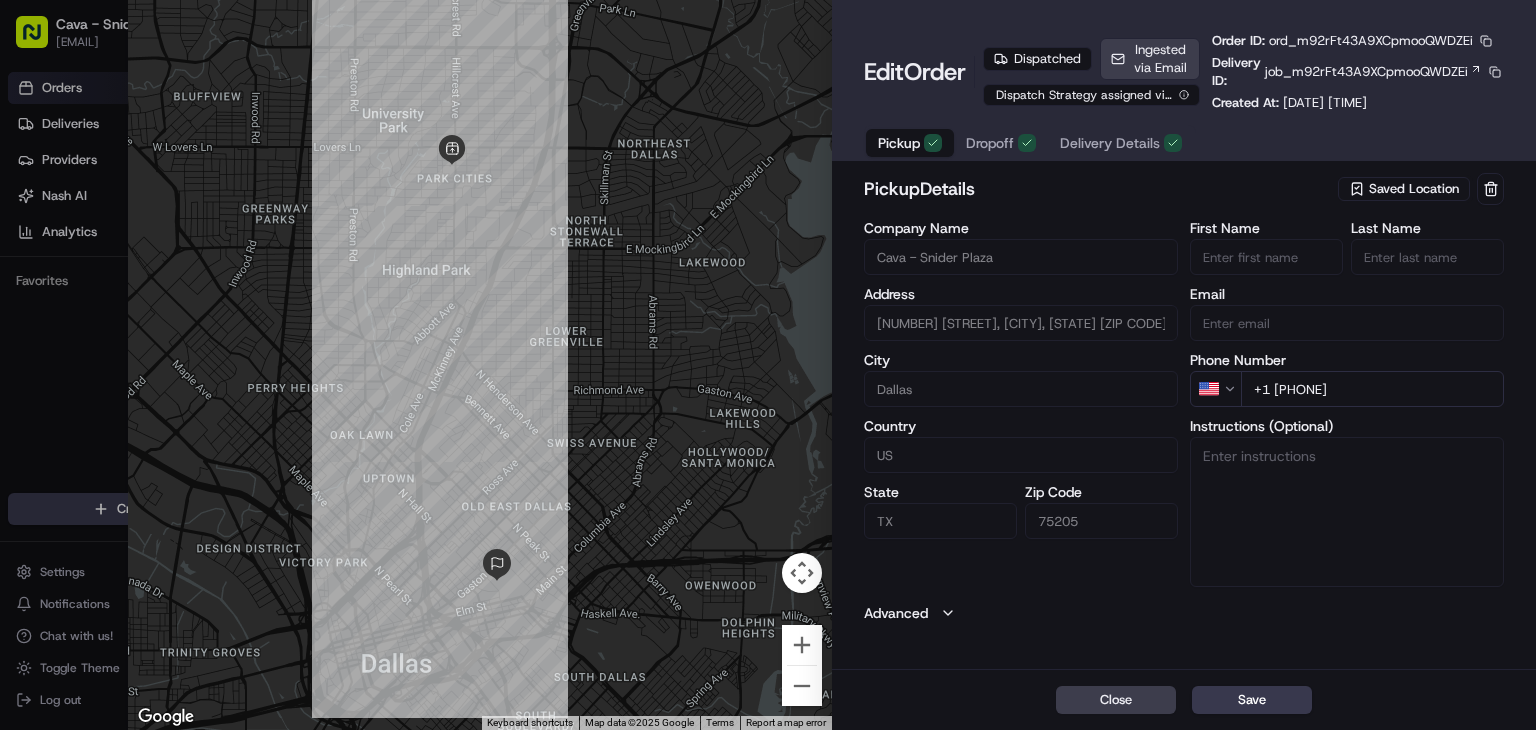 click on "Advanced" at bounding box center (896, 613) 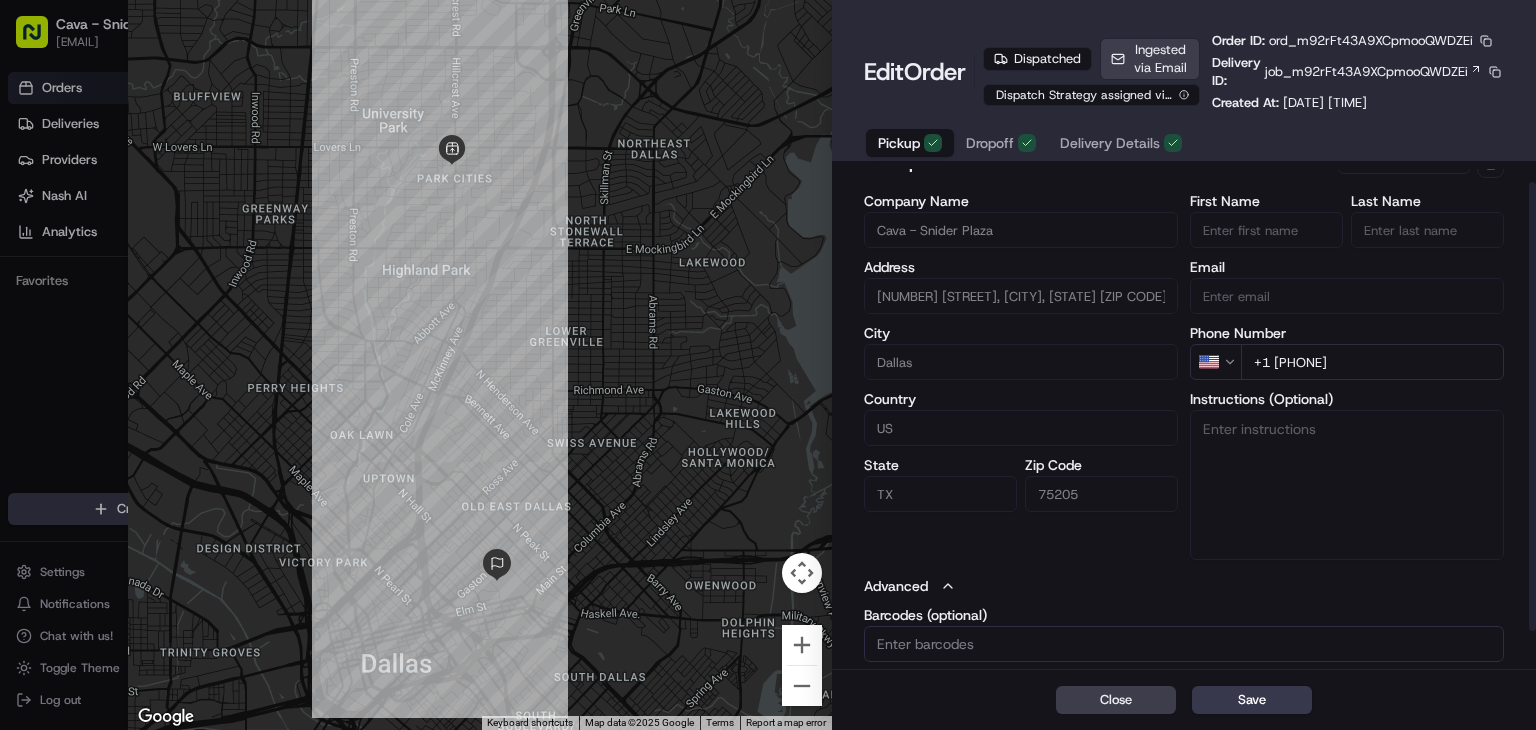 scroll, scrollTop: 0, scrollLeft: 0, axis: both 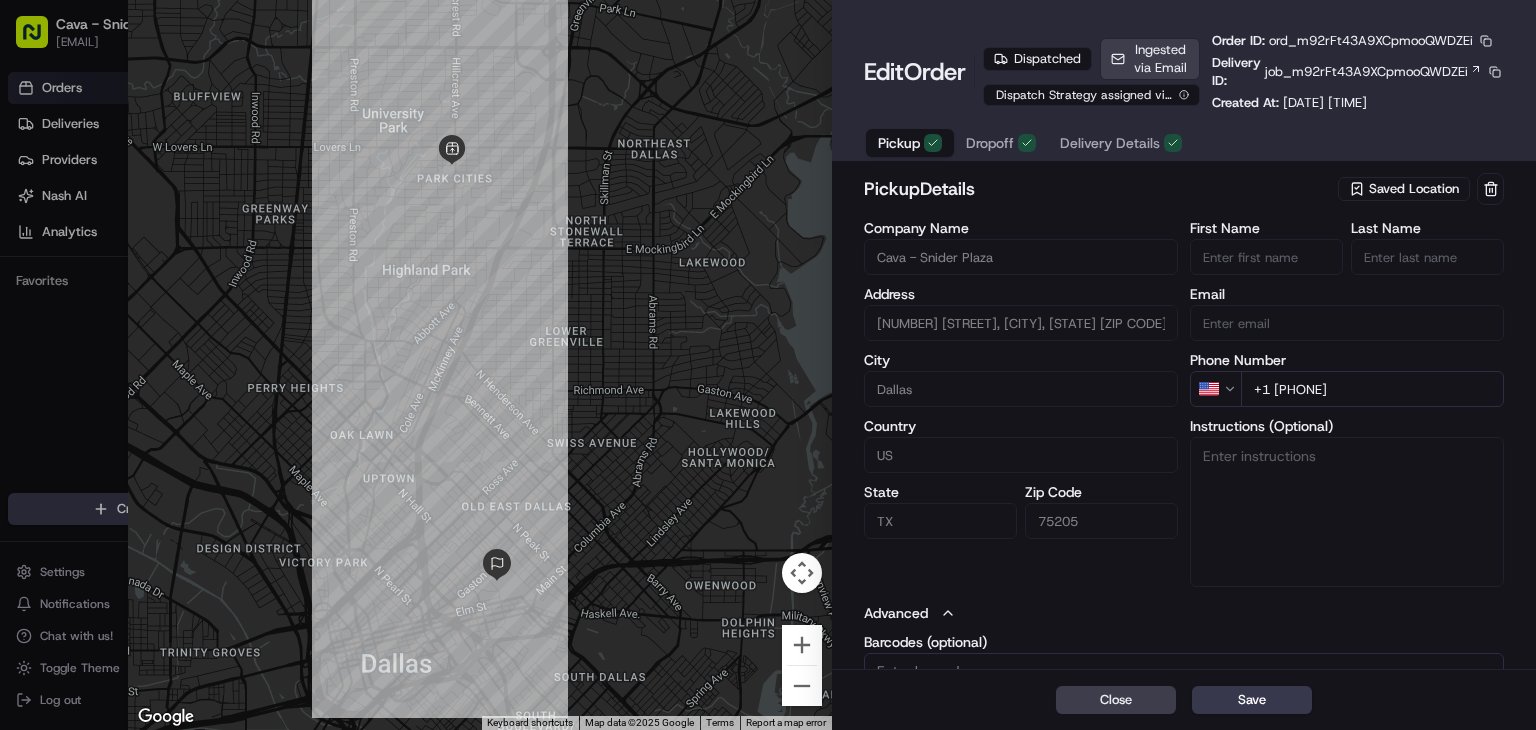 click on "Dropoff" at bounding box center (1001, 143) 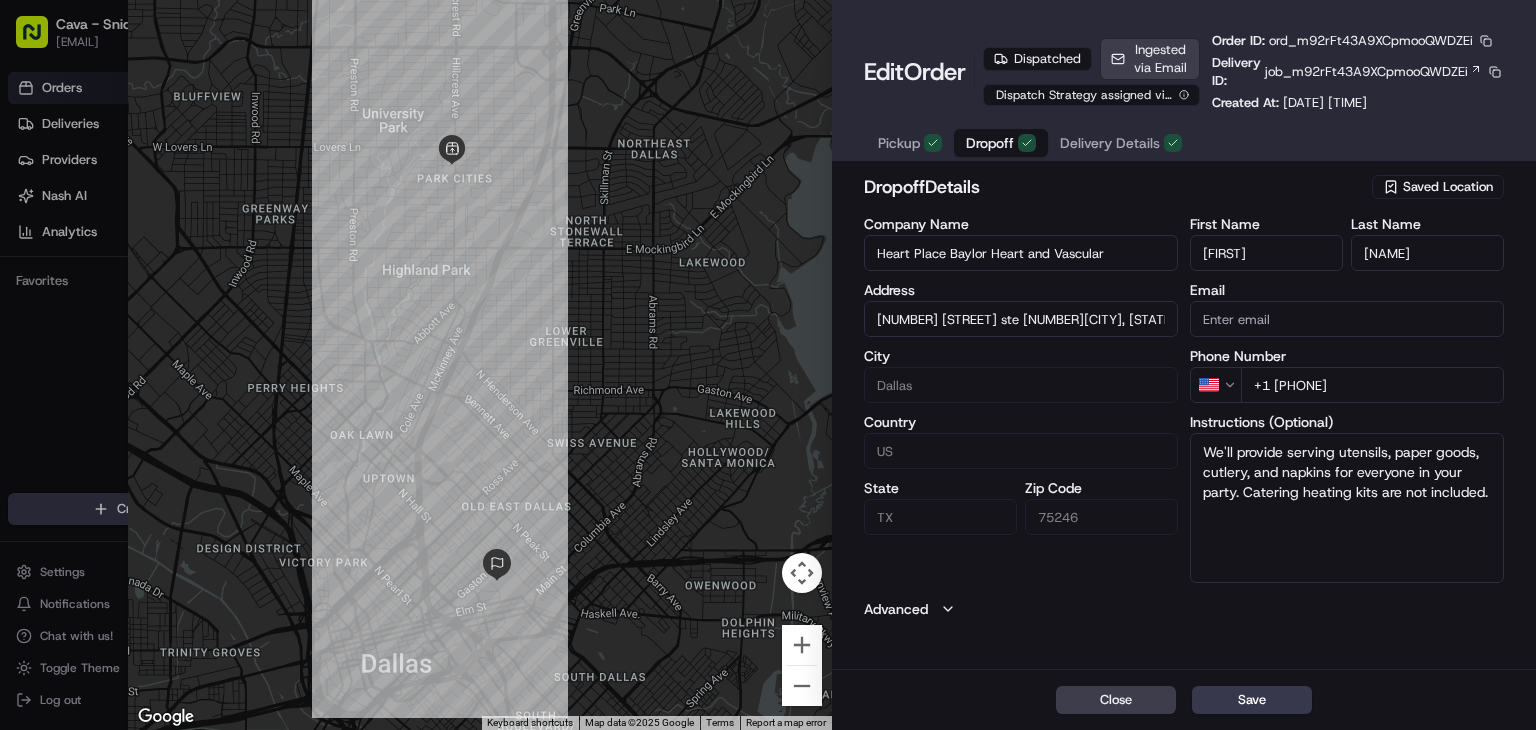 drag, startPoint x: 1258, startPoint y: 275, endPoint x: 1186, endPoint y: 278, distance: 72.06247 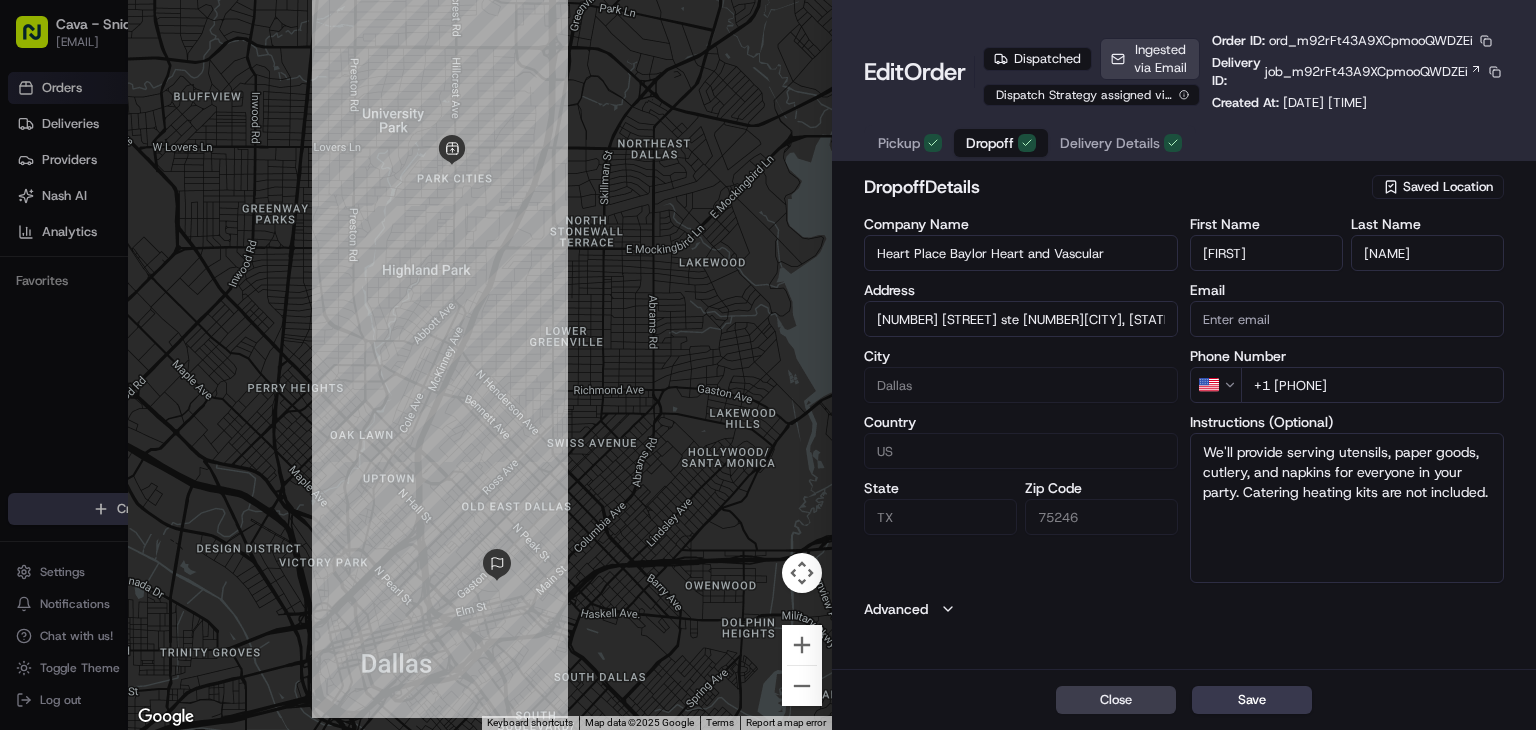 drag, startPoint x: 1435, startPoint y: 257, endPoint x: 1348, endPoint y: 260, distance: 87.05171 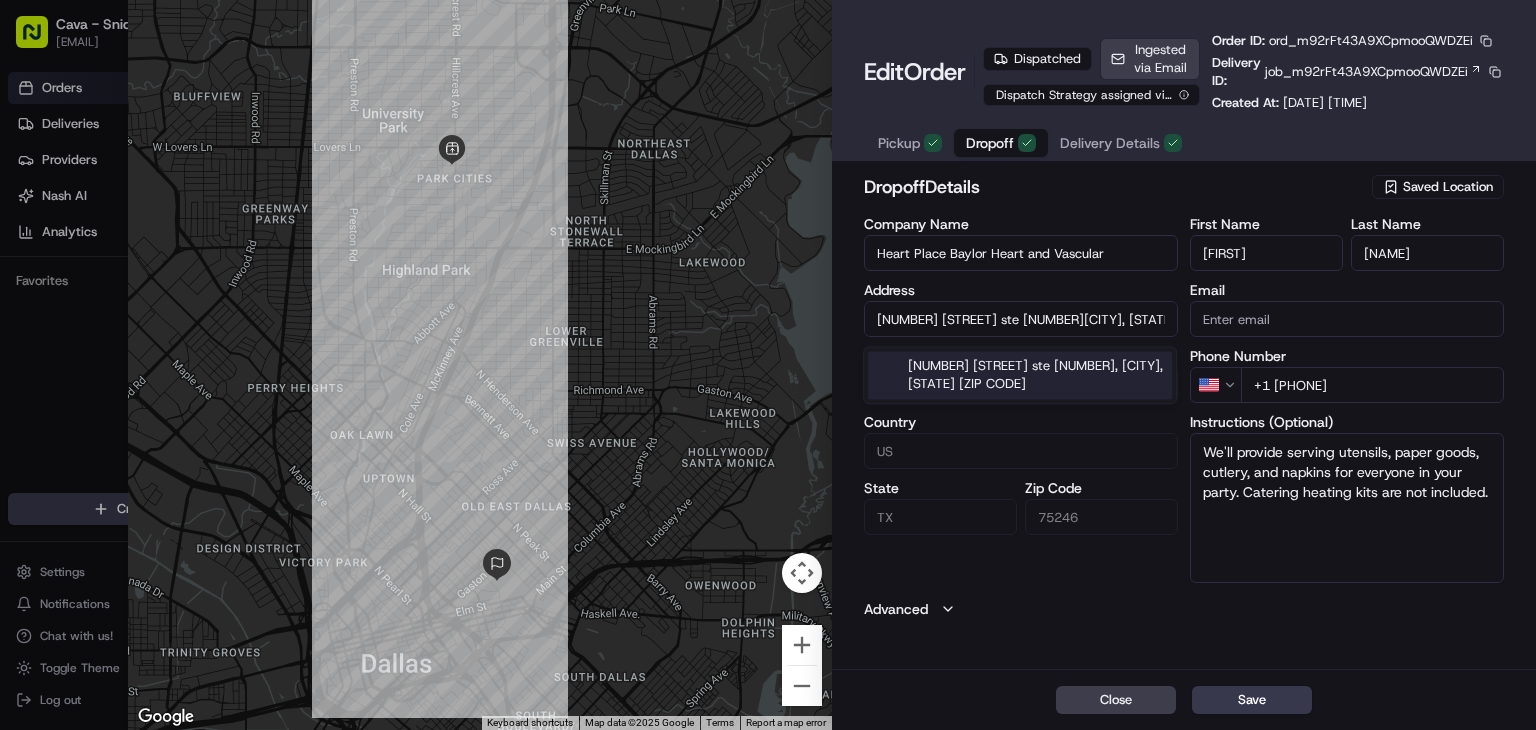 drag, startPoint x: 950, startPoint y: 328, endPoint x: 887, endPoint y: 328, distance: 63 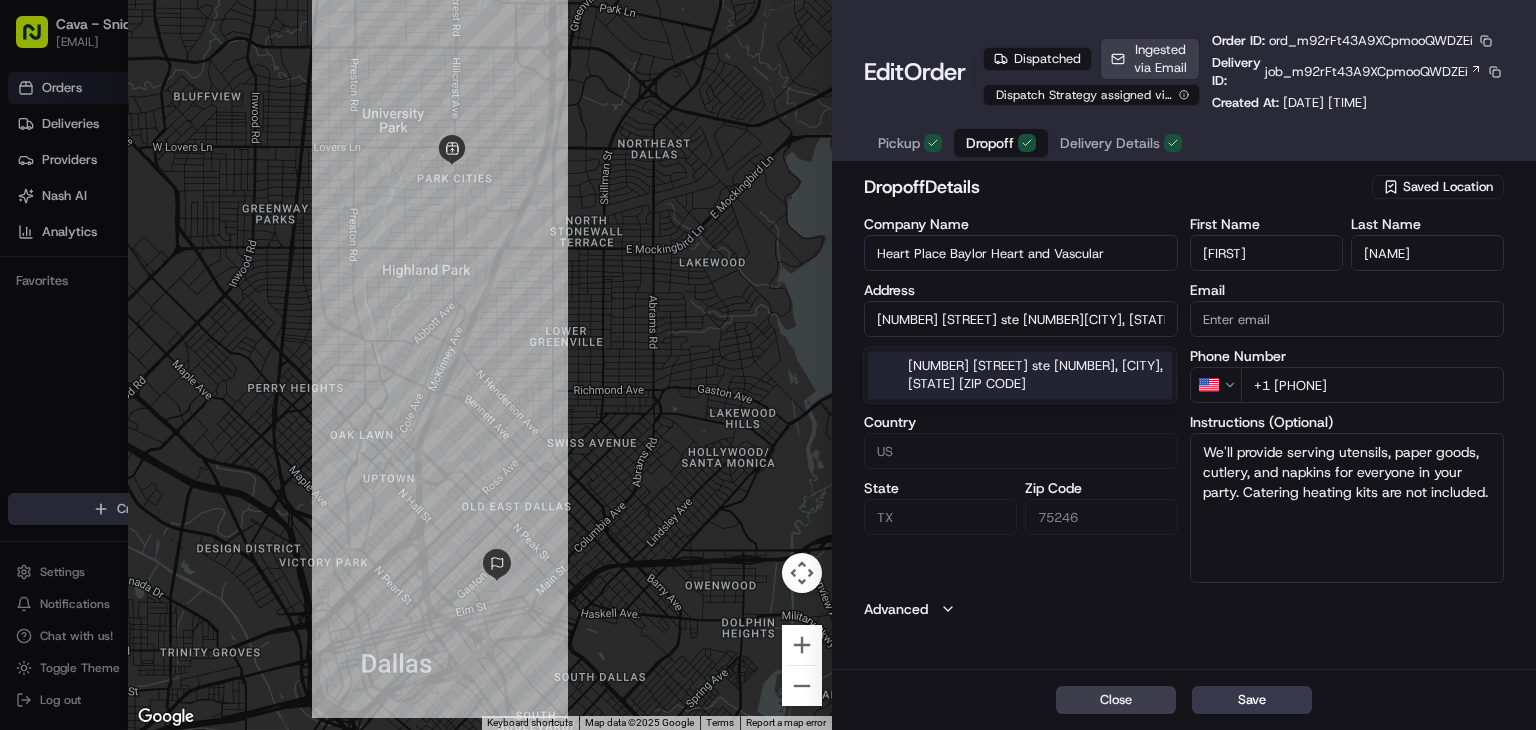 click on "3409 Worth St ste 500Dallas, TX 75246" at bounding box center (1021, 319) 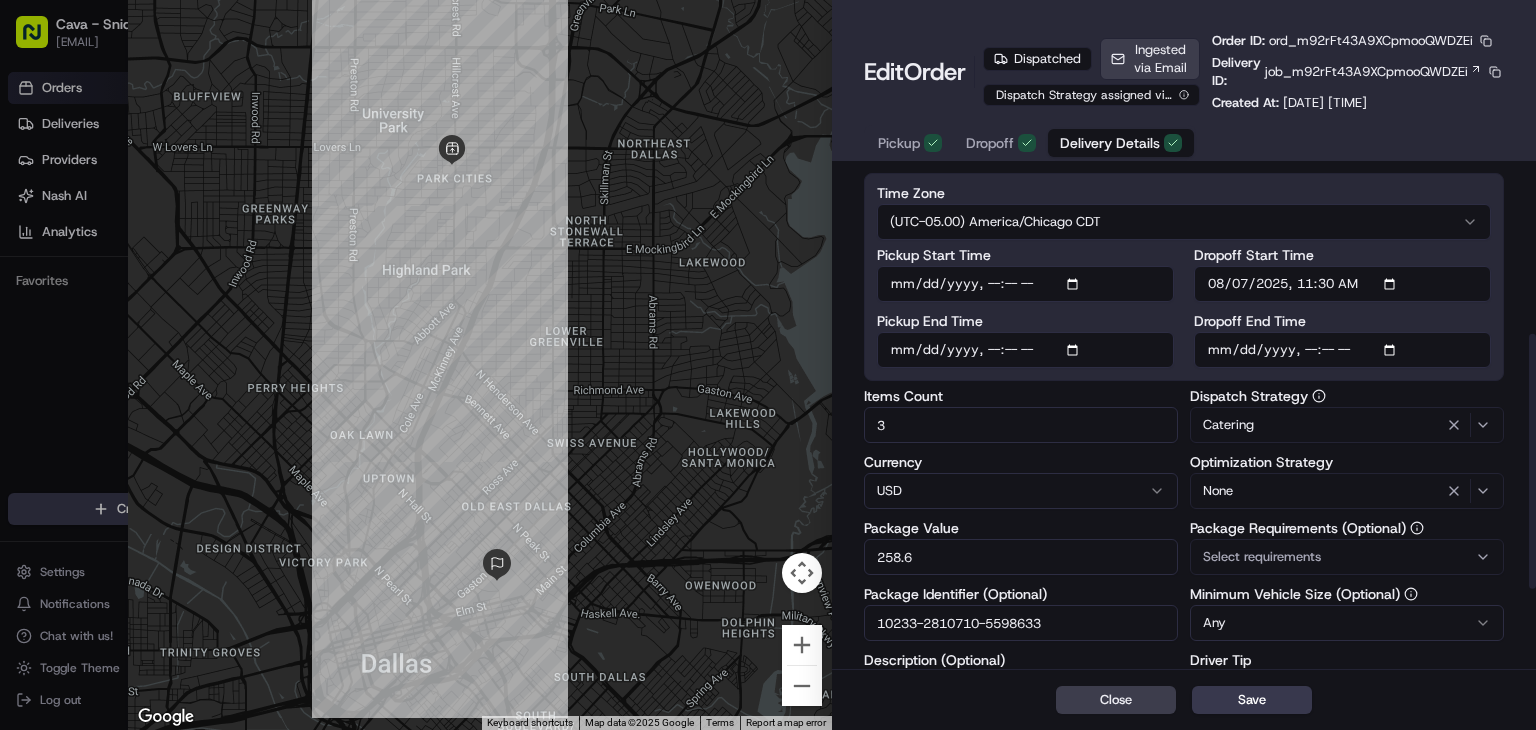 scroll, scrollTop: 466, scrollLeft: 0, axis: vertical 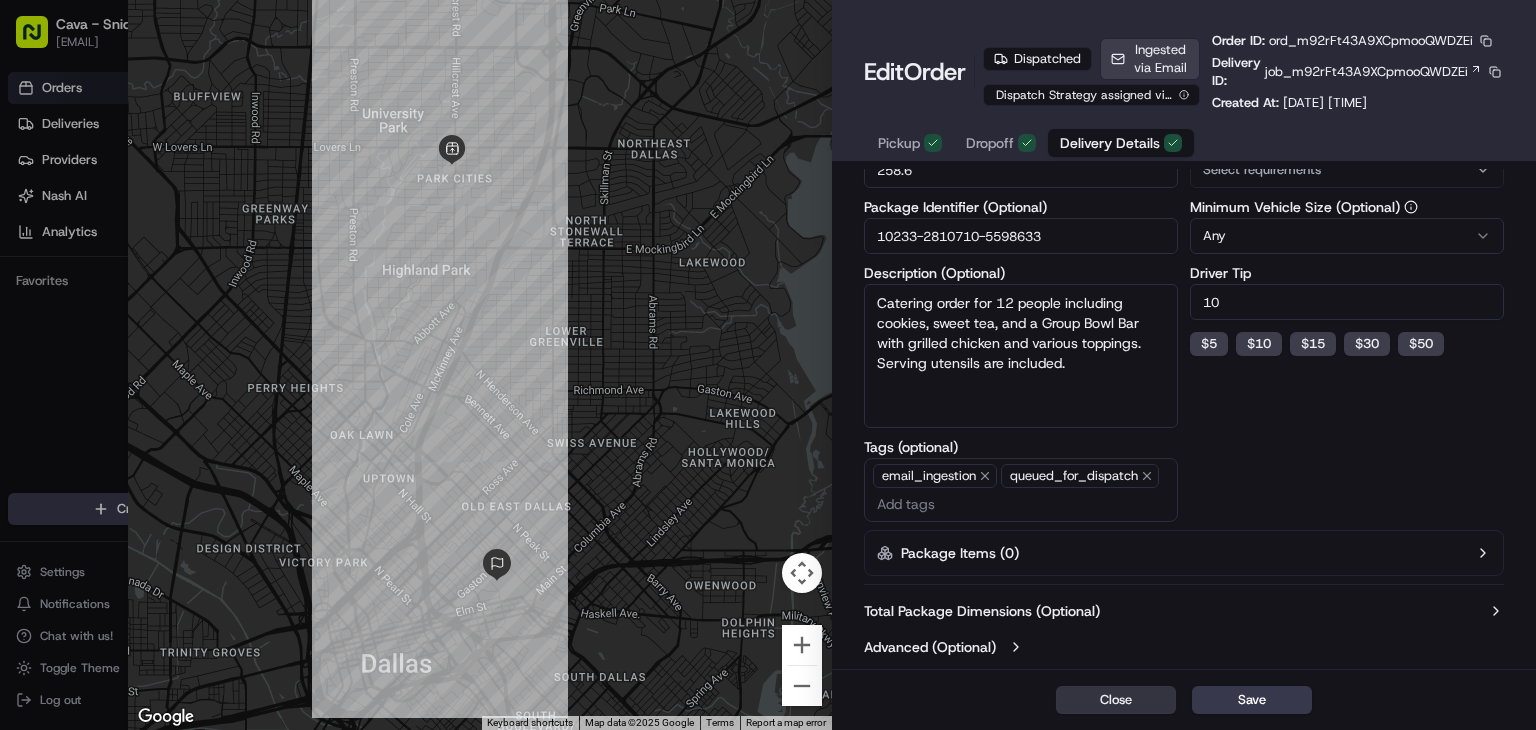 click on "Close" at bounding box center [1116, 700] 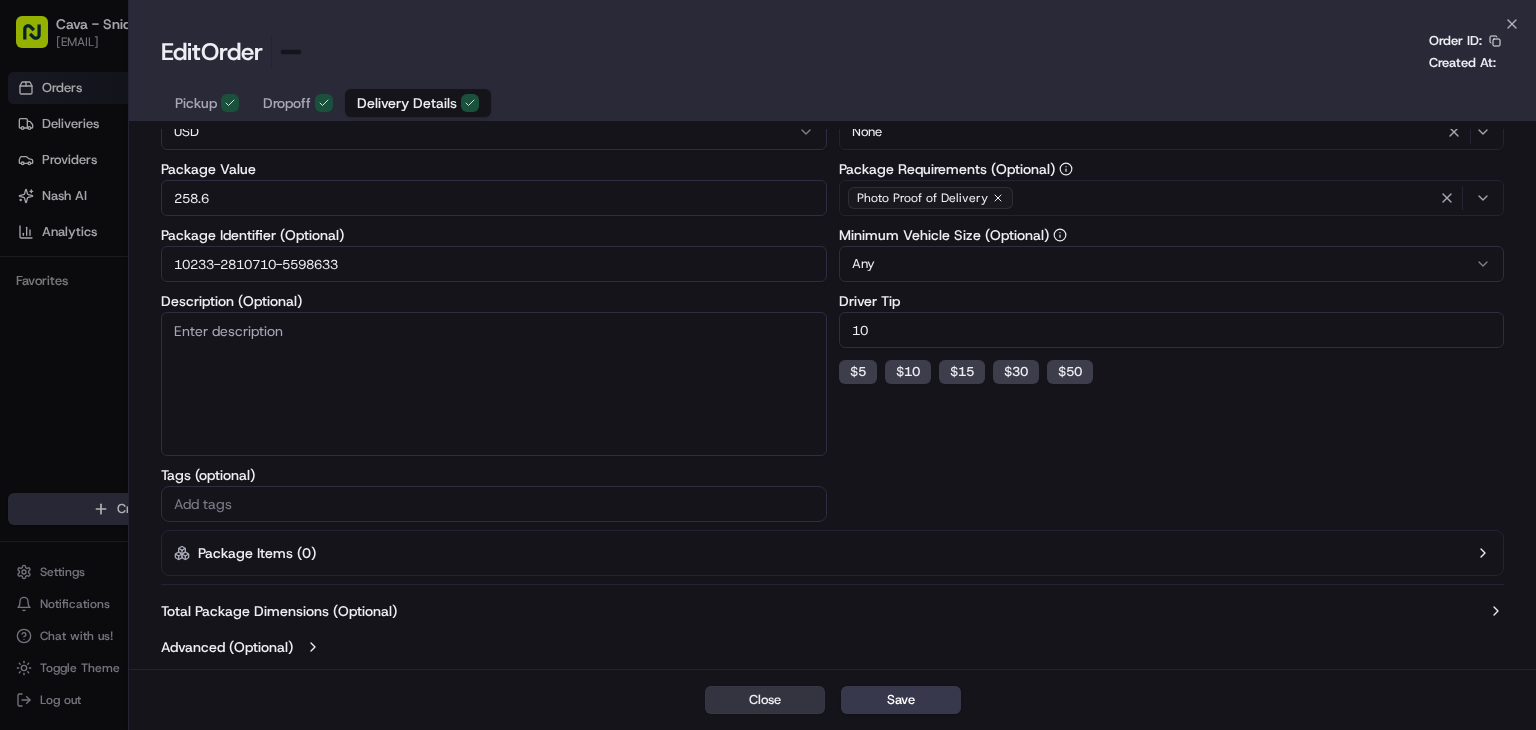 scroll, scrollTop: 186, scrollLeft: 0, axis: vertical 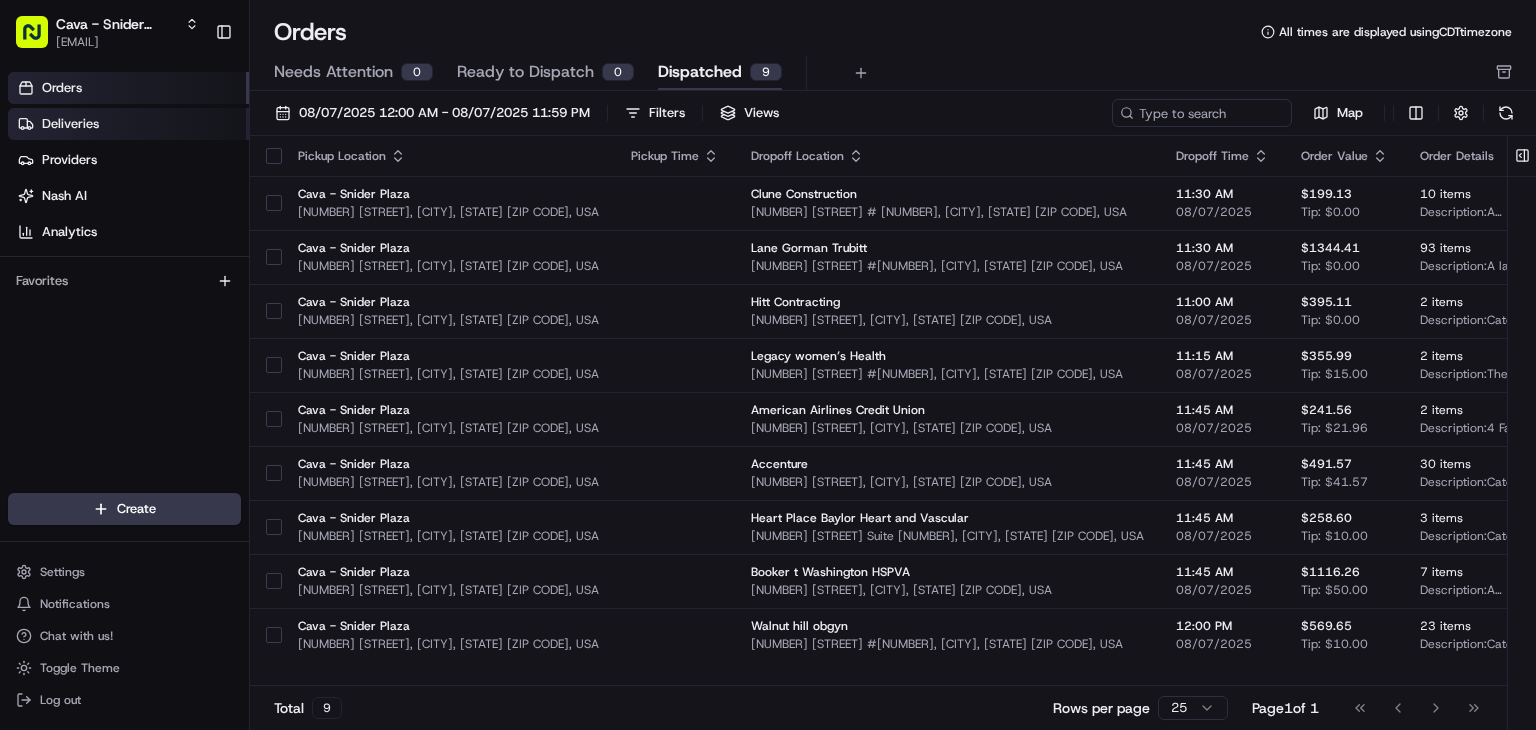 click on "Deliveries" at bounding box center [128, 124] 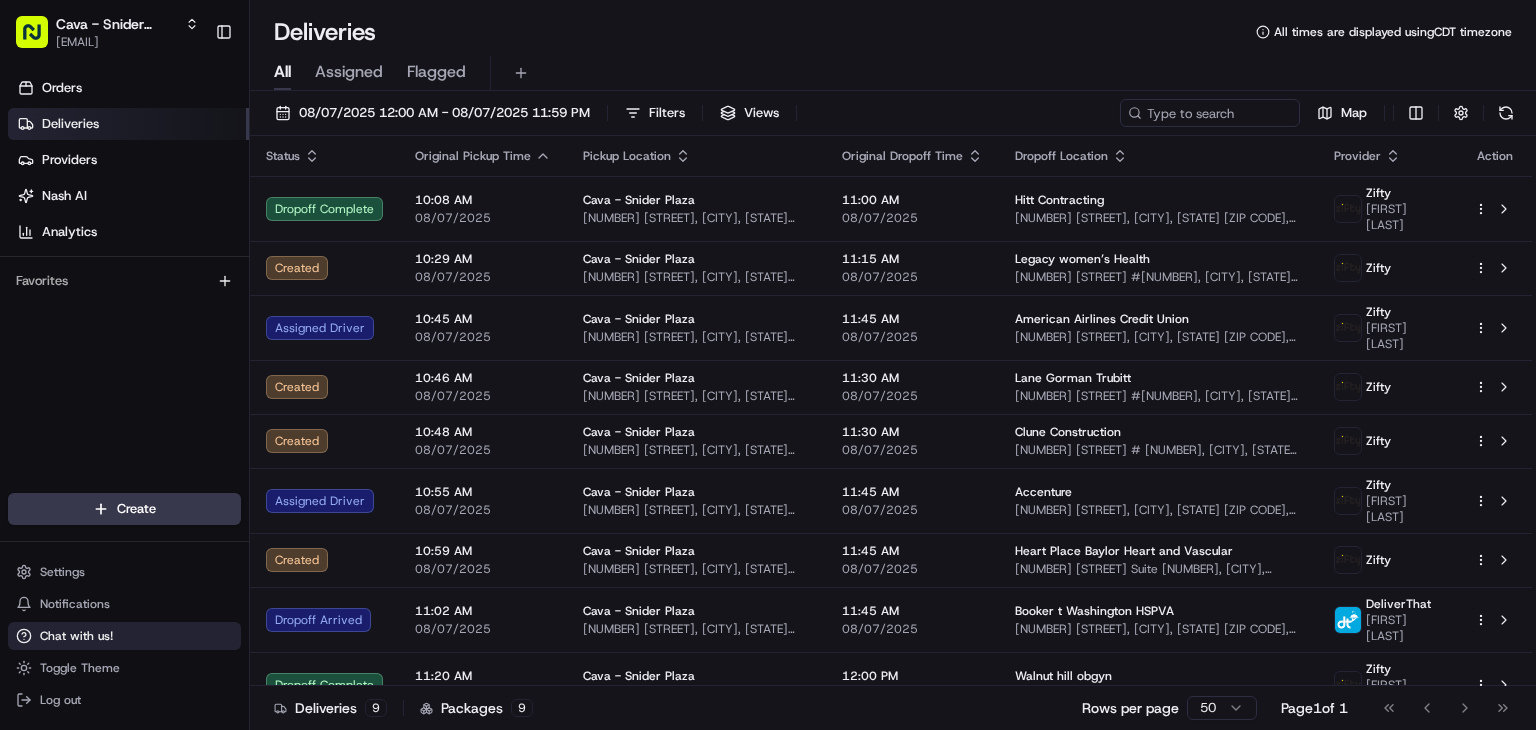 click on "Chat with us!" at bounding box center (76, 636) 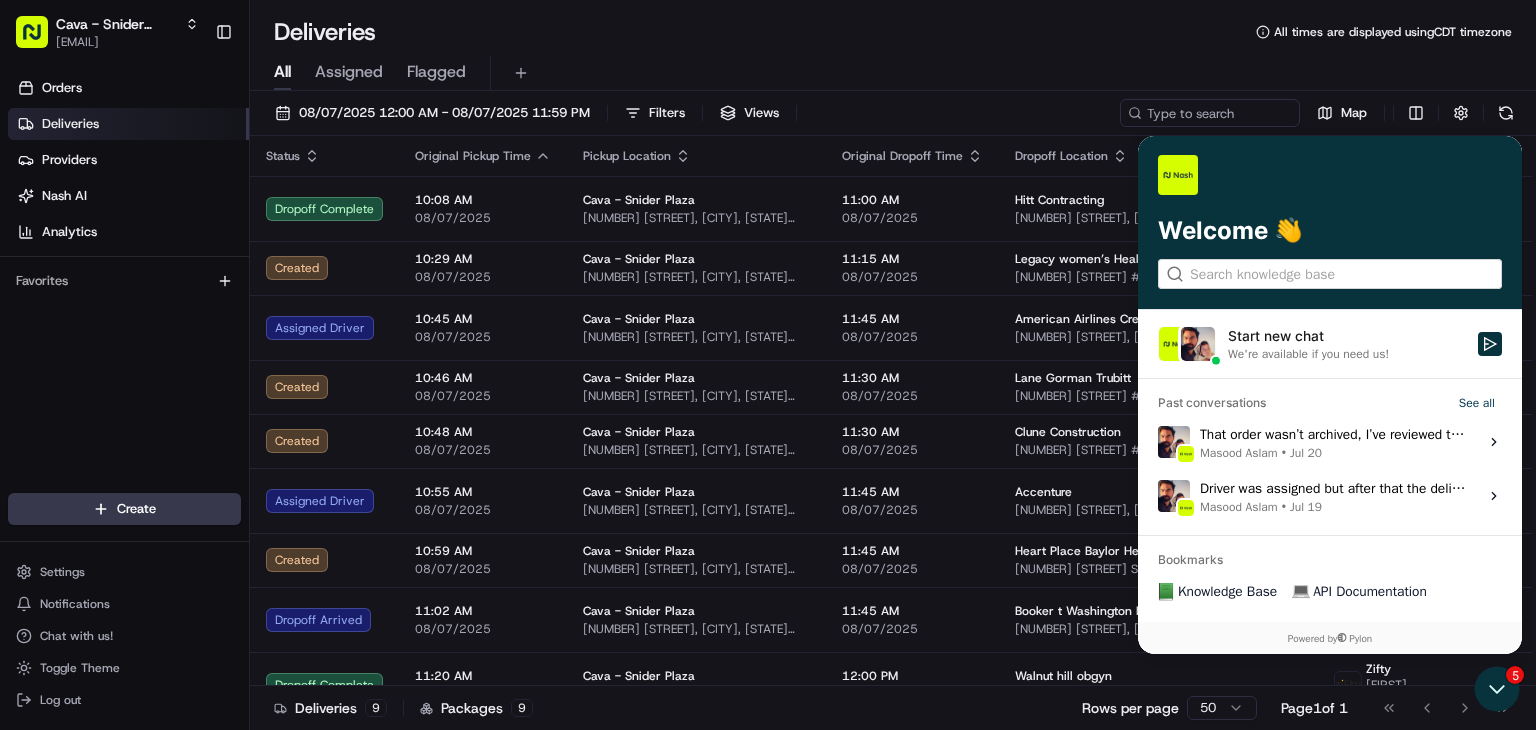 click on "We're available if you need us!" at bounding box center [1308, 353] 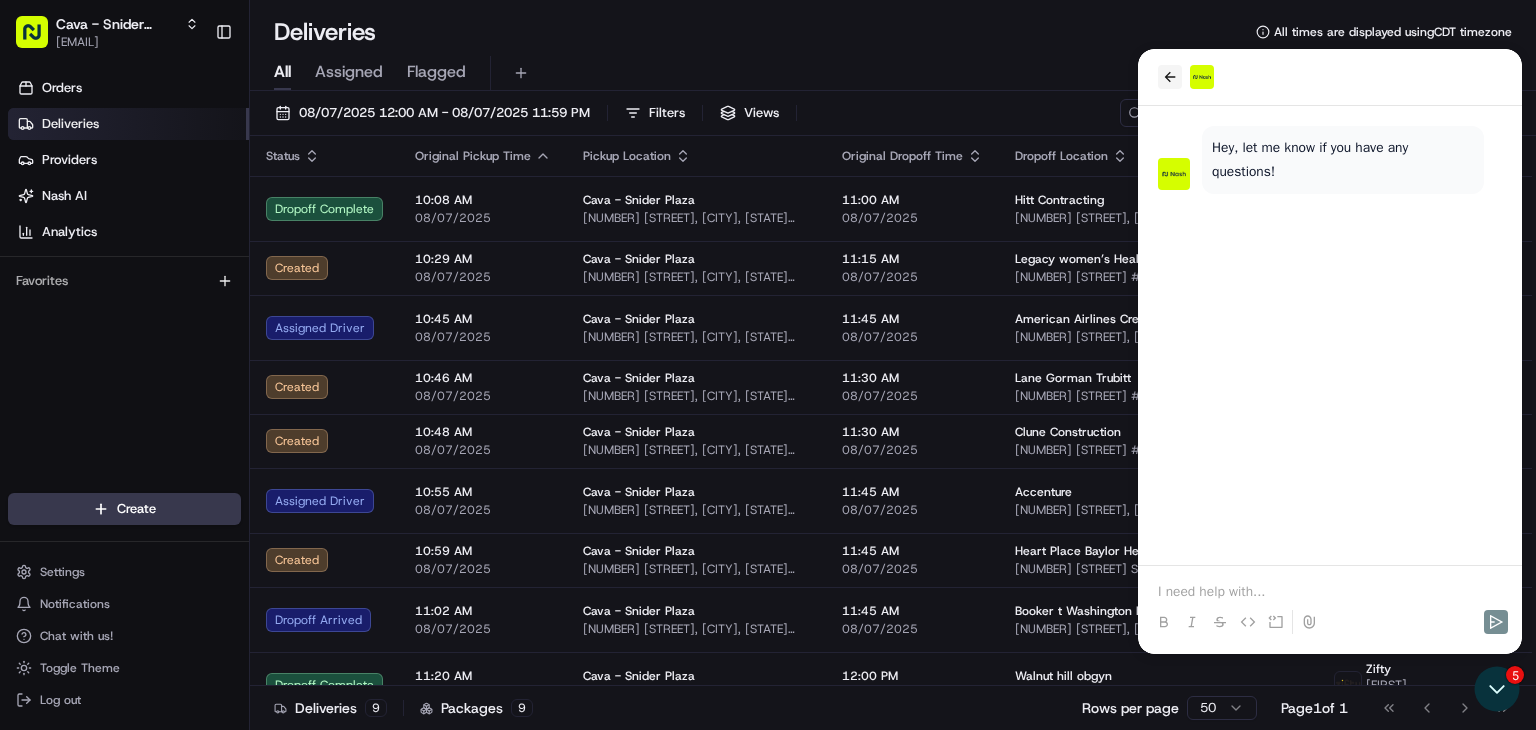 click 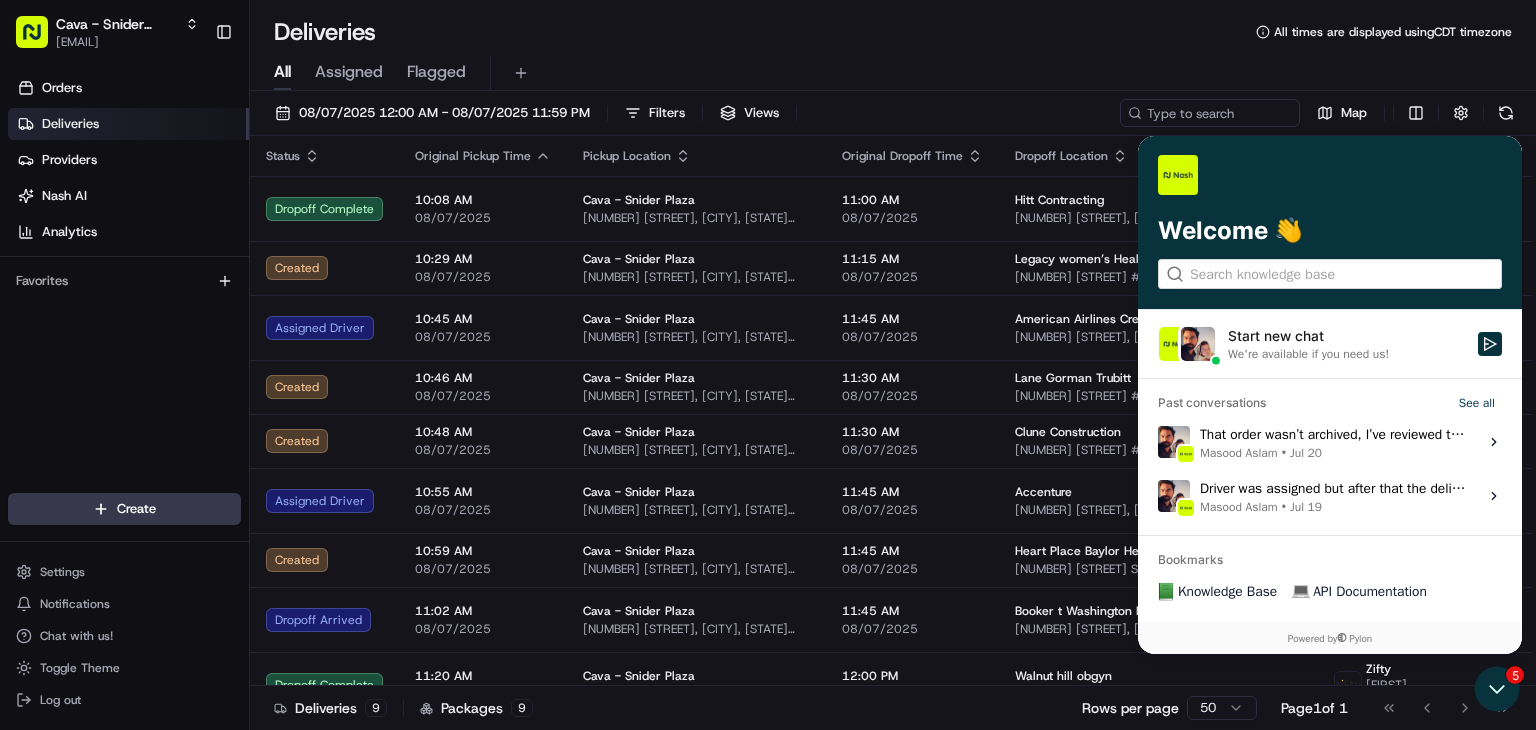 click on "We're available if you need us!" at bounding box center (1308, 353) 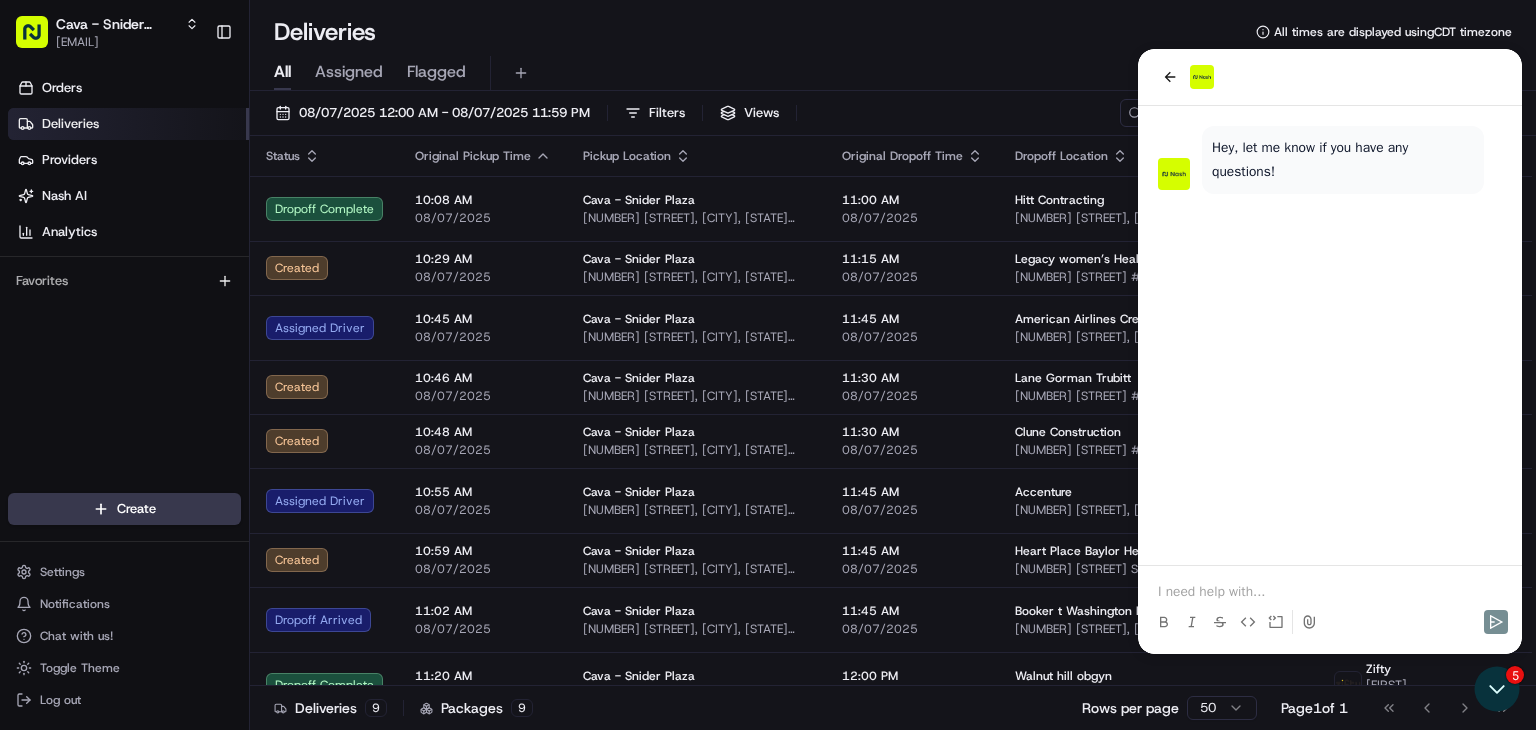 type 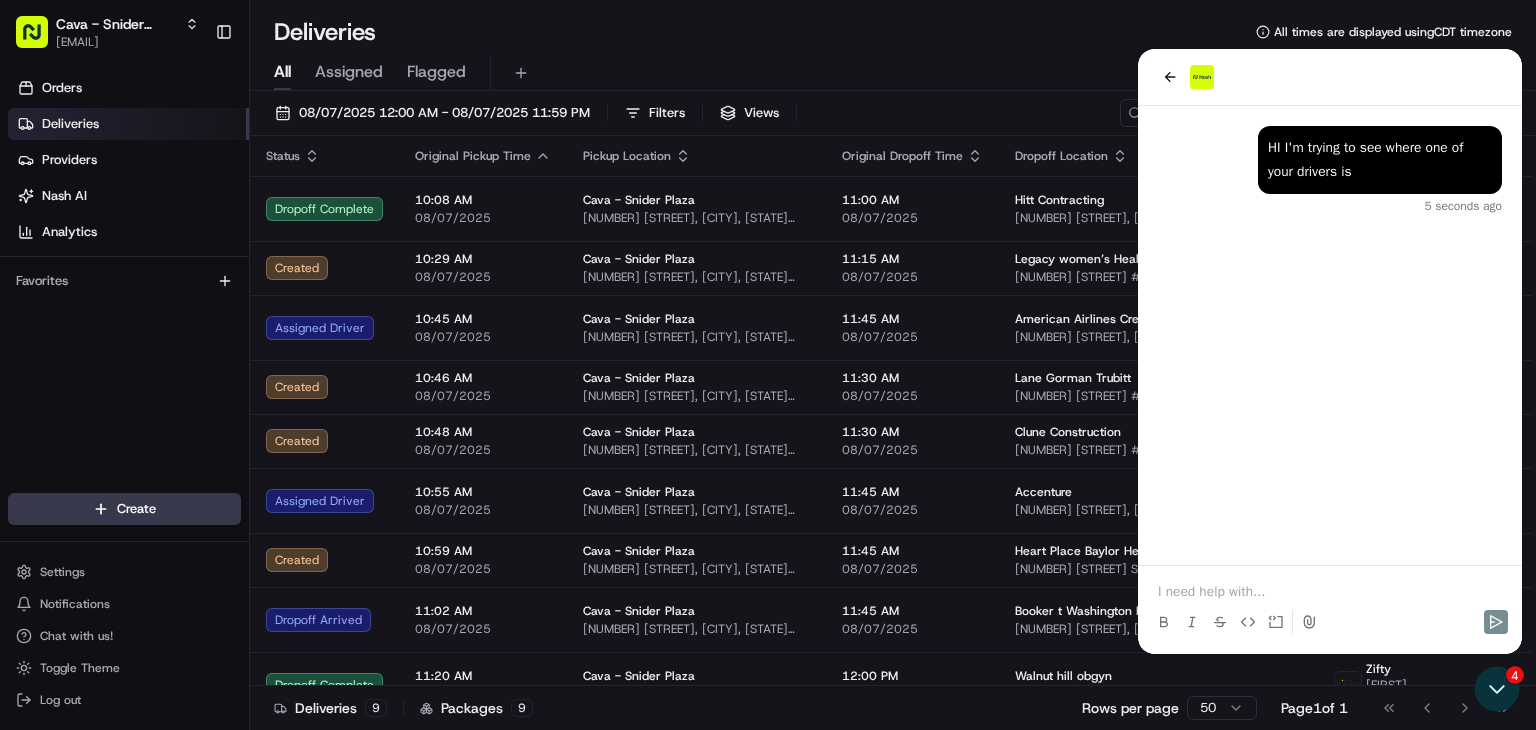 click at bounding box center (1330, 592) 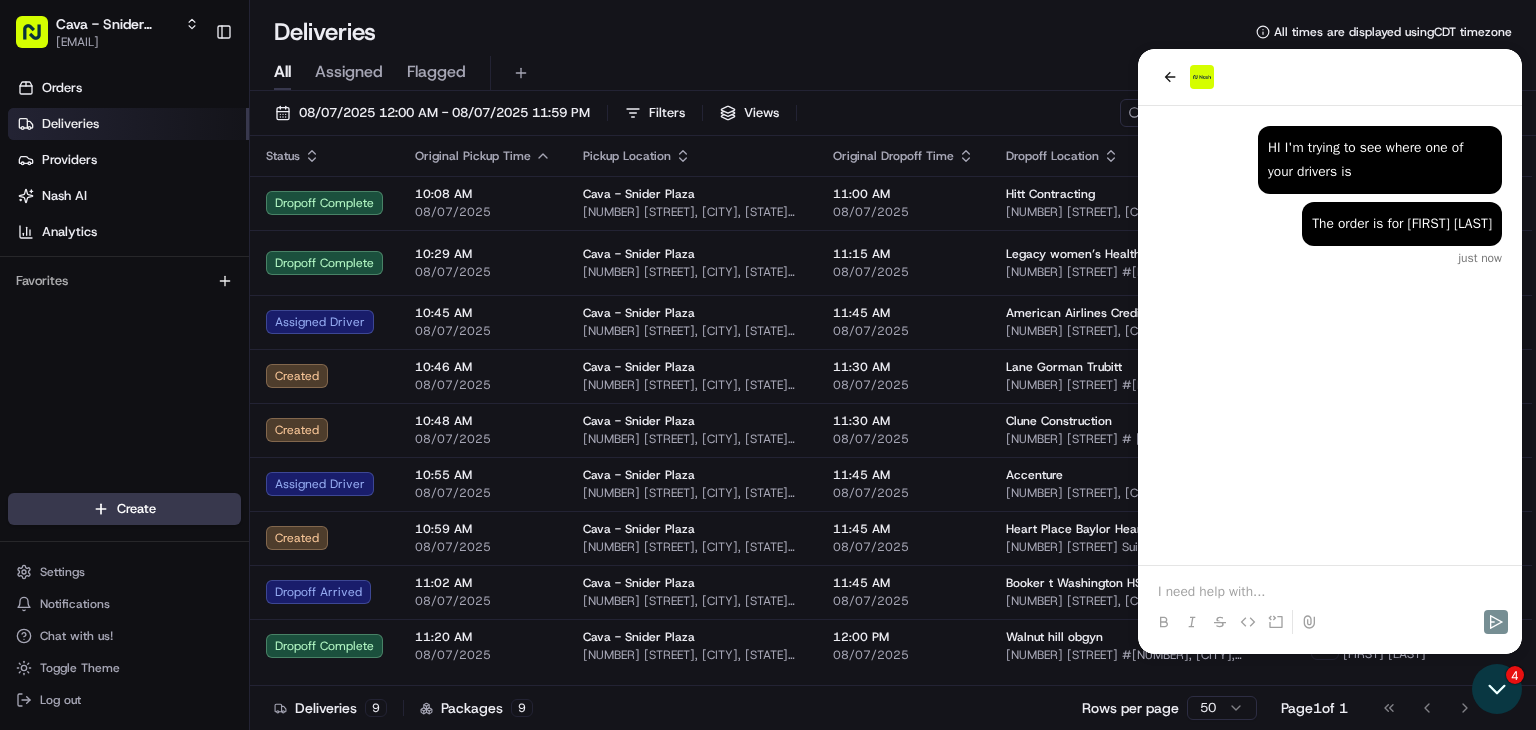 click 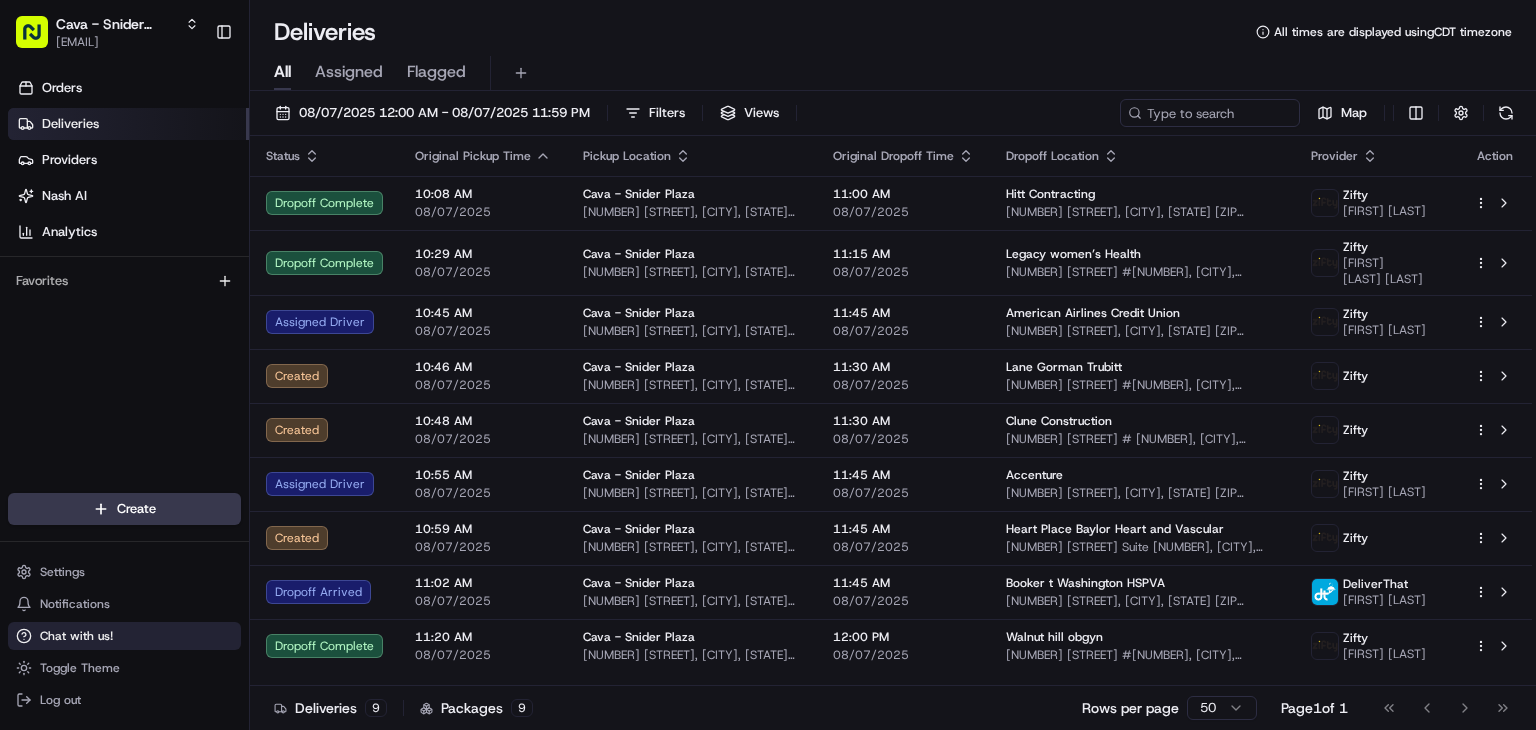 click on "Chat with us!" at bounding box center [76, 636] 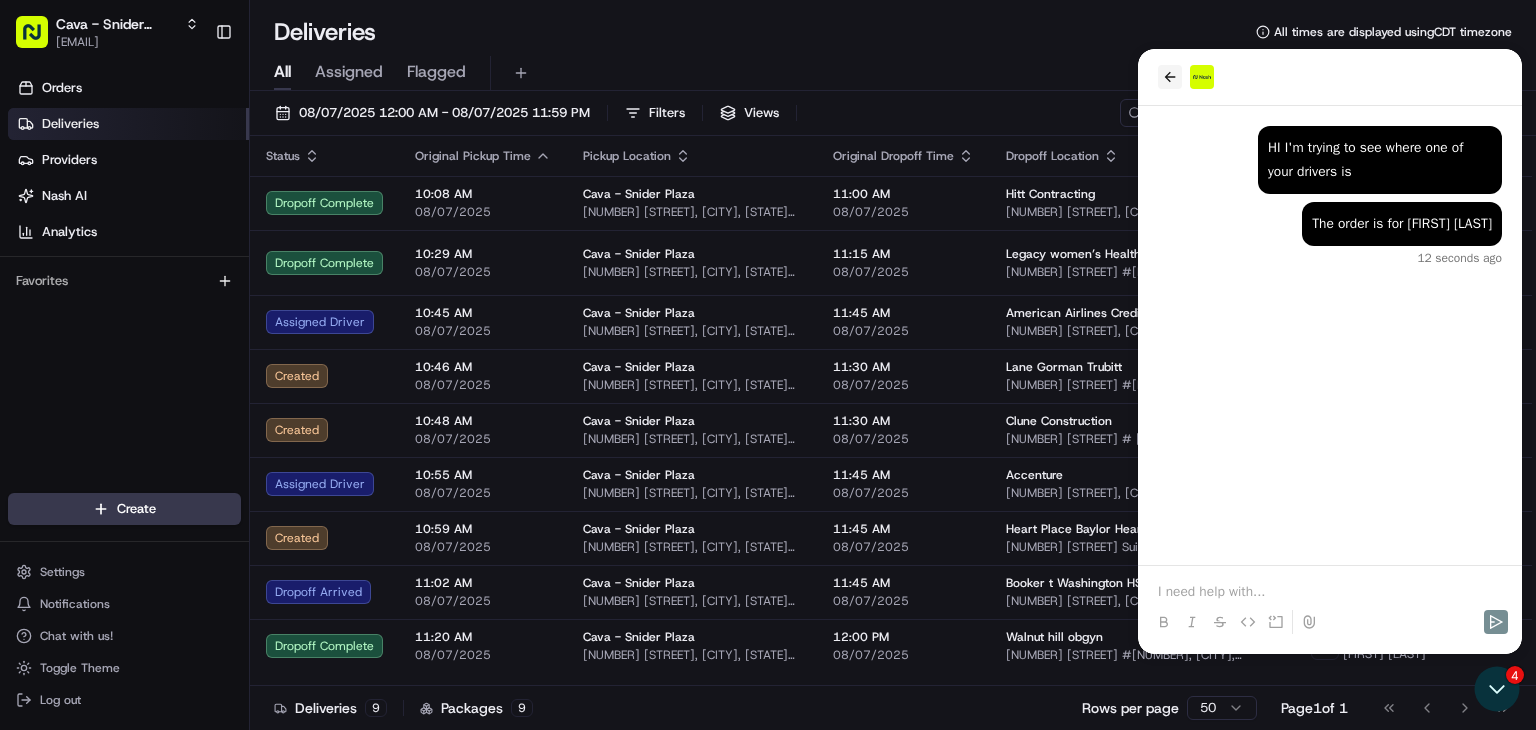click 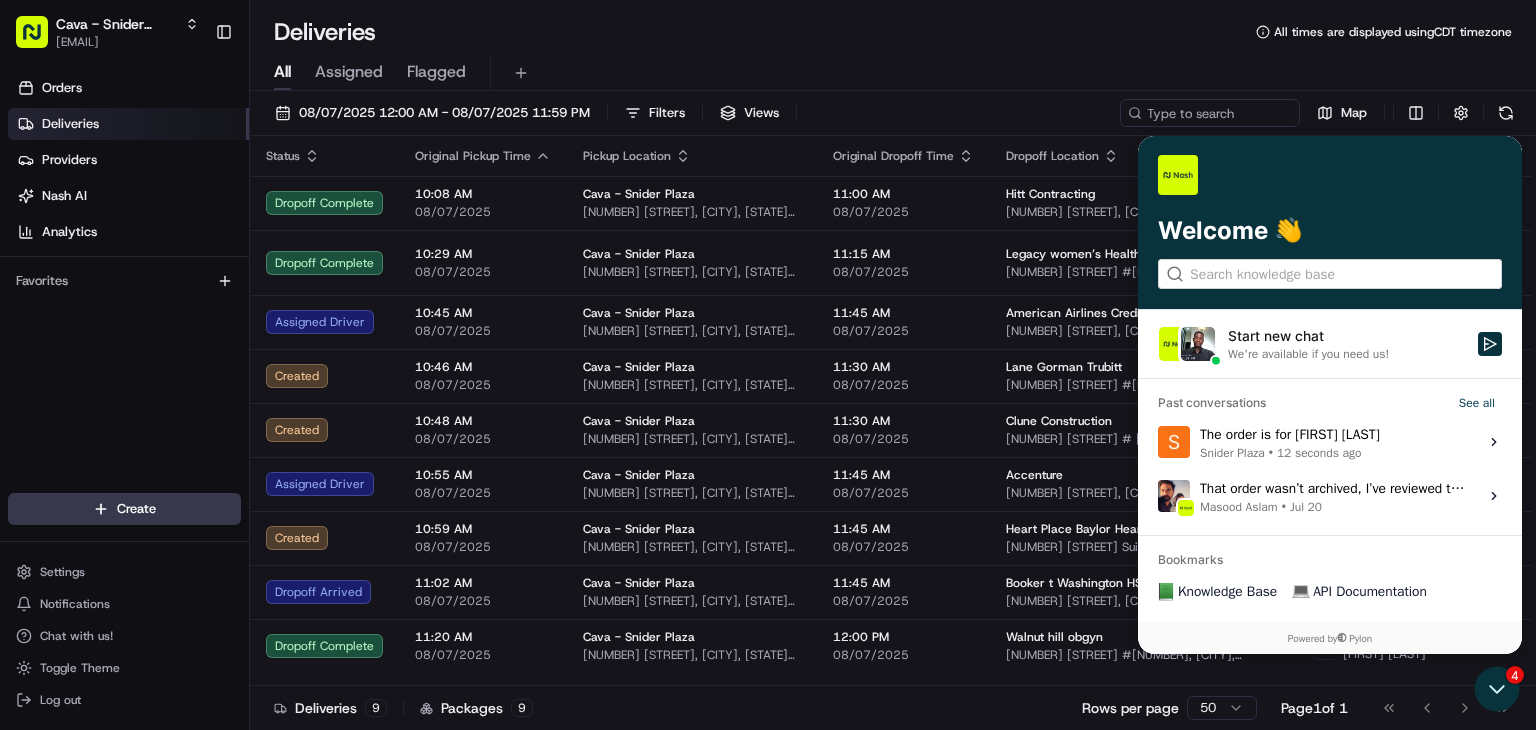 click on "12 seconds ago" at bounding box center [1319, 452] 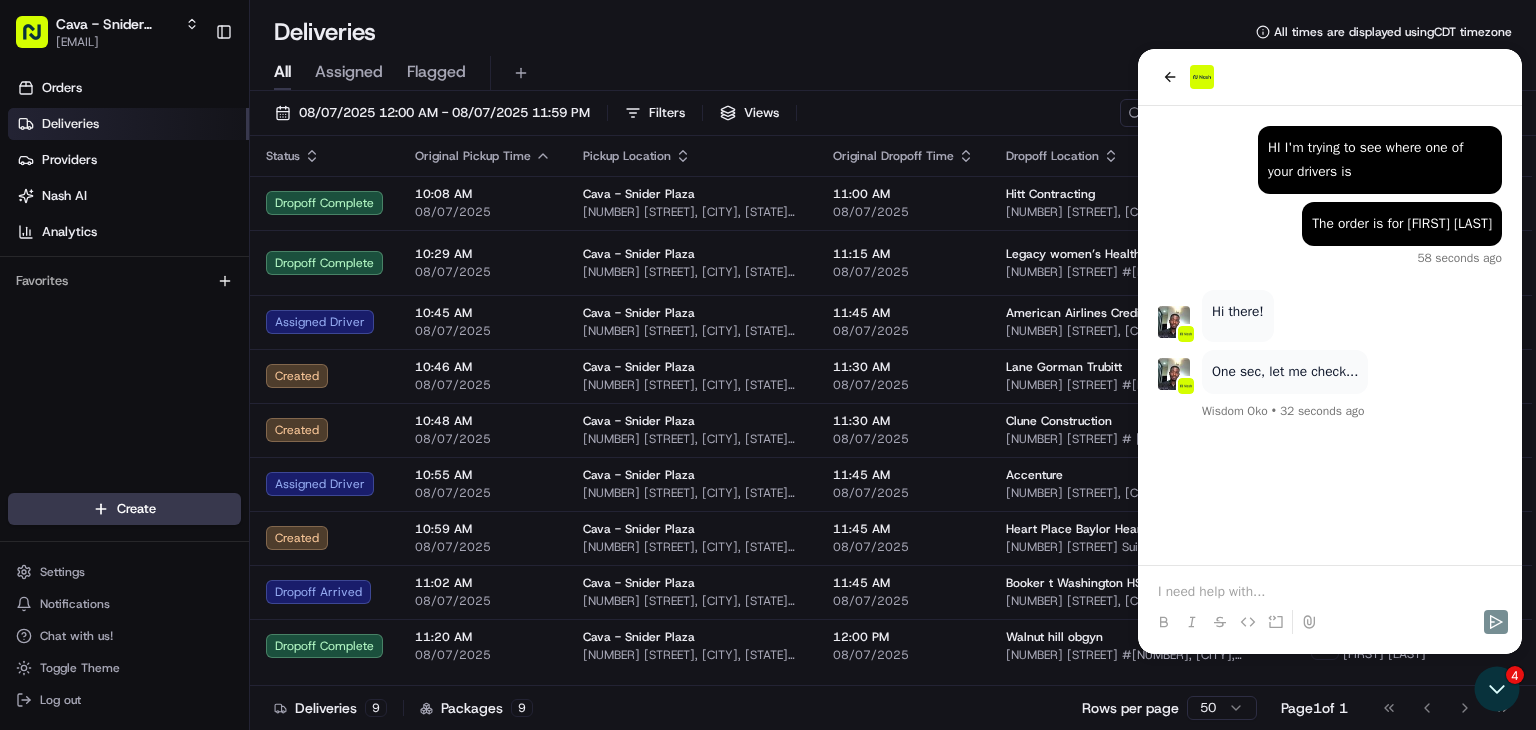 drag, startPoint x: 1321, startPoint y: 88, endPoint x: 1234, endPoint y: 89, distance: 87.005745 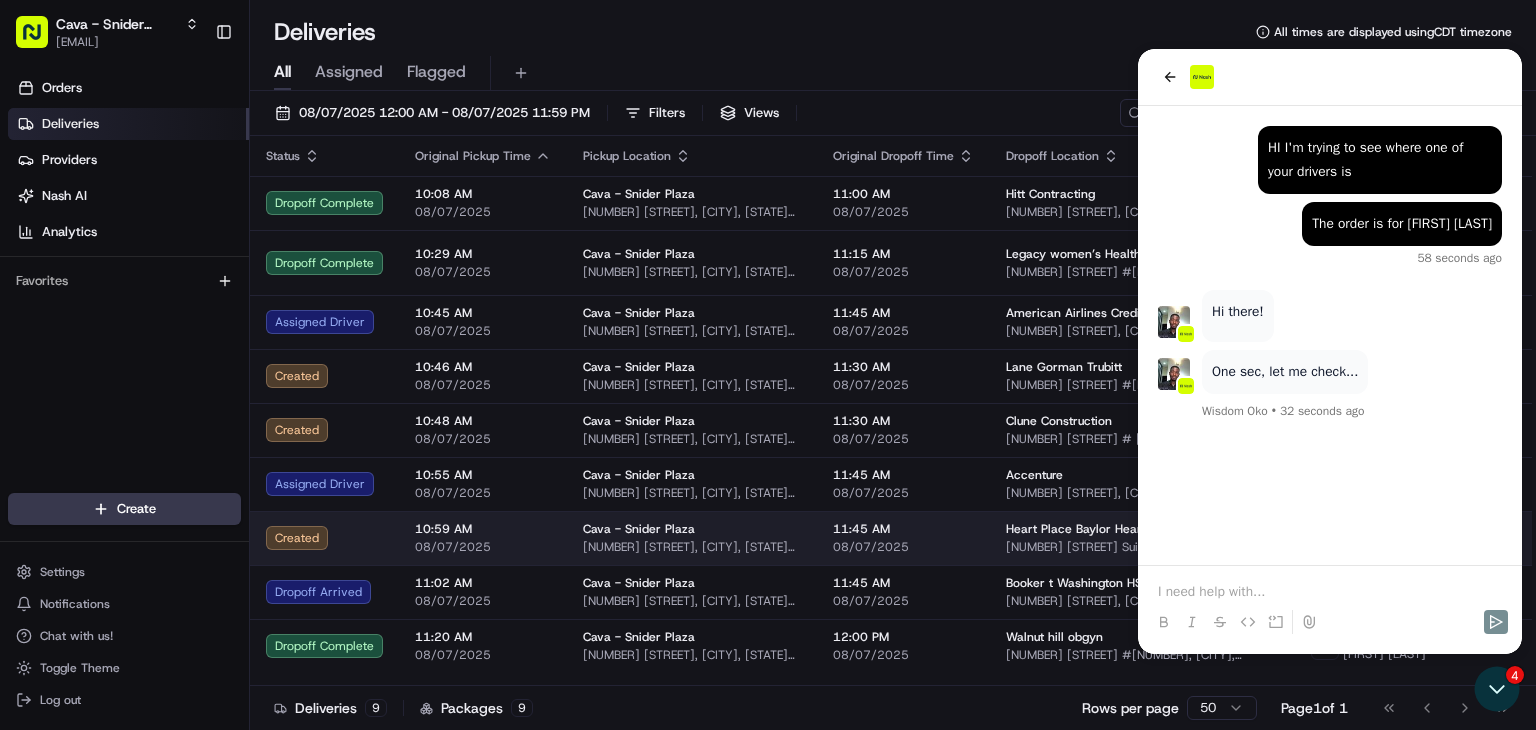 click on "Heart Place Baylor Heart and Vascular" at bounding box center [1115, 529] 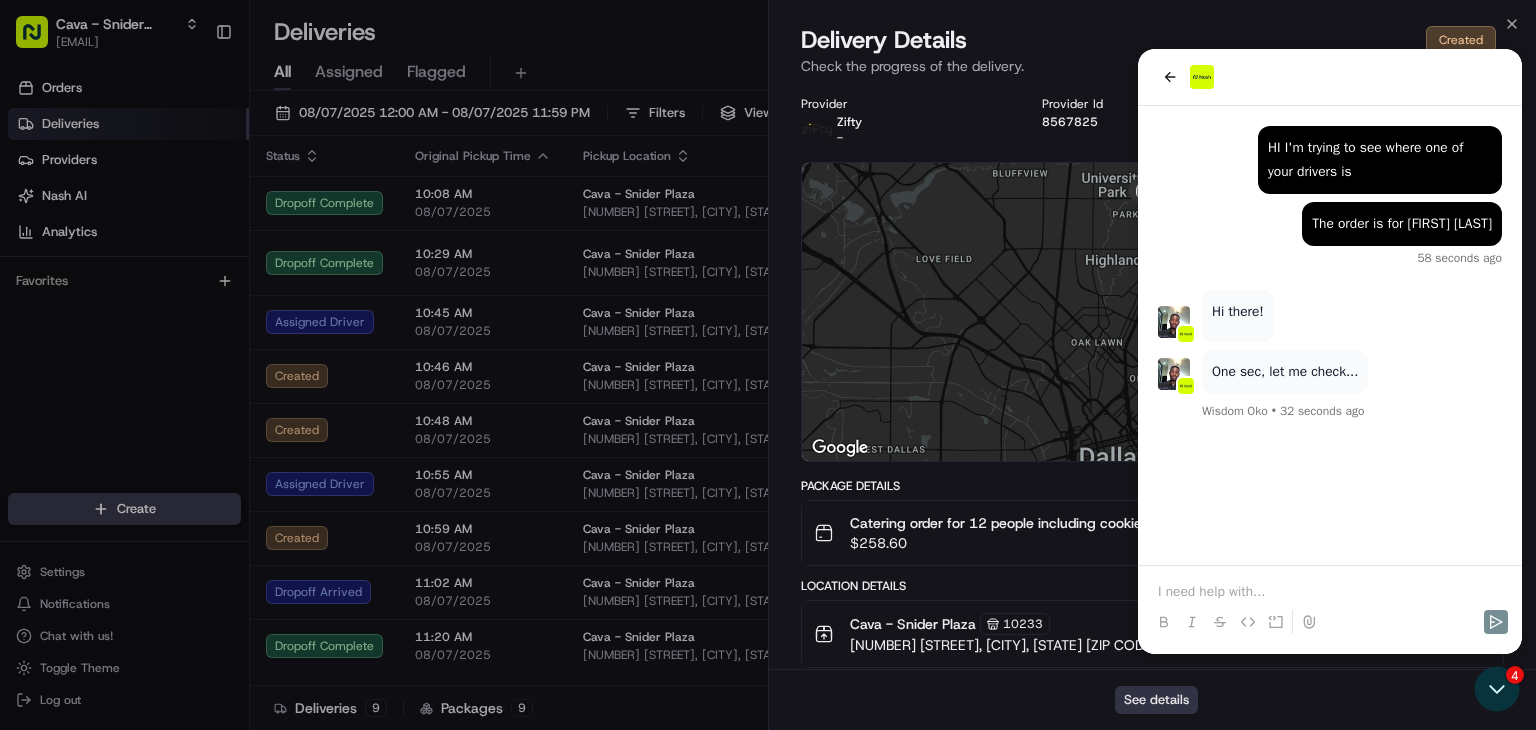 click on "See details" at bounding box center (1156, 700) 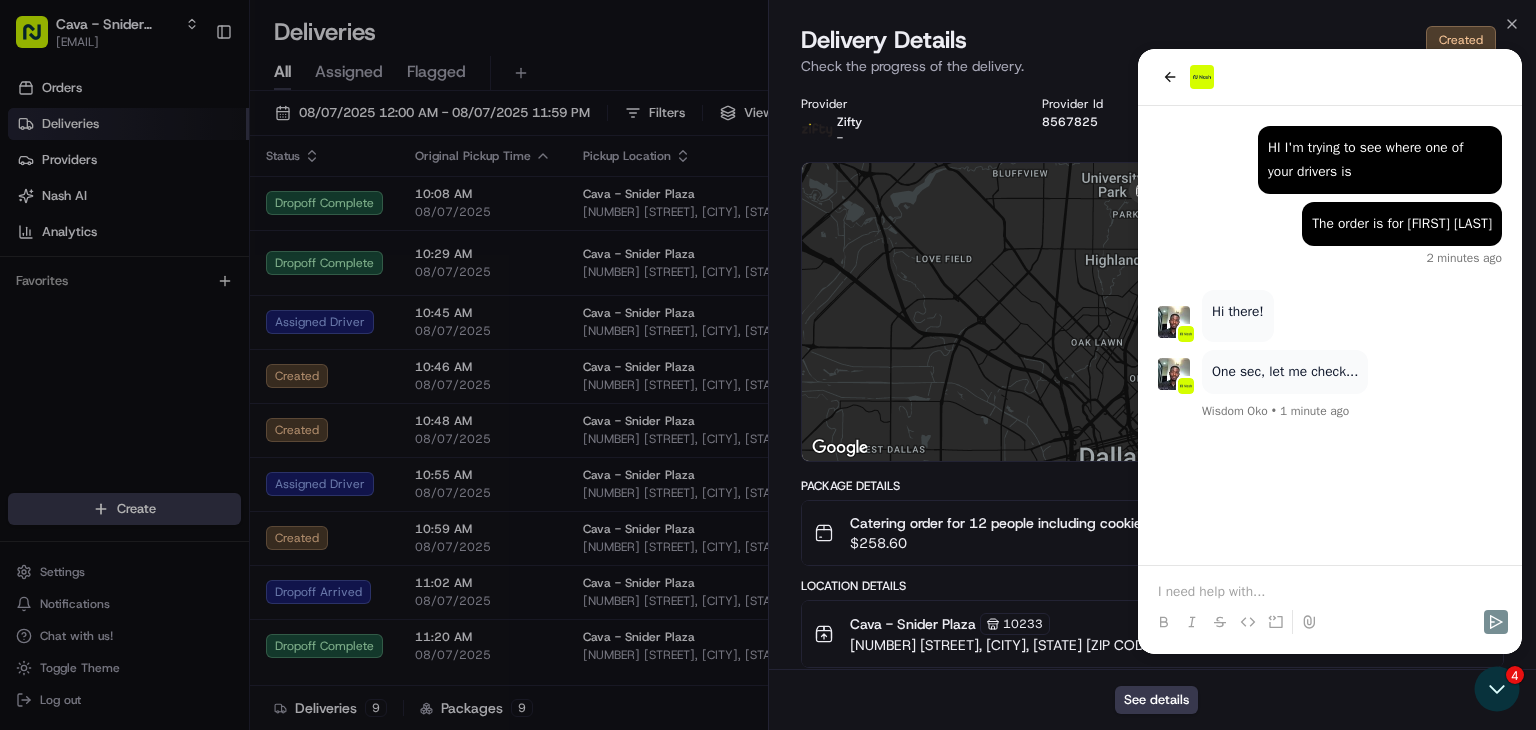 click on "Location Details" at bounding box center [1152, 586] 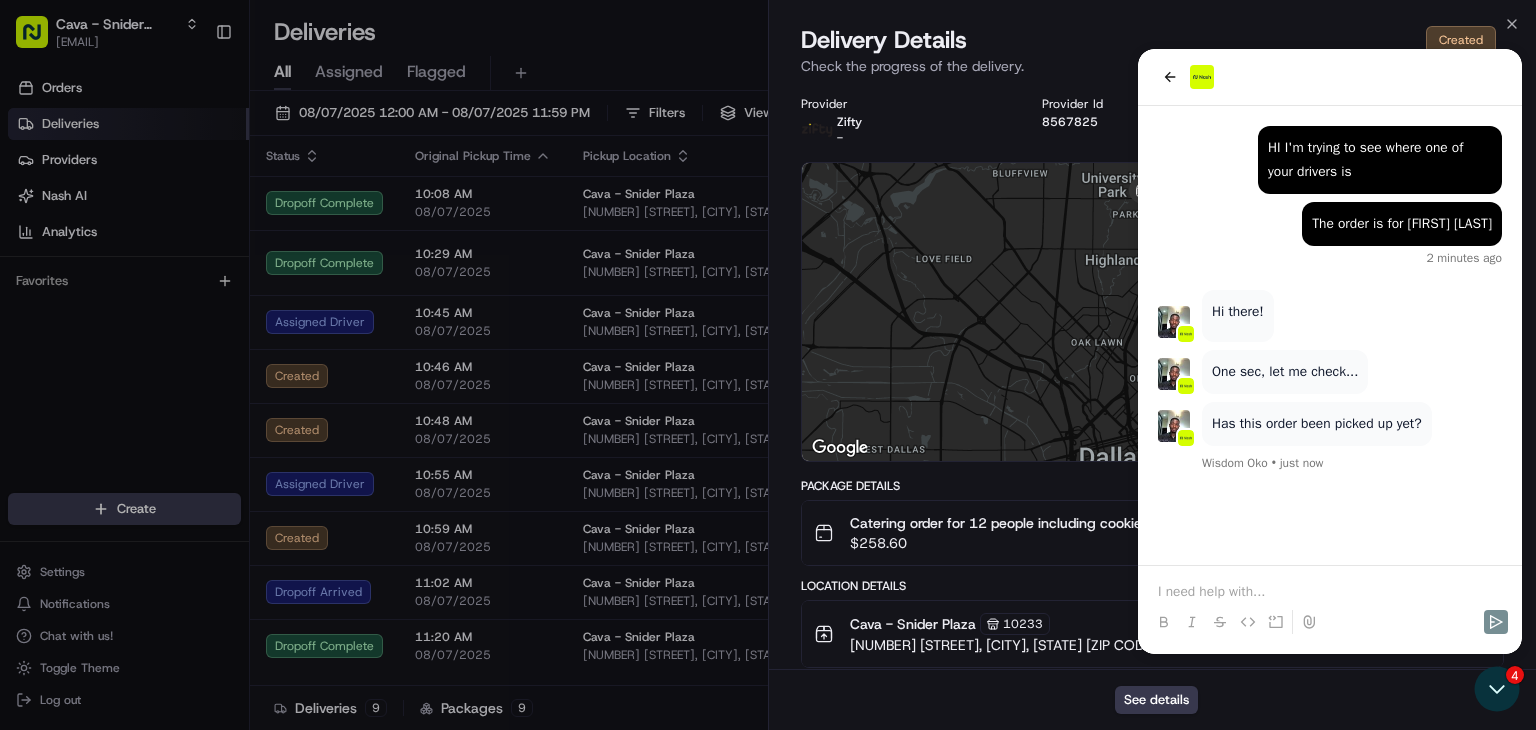 click on "Package Details Catering order for 12 people including cookies, sweet tea, and a Group Bowl Bar with grilled chicken and various toppings. Serving utensils are included. $ 258.60 Location Details Cava - Snider Plaza 10233 6800 Snider Plaza, Dallas, TX 75205, USA 10:59 AM 08/07/2025 Heart Place Baylor Heart and Vascular Erin Norris 3409 Worth St Suite 500, Dallas, TX 75246, USA 11:45 AM 08/07/2025 Delivery Activity Add Event Created (Sent To Provider) Zifty 08/07/2025 7:34 AM CDT" at bounding box center [1152, 659] 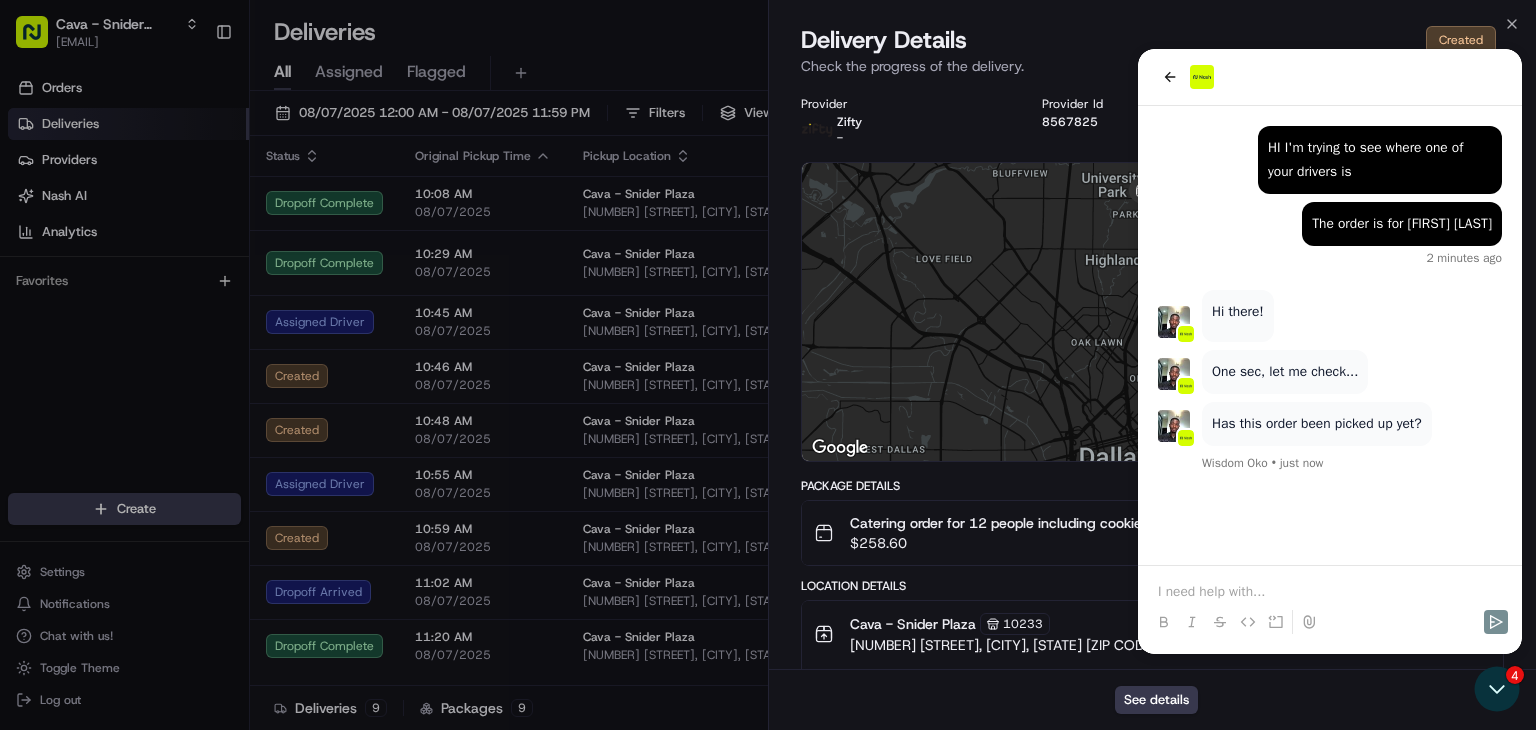 click on "Location Details" at bounding box center [1152, 586] 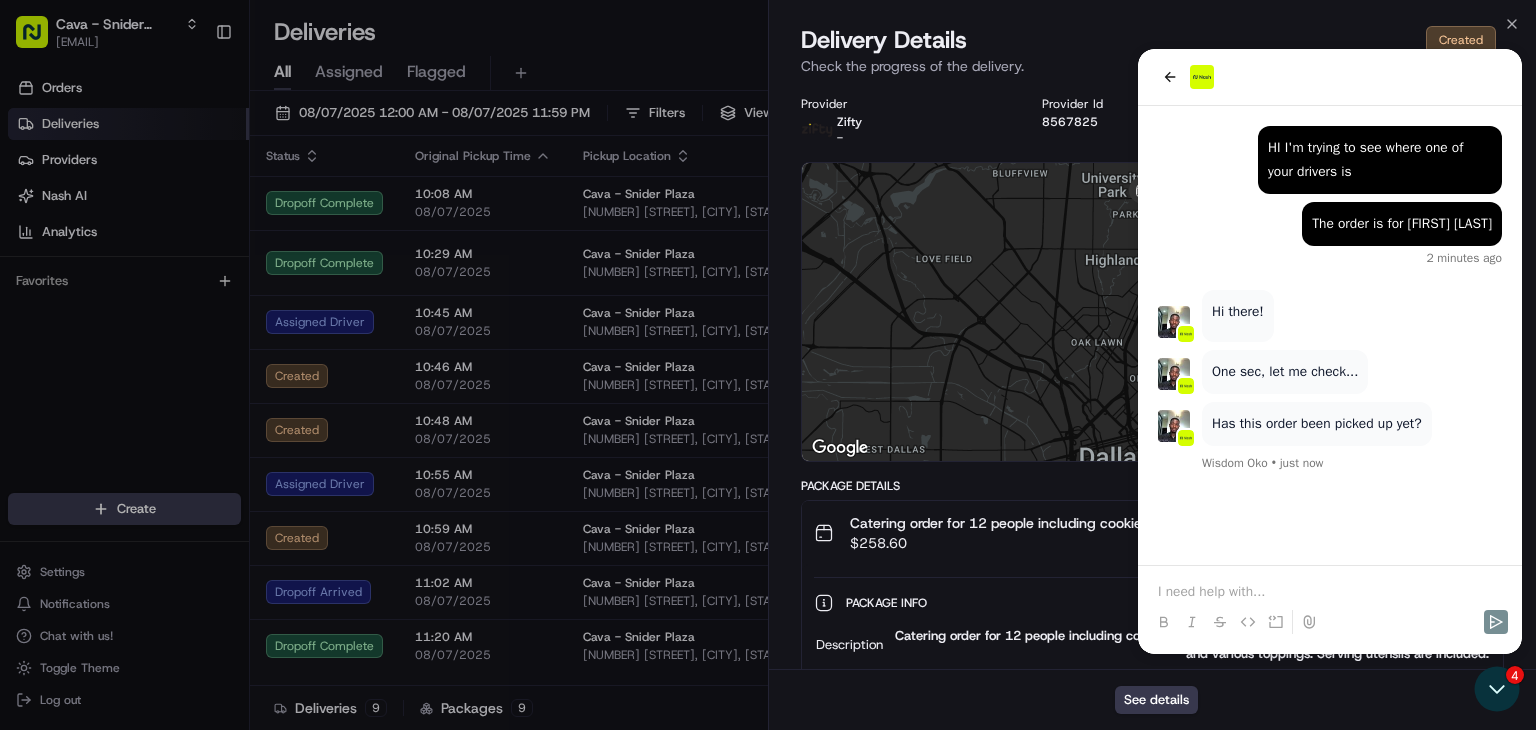 drag, startPoint x: 1480, startPoint y: 526, endPoint x: 1423, endPoint y: 530, distance: 57.14018 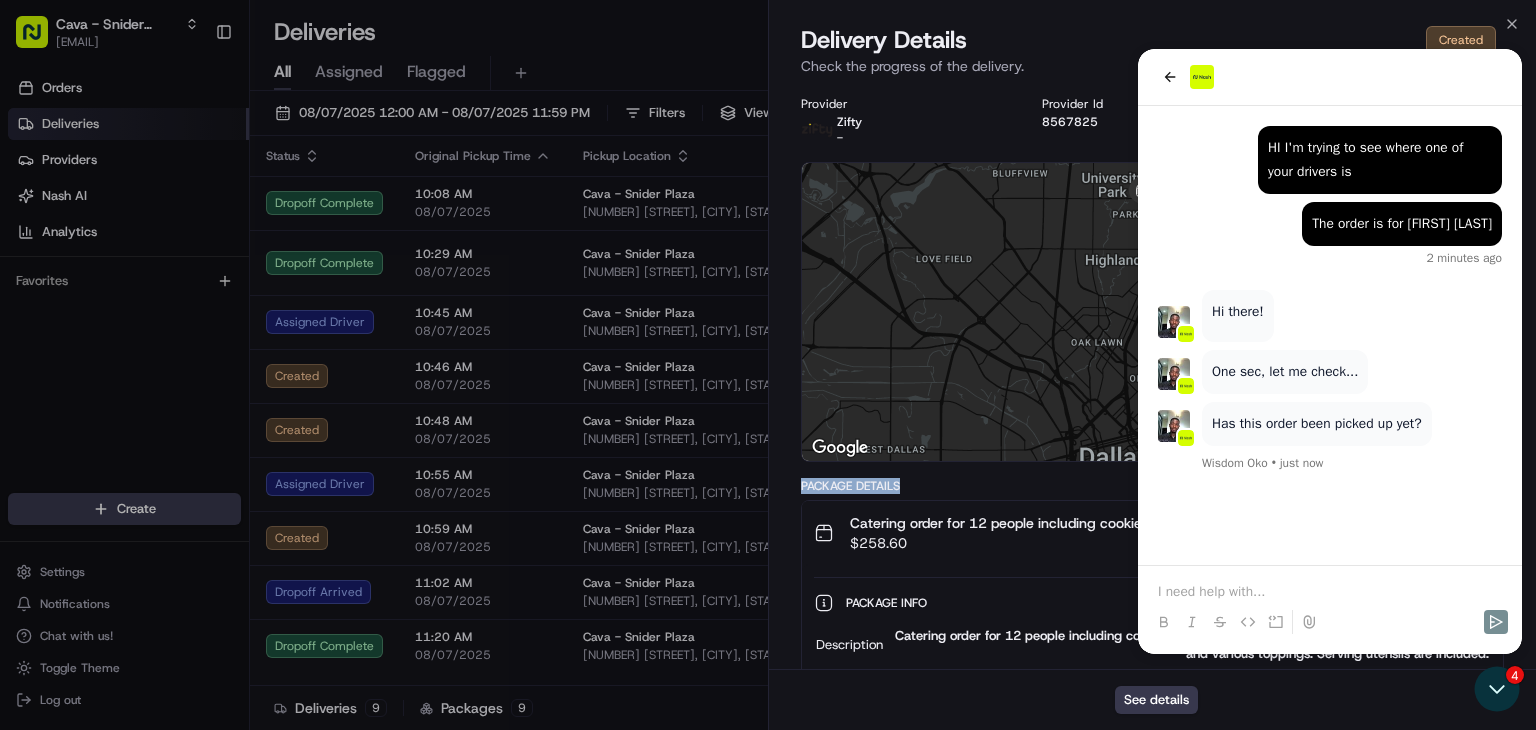 click on "Package Info Hidden ( 5 )" at bounding box center (1168, 602) 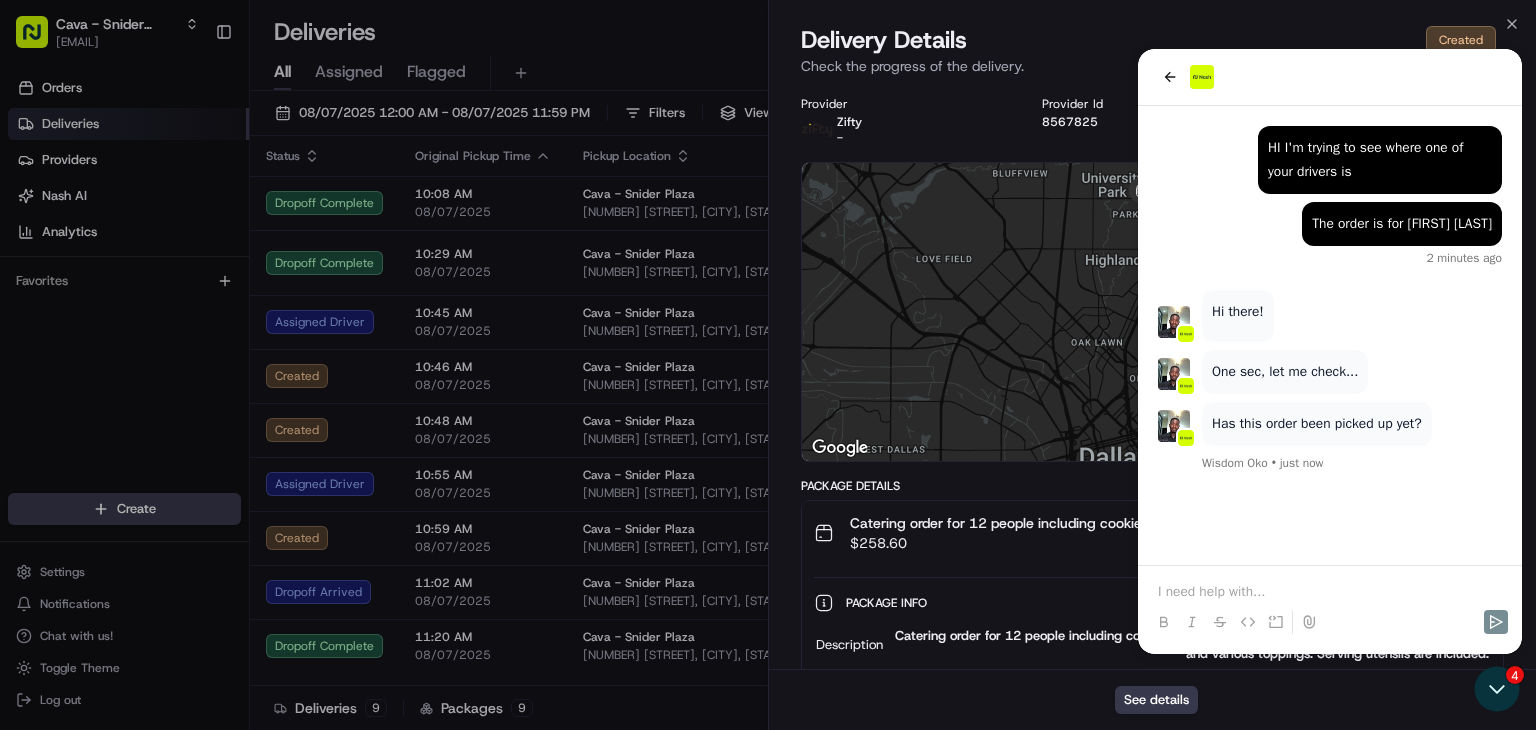 click on "Package Info Hidden ( 5 )" at bounding box center (1168, 602) 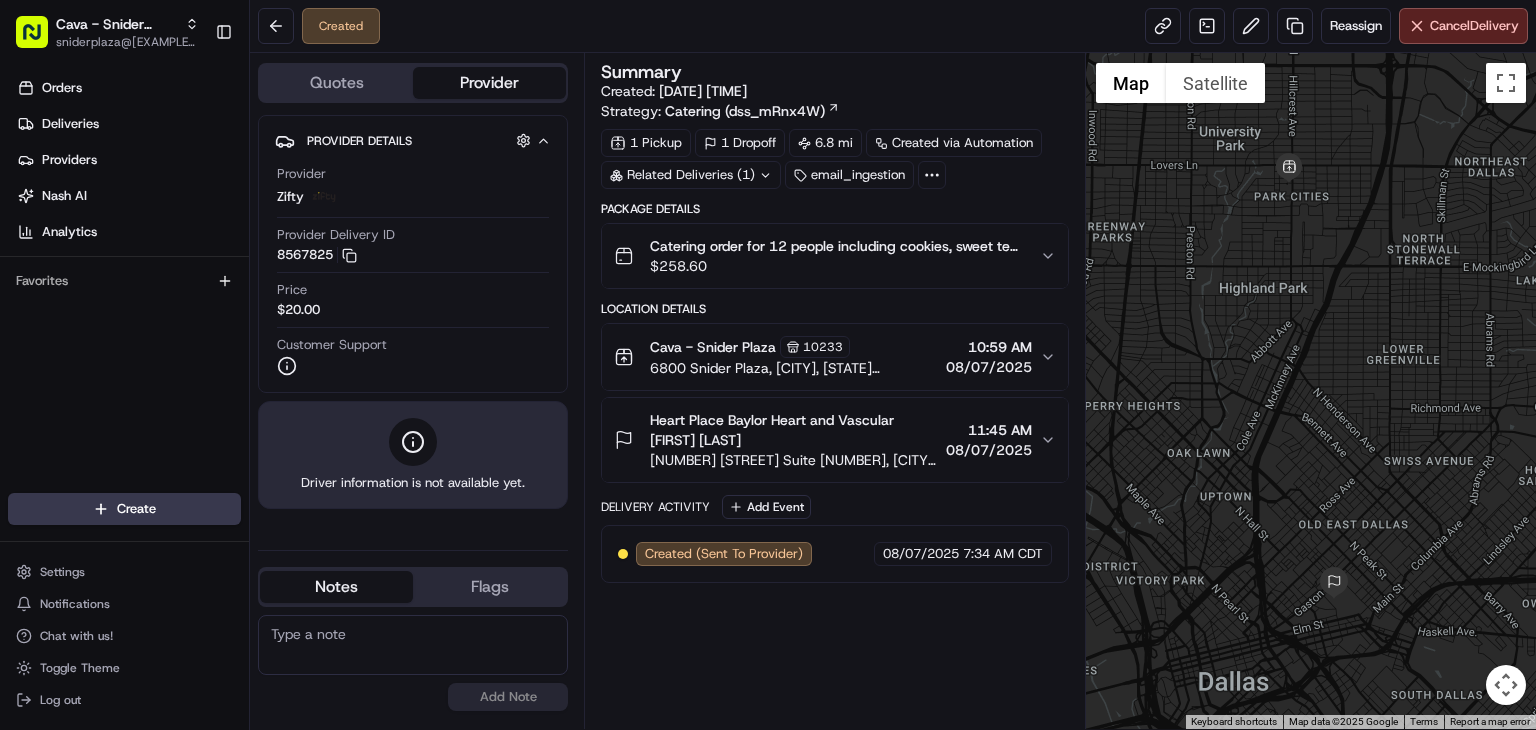 scroll, scrollTop: 0, scrollLeft: 0, axis: both 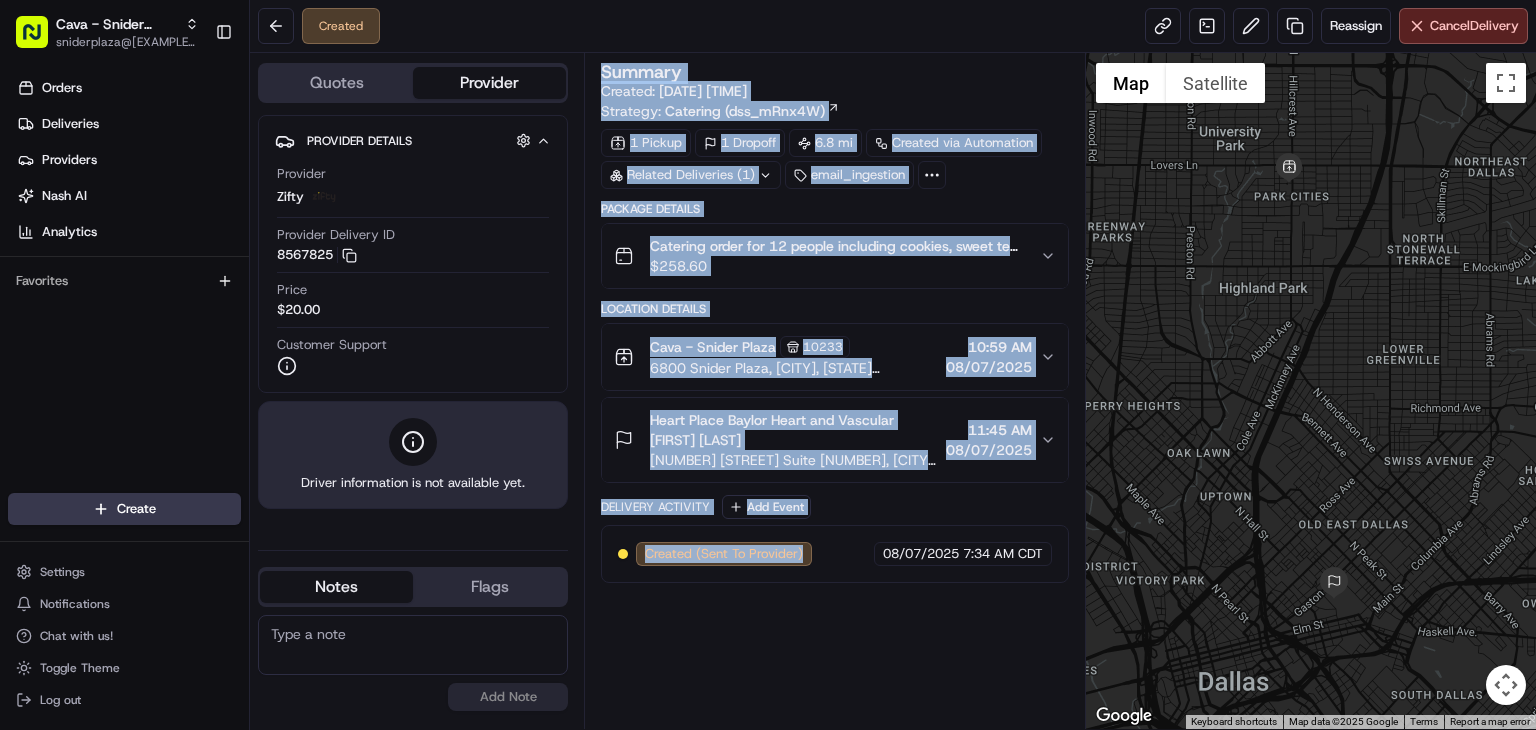 drag, startPoint x: 652, startPoint y: 582, endPoint x: 881, endPoint y: 535, distance: 233.77339 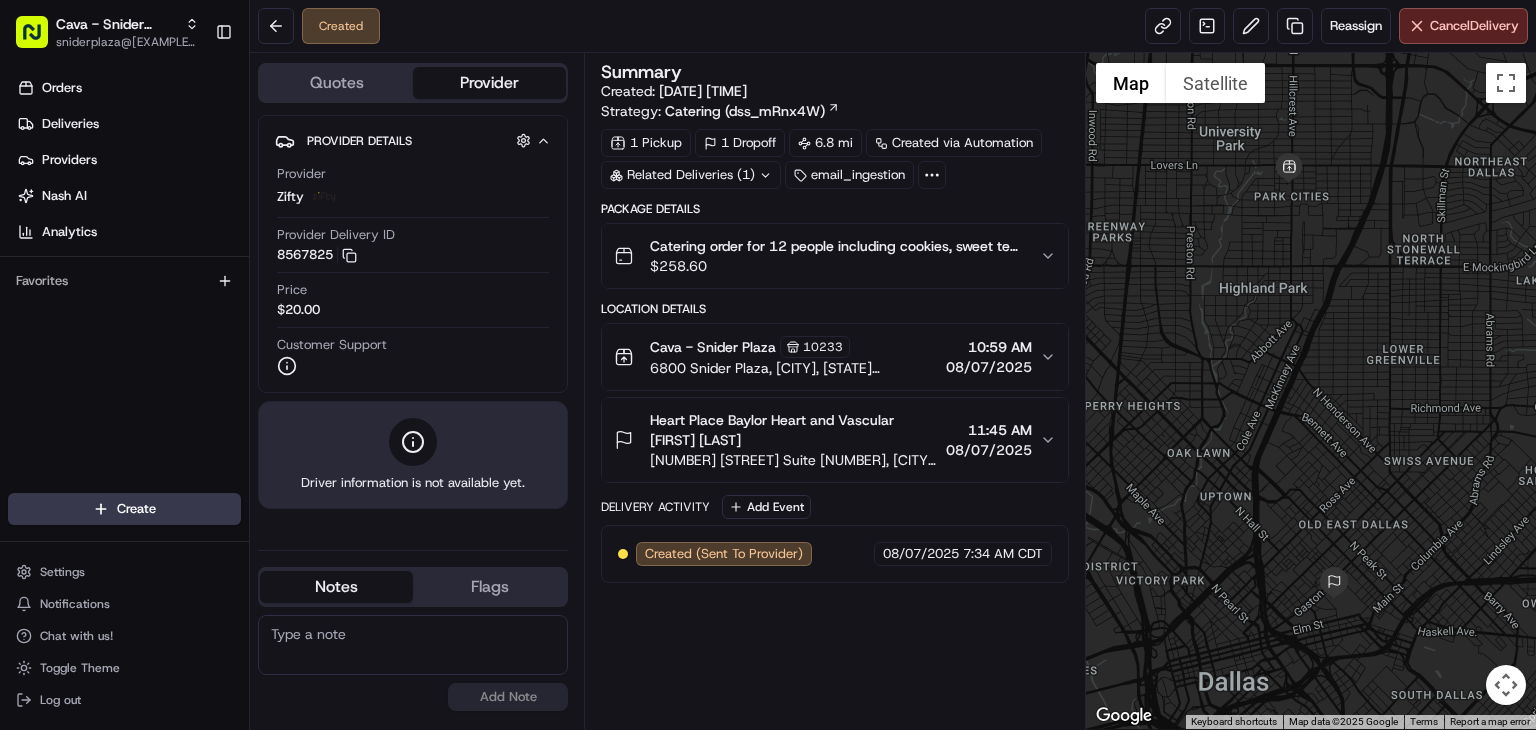 click on "1   Dropoff" at bounding box center (740, 143) 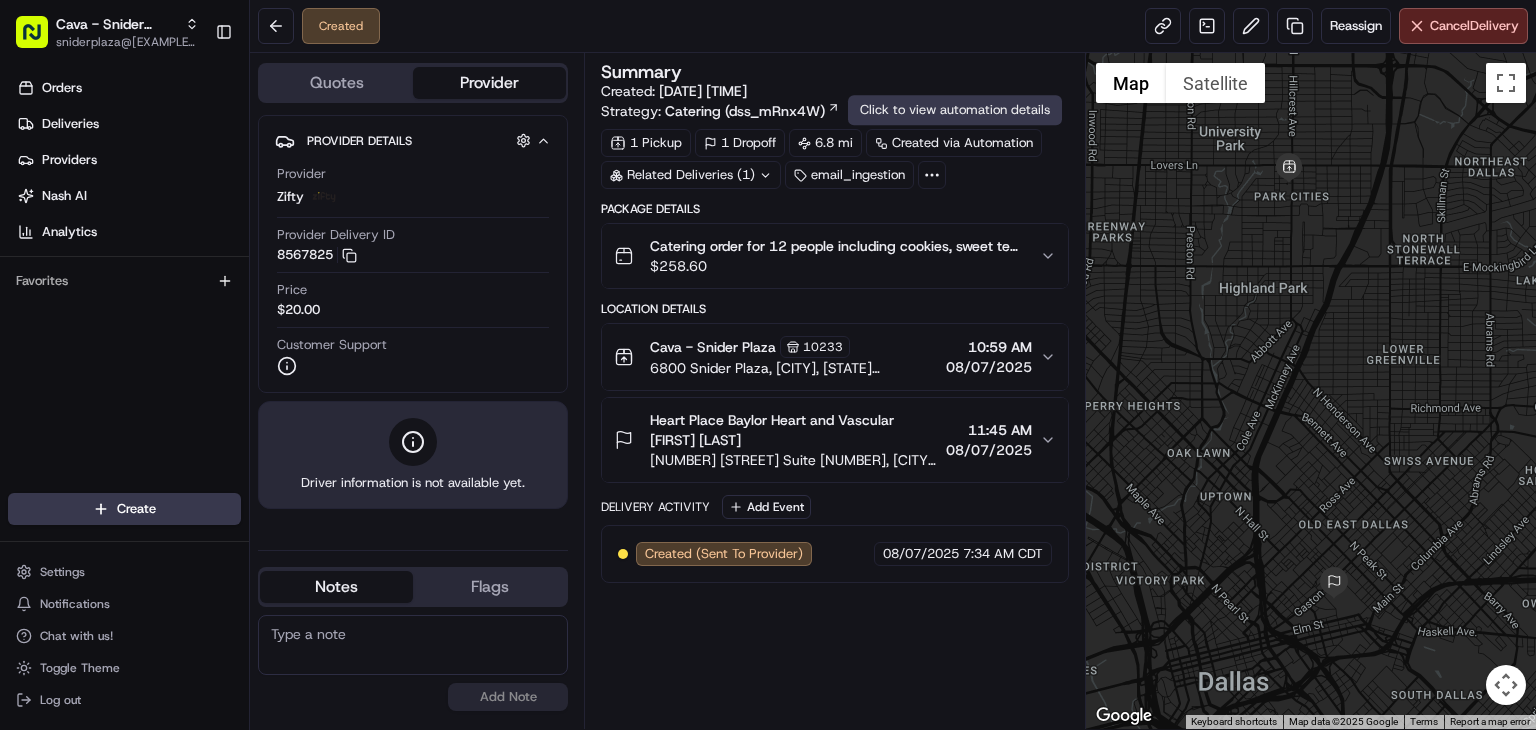 click on "Created via Automation" at bounding box center (954, 143) 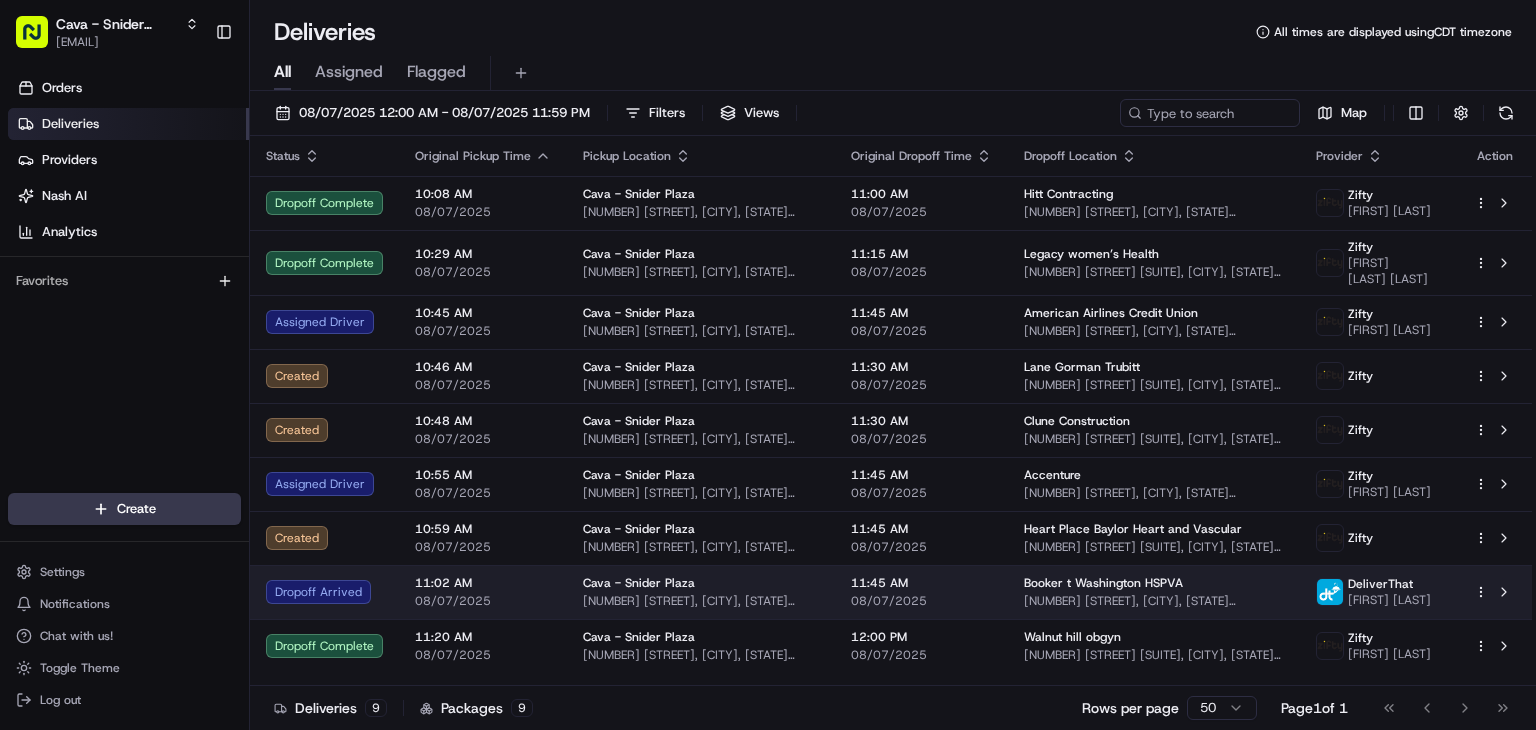 scroll, scrollTop: 0, scrollLeft: 0, axis: both 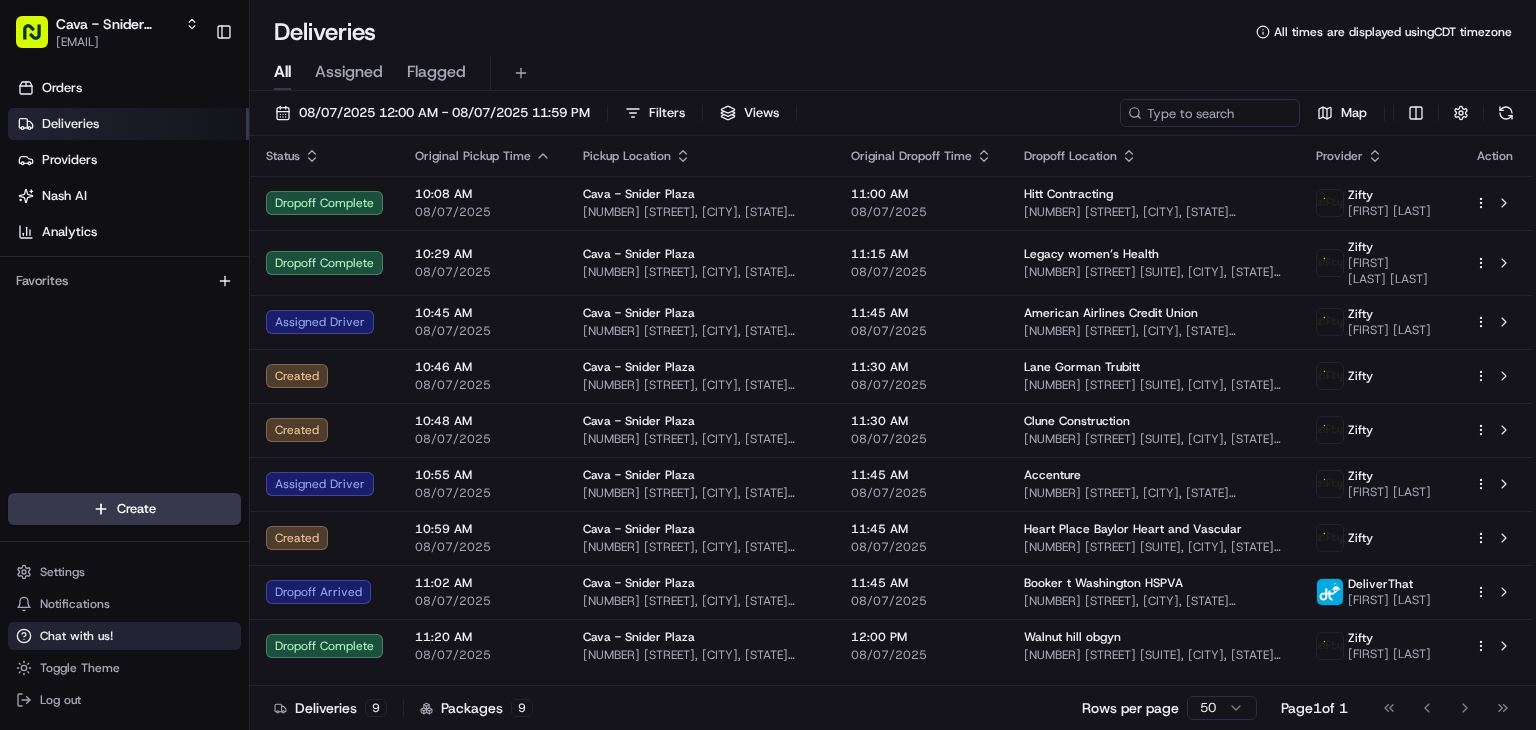 click on "Chat with us!" at bounding box center [124, 636] 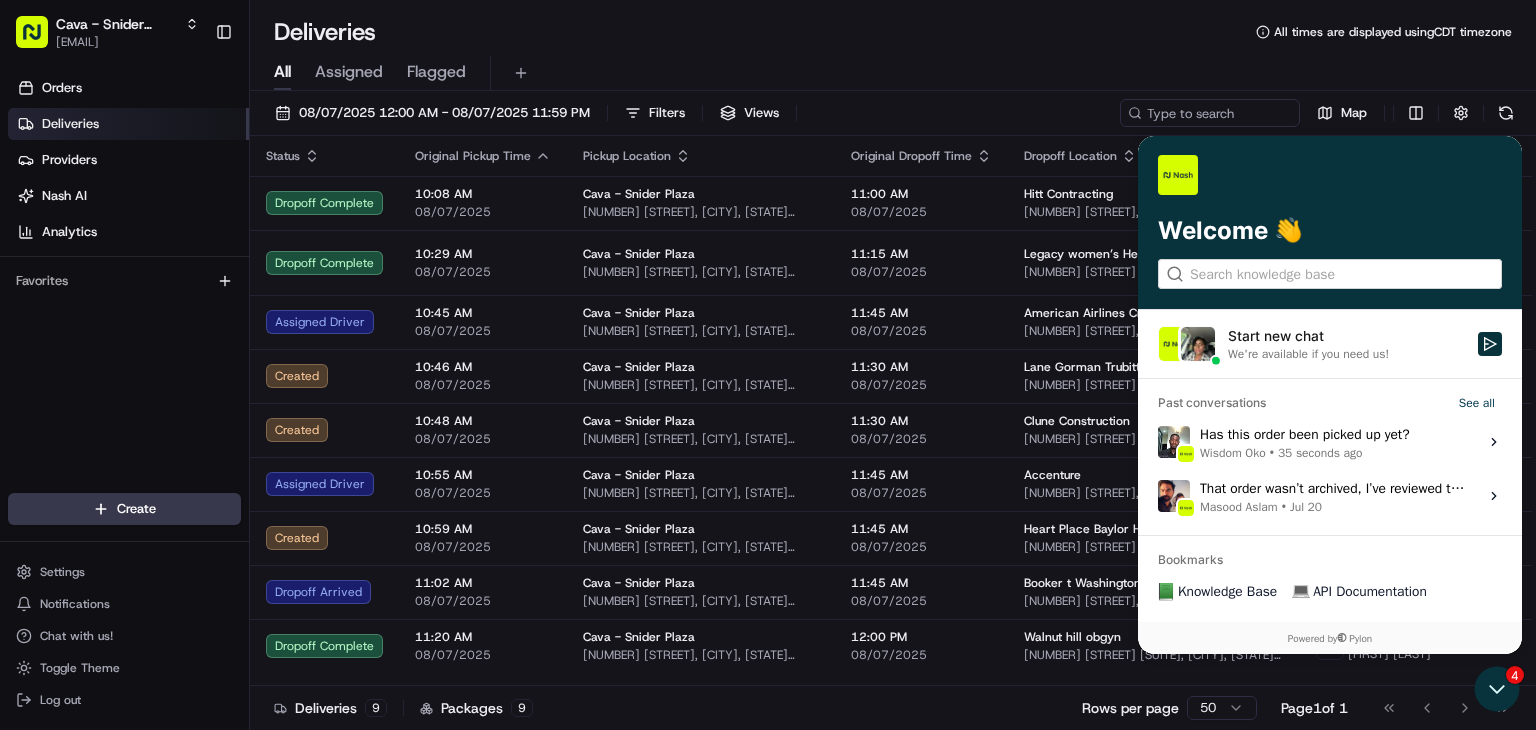 click on "35 seconds ago" at bounding box center (1320, 452) 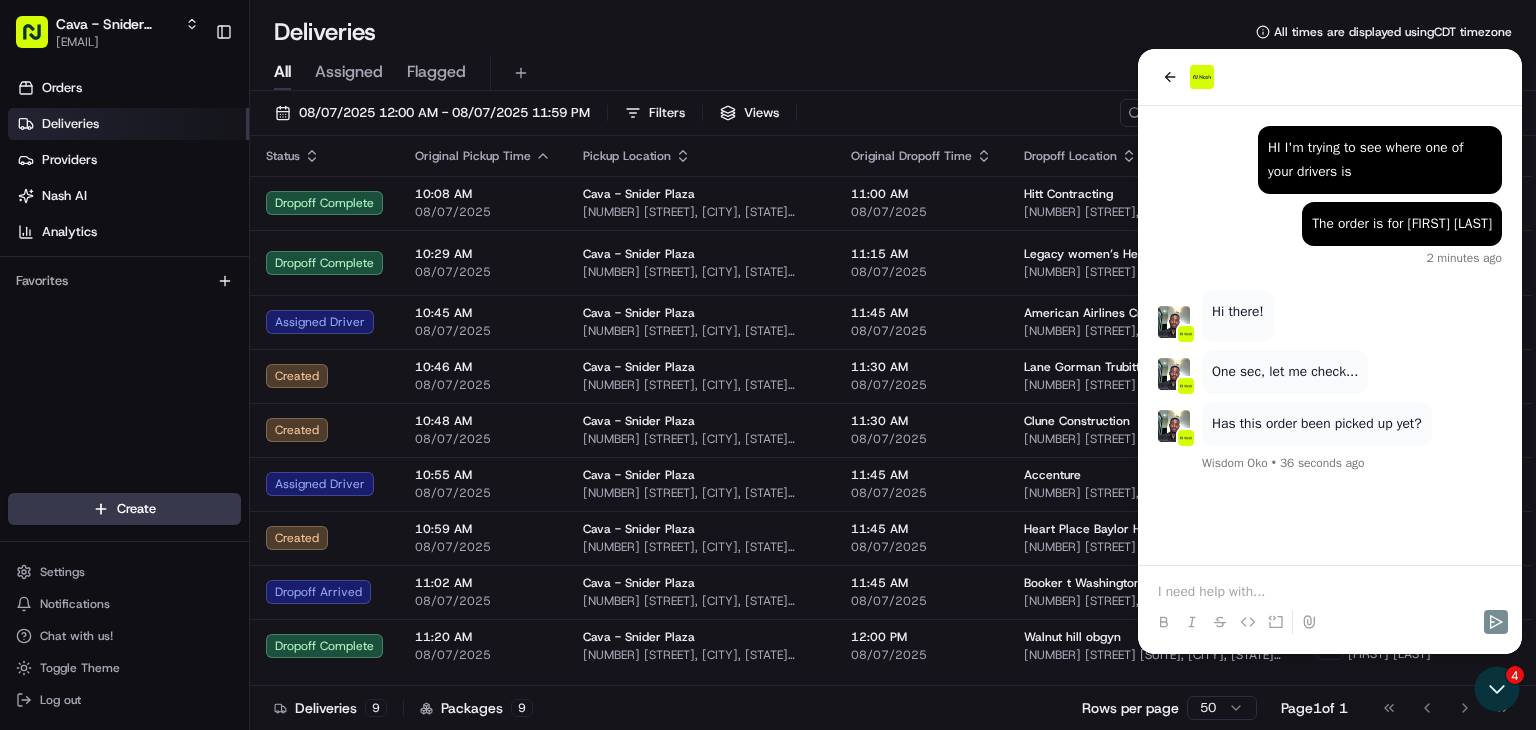 click at bounding box center (1330, 592) 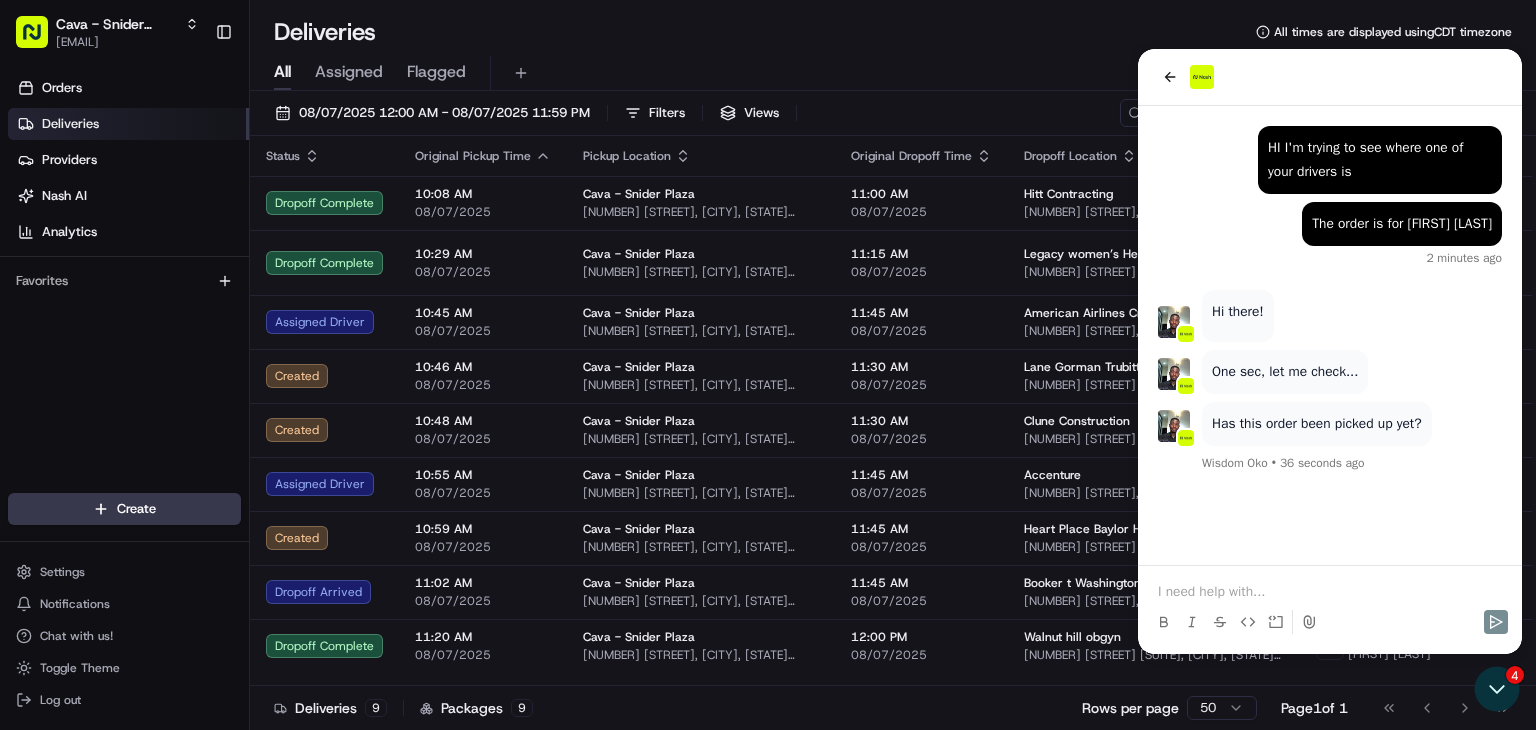 type 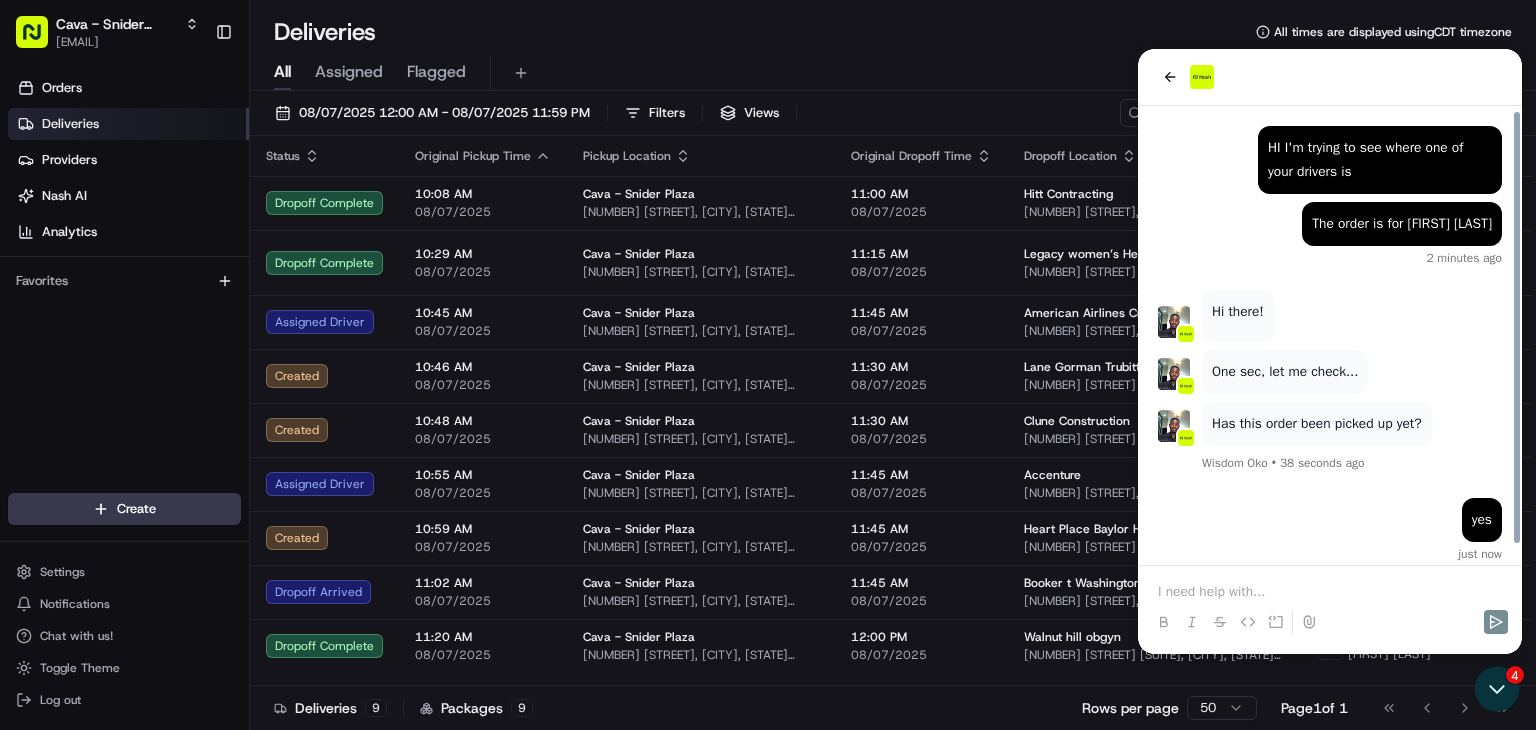 scroll, scrollTop: 16, scrollLeft: 0, axis: vertical 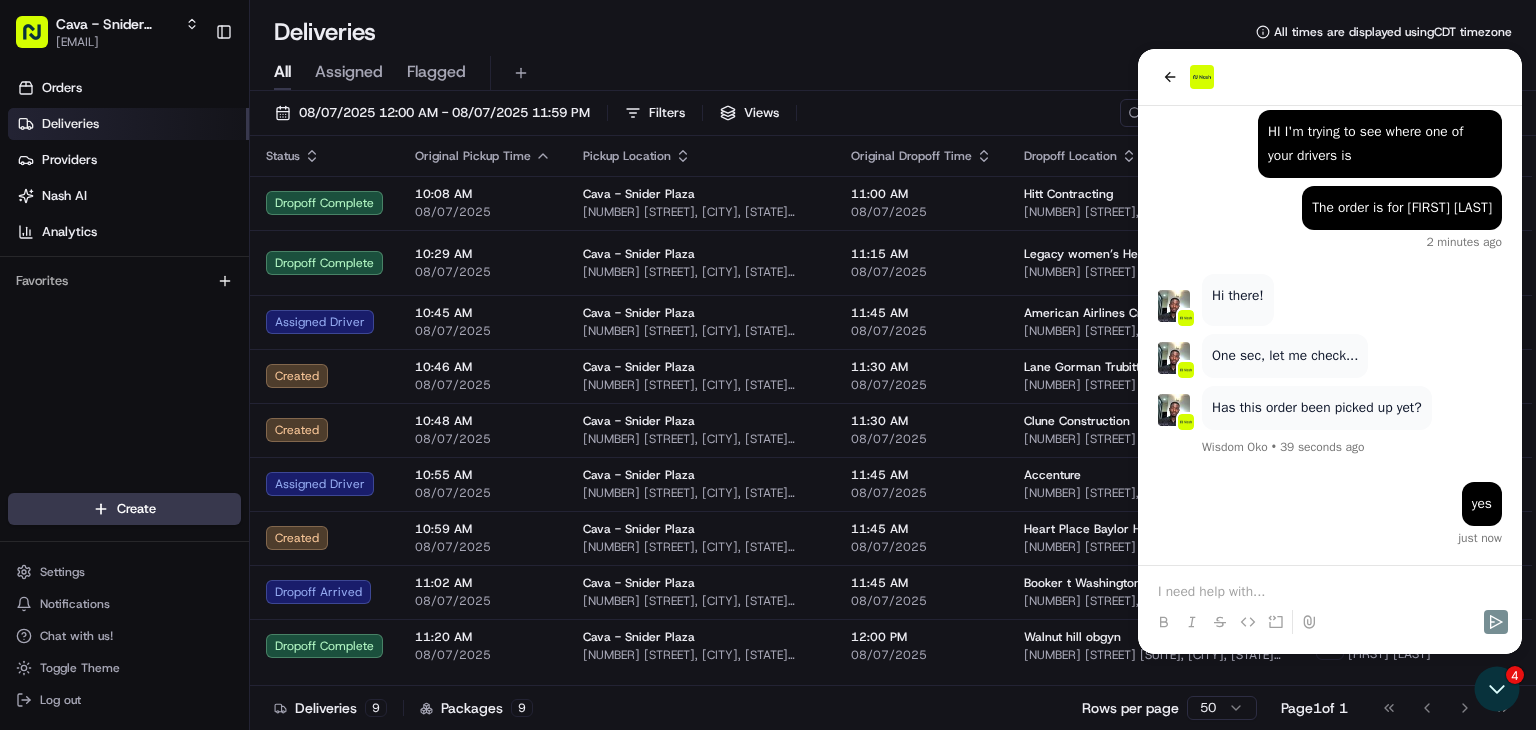 click at bounding box center (1330, 592) 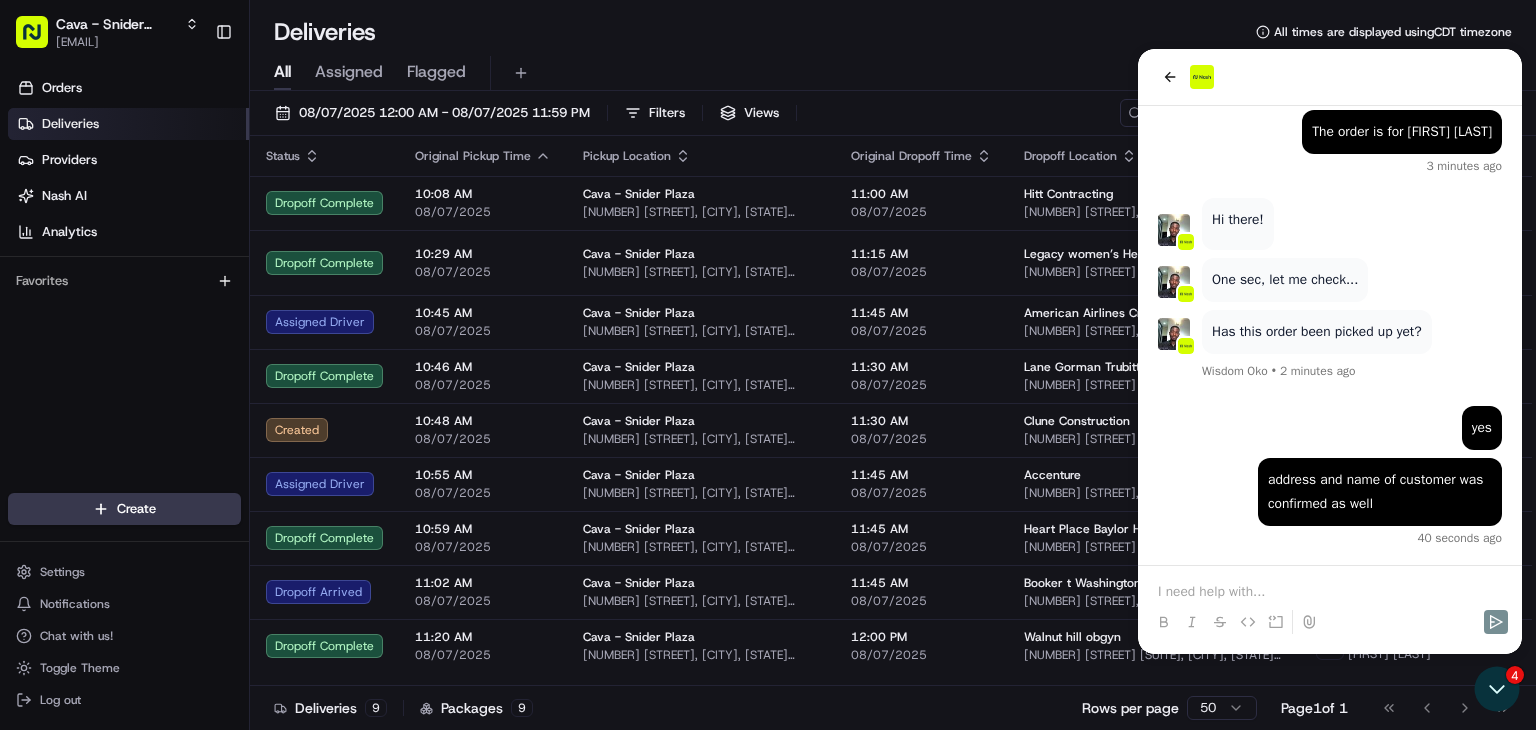 scroll, scrollTop: 196, scrollLeft: 0, axis: vertical 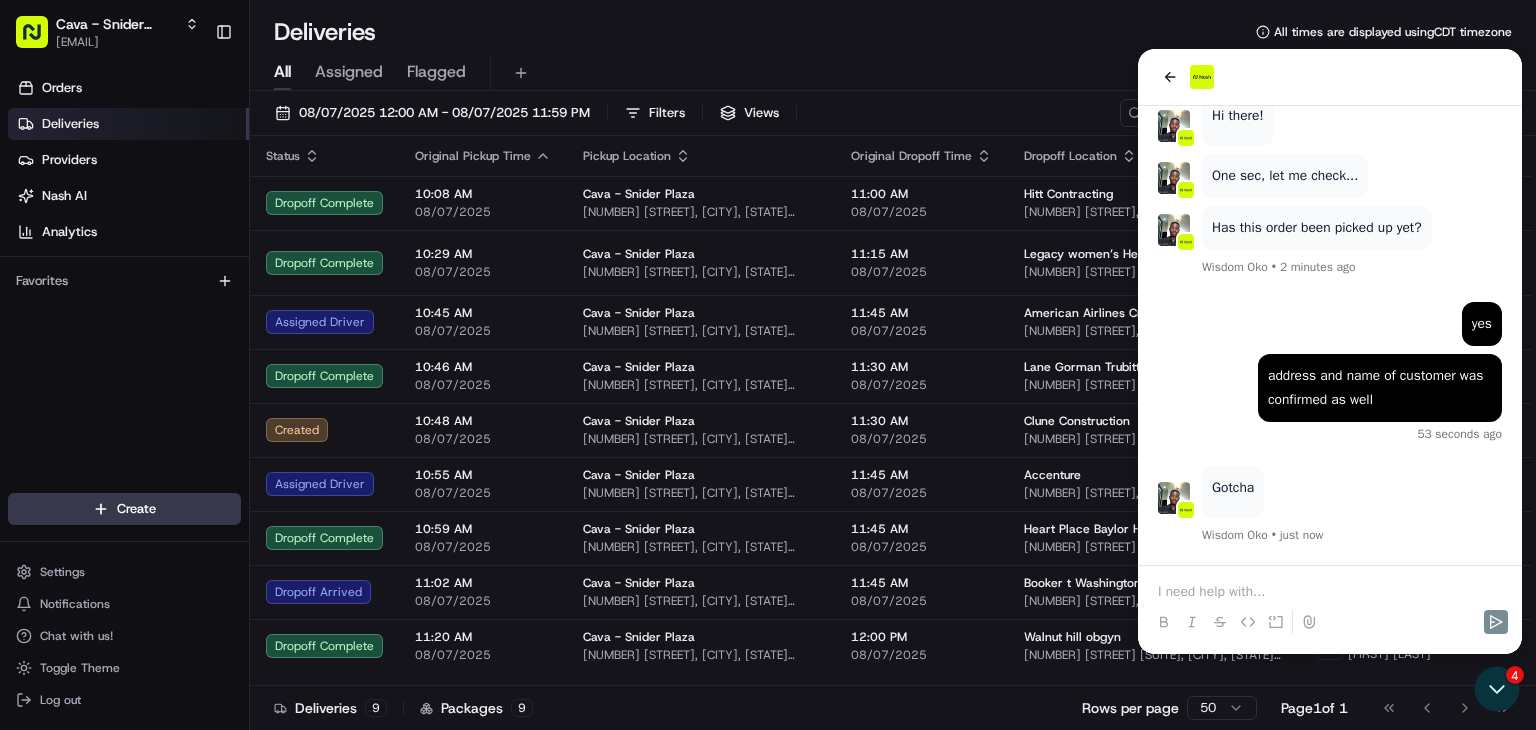 click at bounding box center [1330, 592] 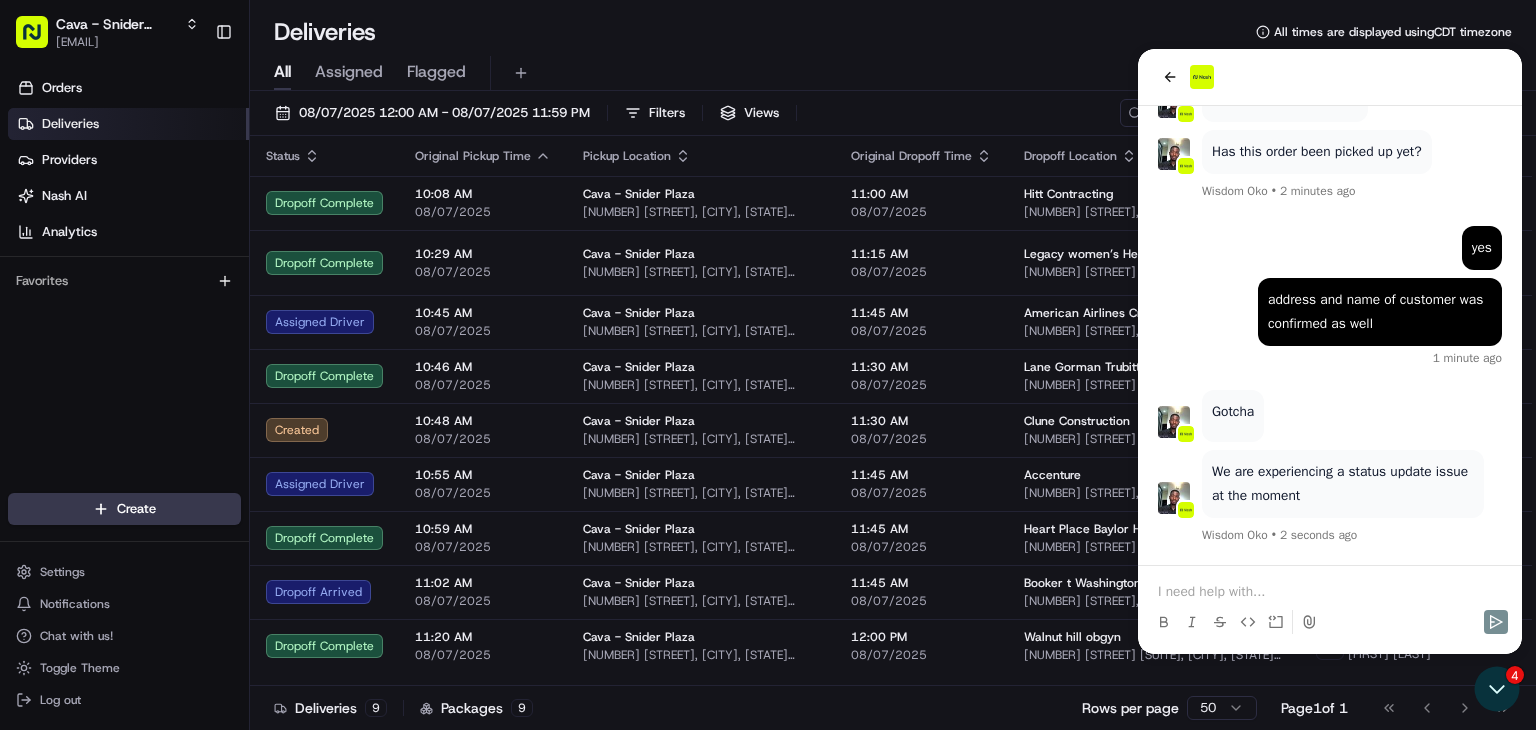 scroll, scrollTop: 348, scrollLeft: 0, axis: vertical 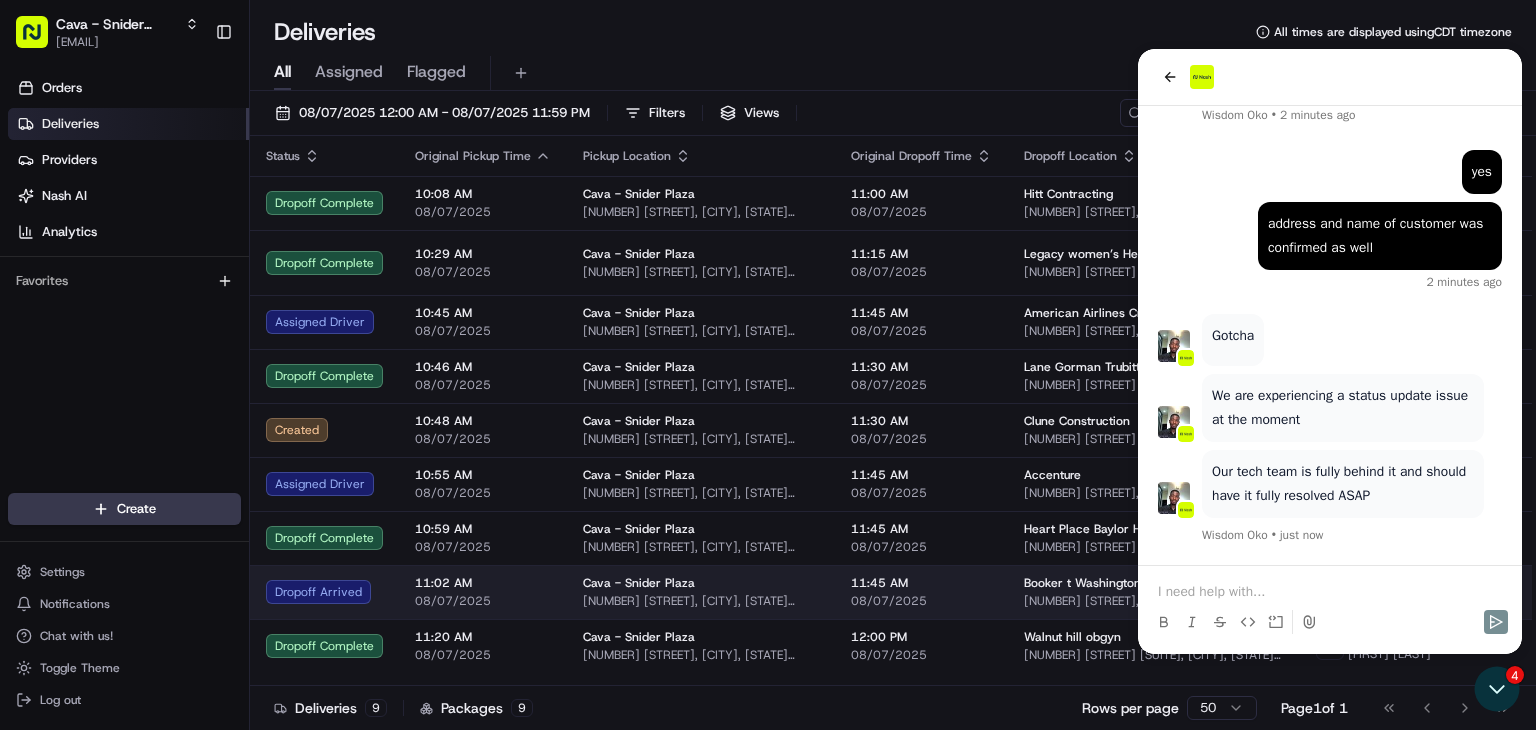 click on "11:02 AM" at bounding box center (483, 583) 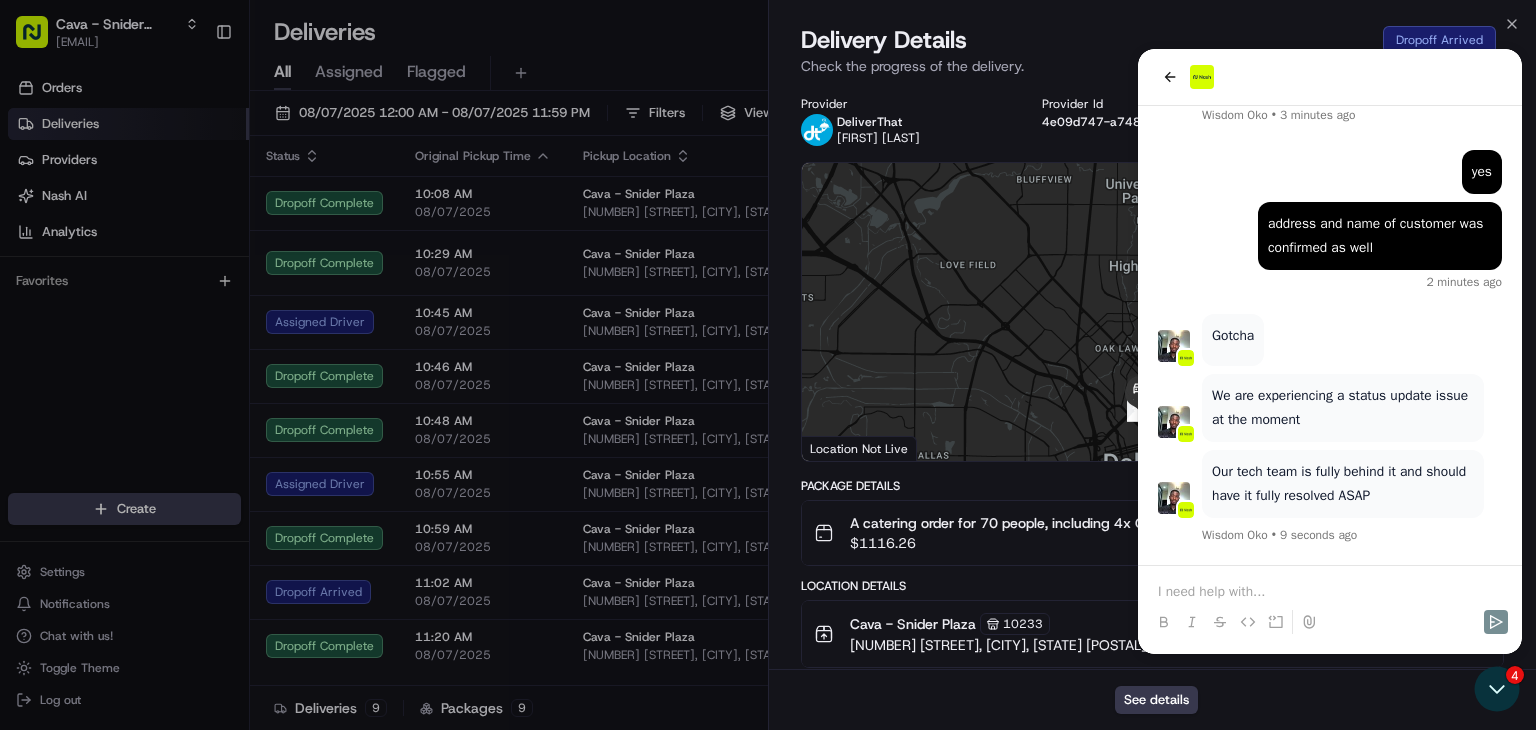 click on "Check the progress of the delivery." at bounding box center [1152, 66] 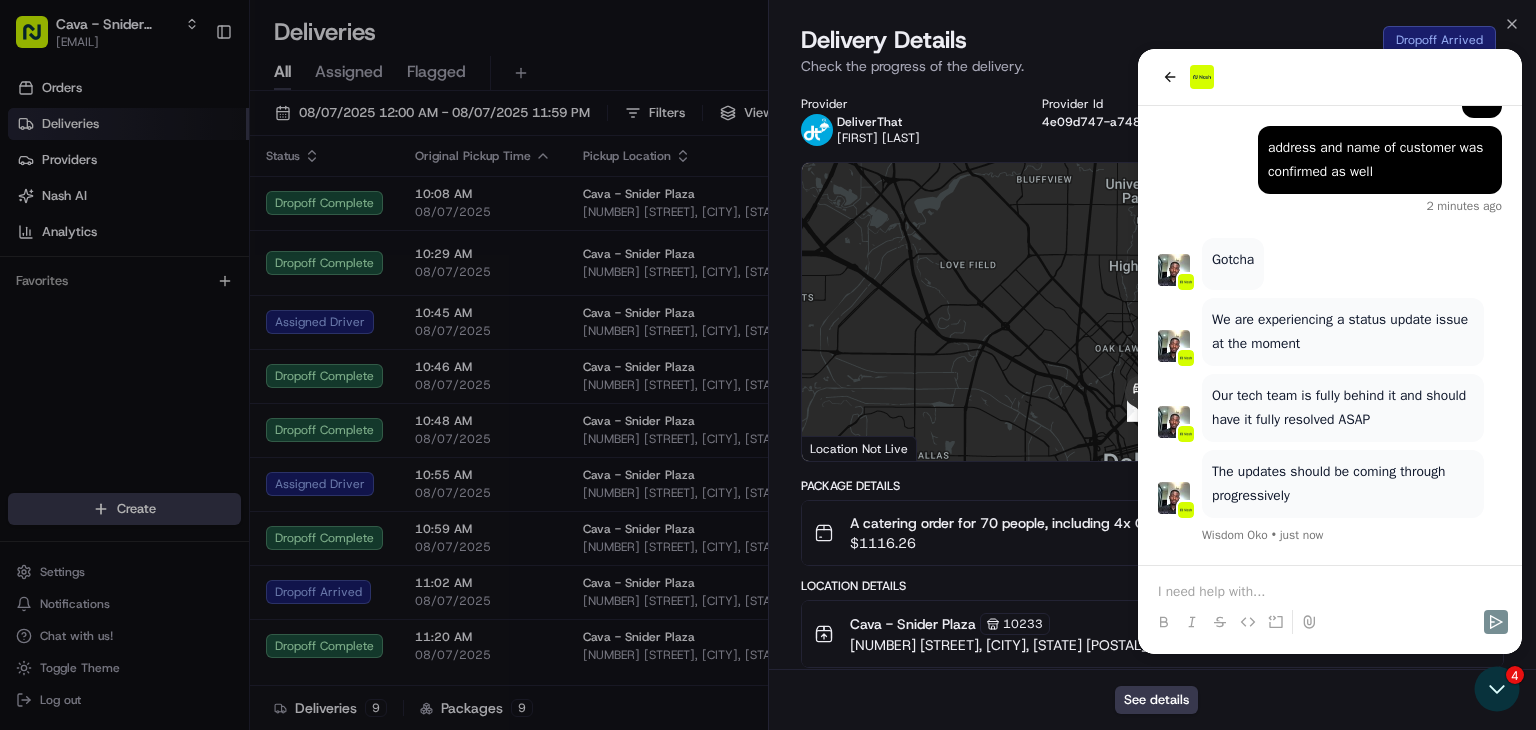 click on "Cava - Snider Plaza 10233 6800 Snider Plaza, Dallas, TX 75205, USA 11:02 AM 08/07/2025" at bounding box center [1144, 634] 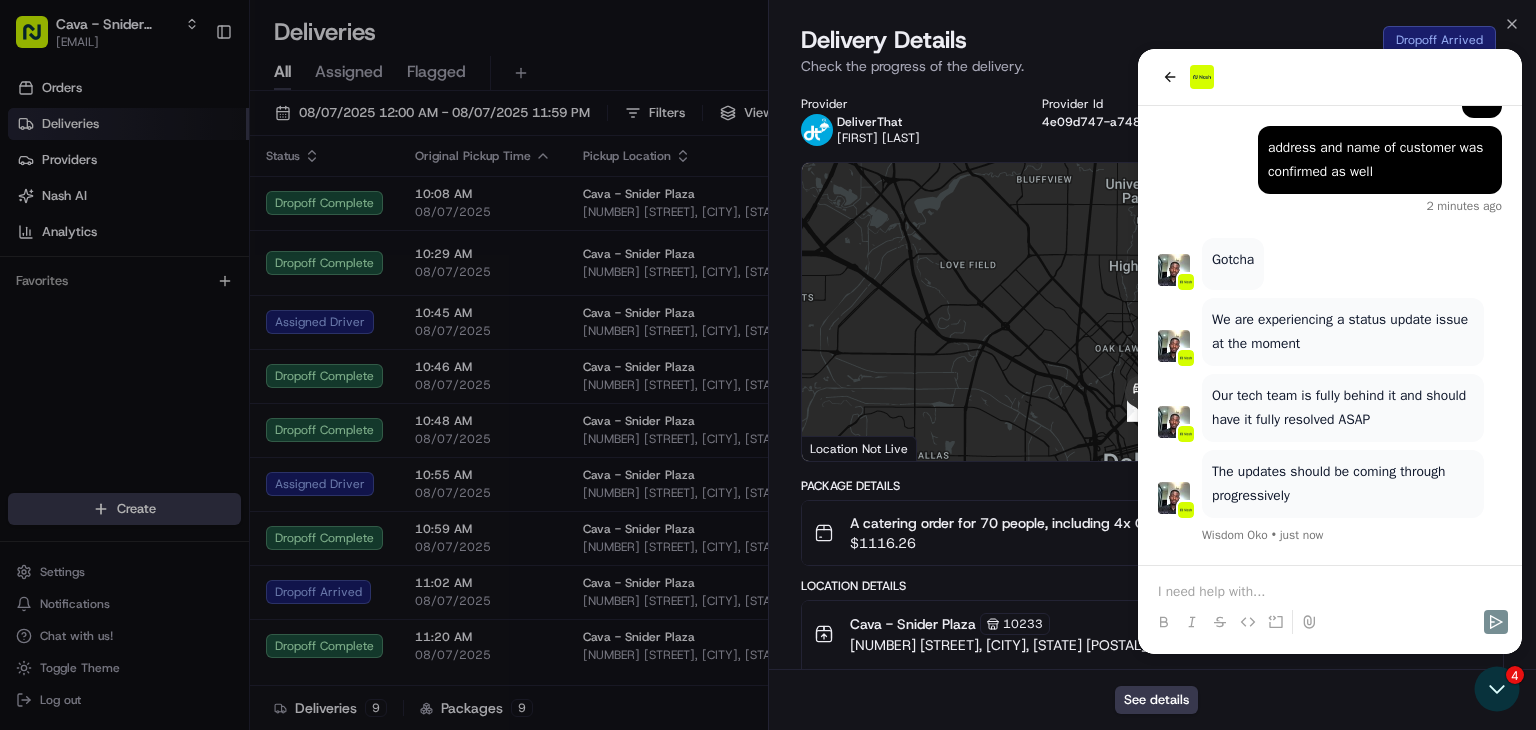 click on "See details" at bounding box center (1152, 699) 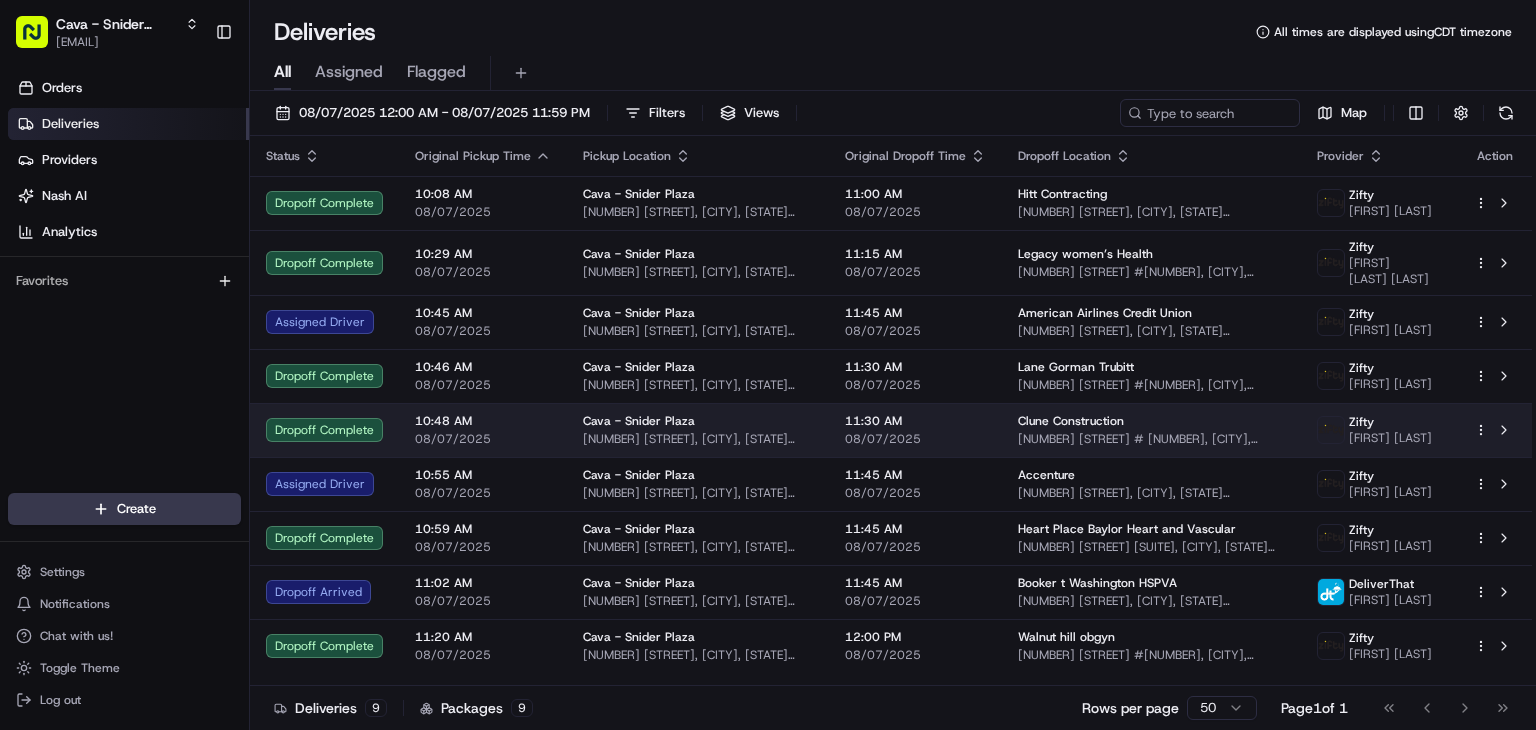 scroll, scrollTop: 0, scrollLeft: 0, axis: both 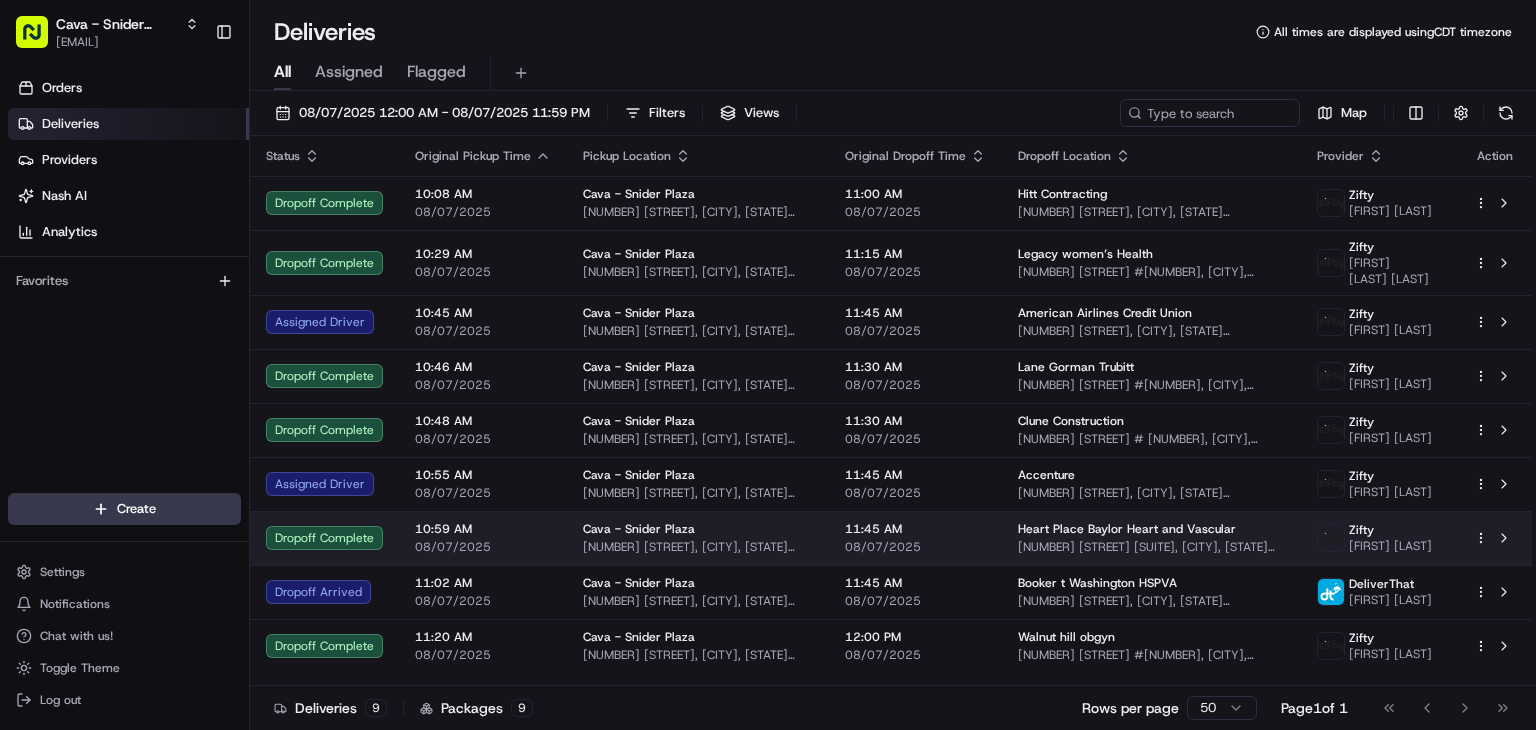 click on "Heart Place Baylor Heart and Vascular [NUMBER] [STREET] [SUITE], [CITY], [STATE] [POSTAL_CODE], [COUNTRY]" at bounding box center [1151, 538] 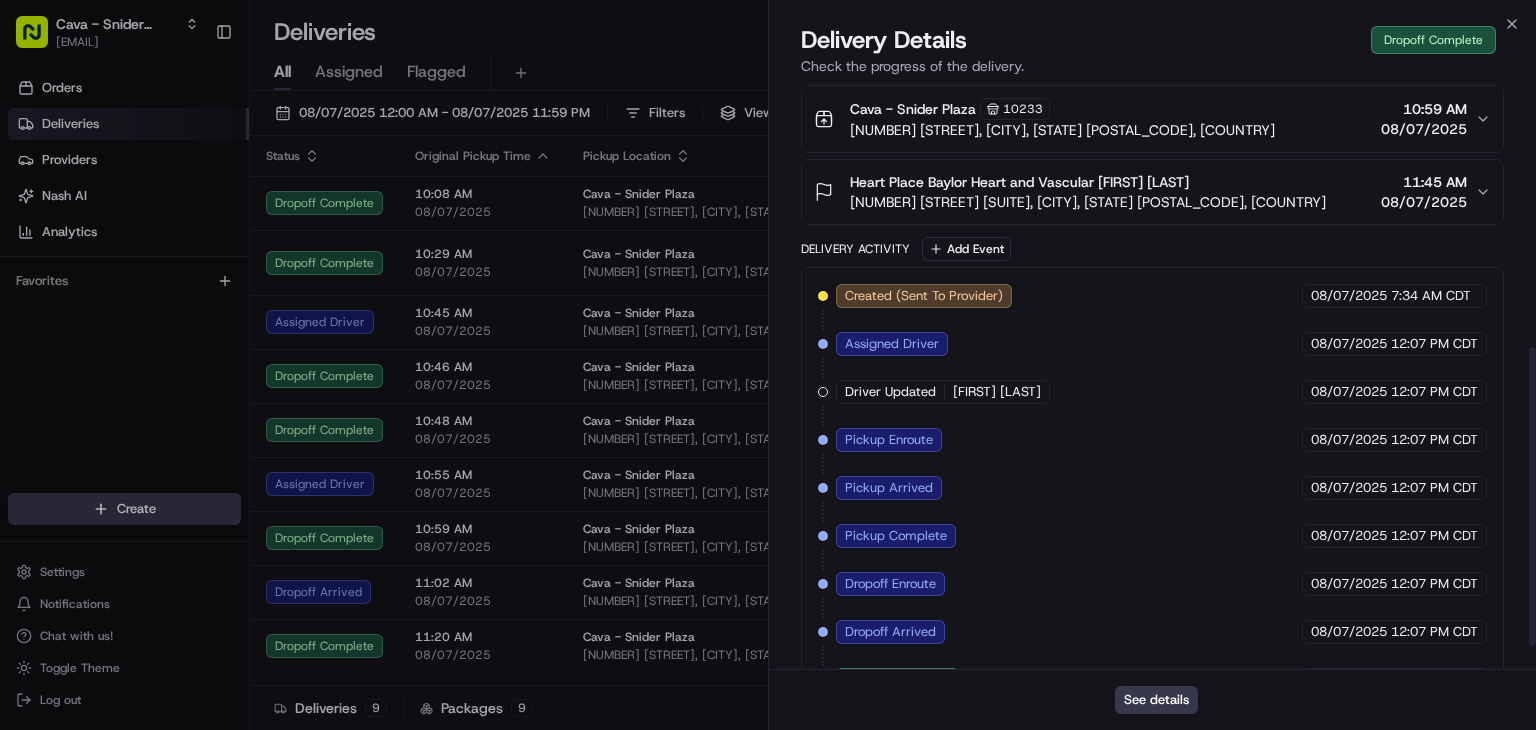 scroll, scrollTop: 388, scrollLeft: 0, axis: vertical 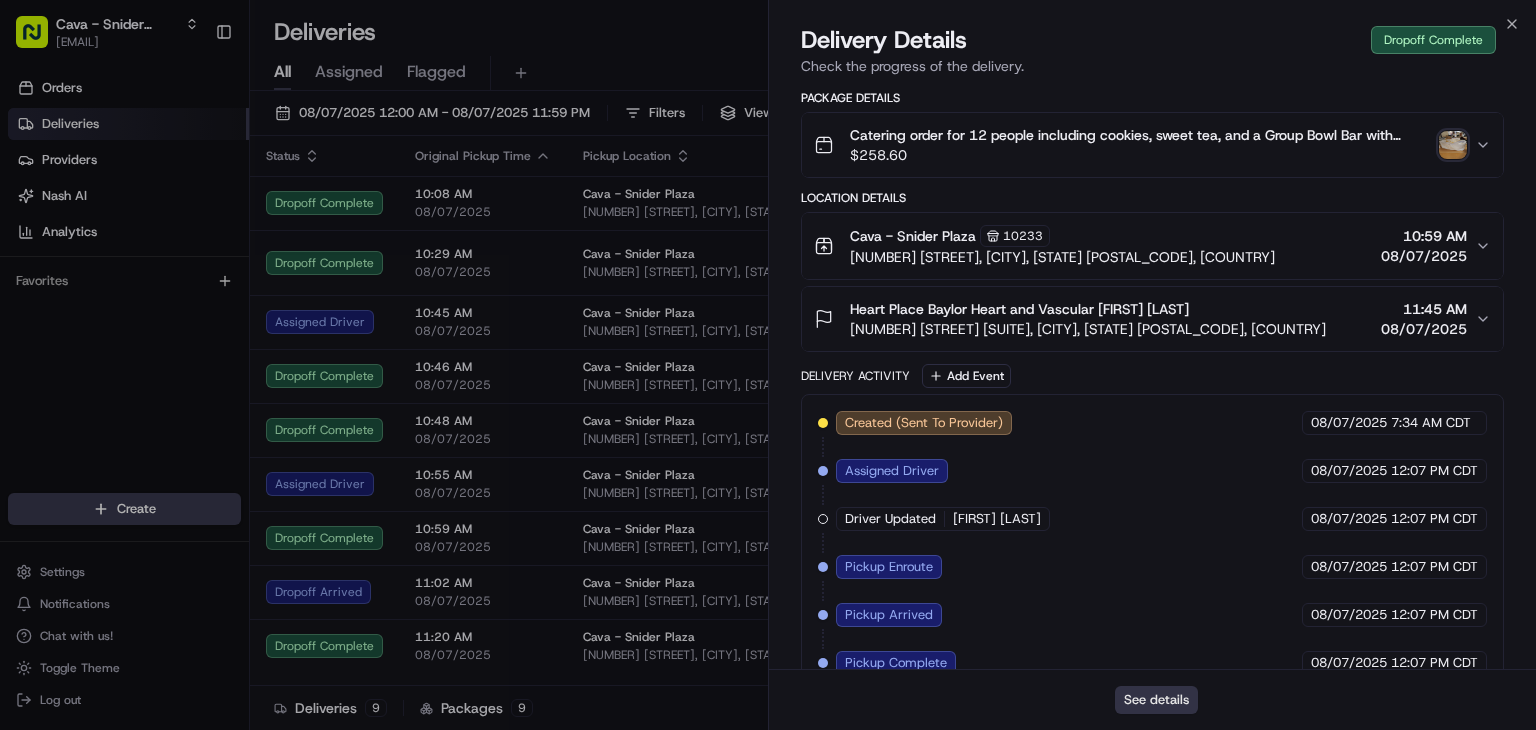 click on "See details" at bounding box center [1156, 700] 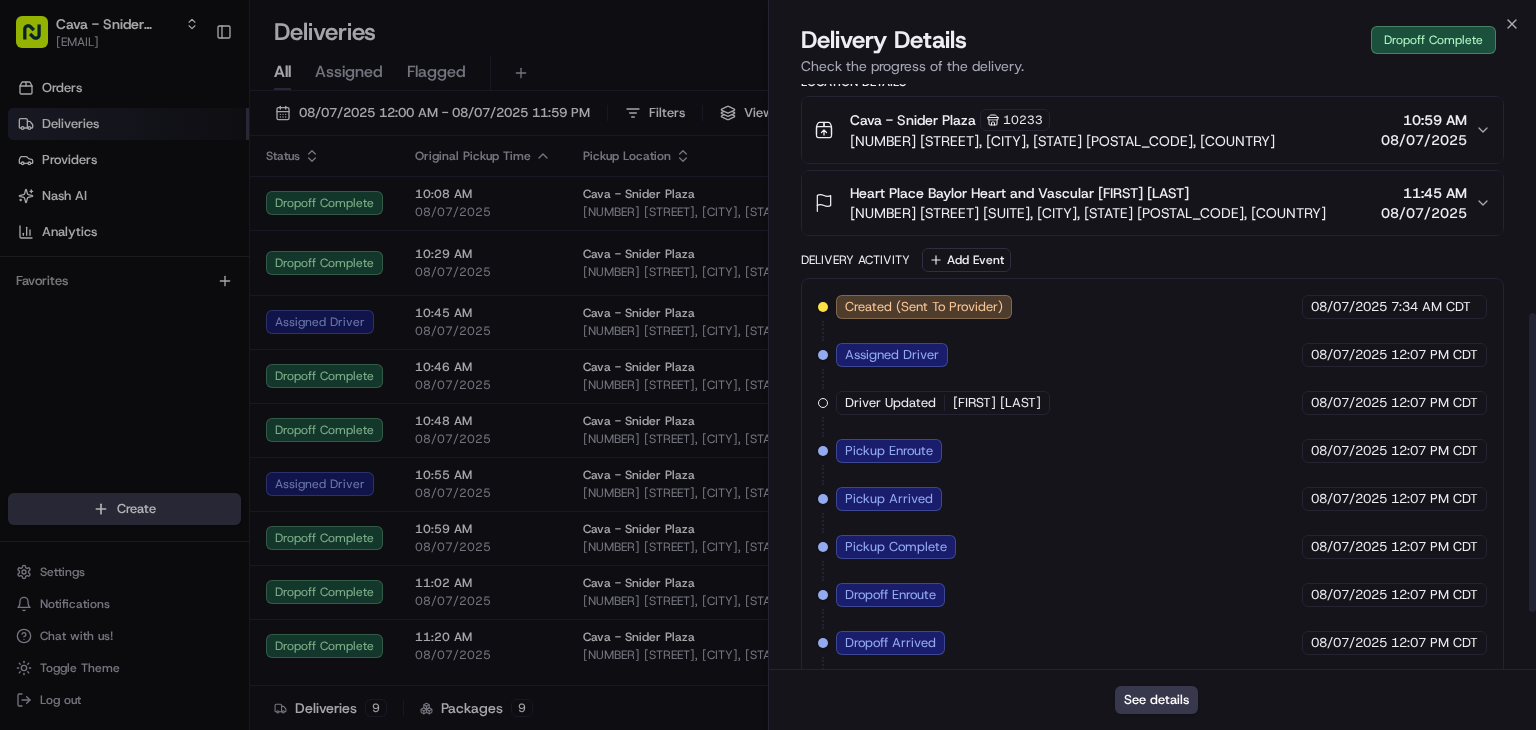 scroll, scrollTop: 561, scrollLeft: 0, axis: vertical 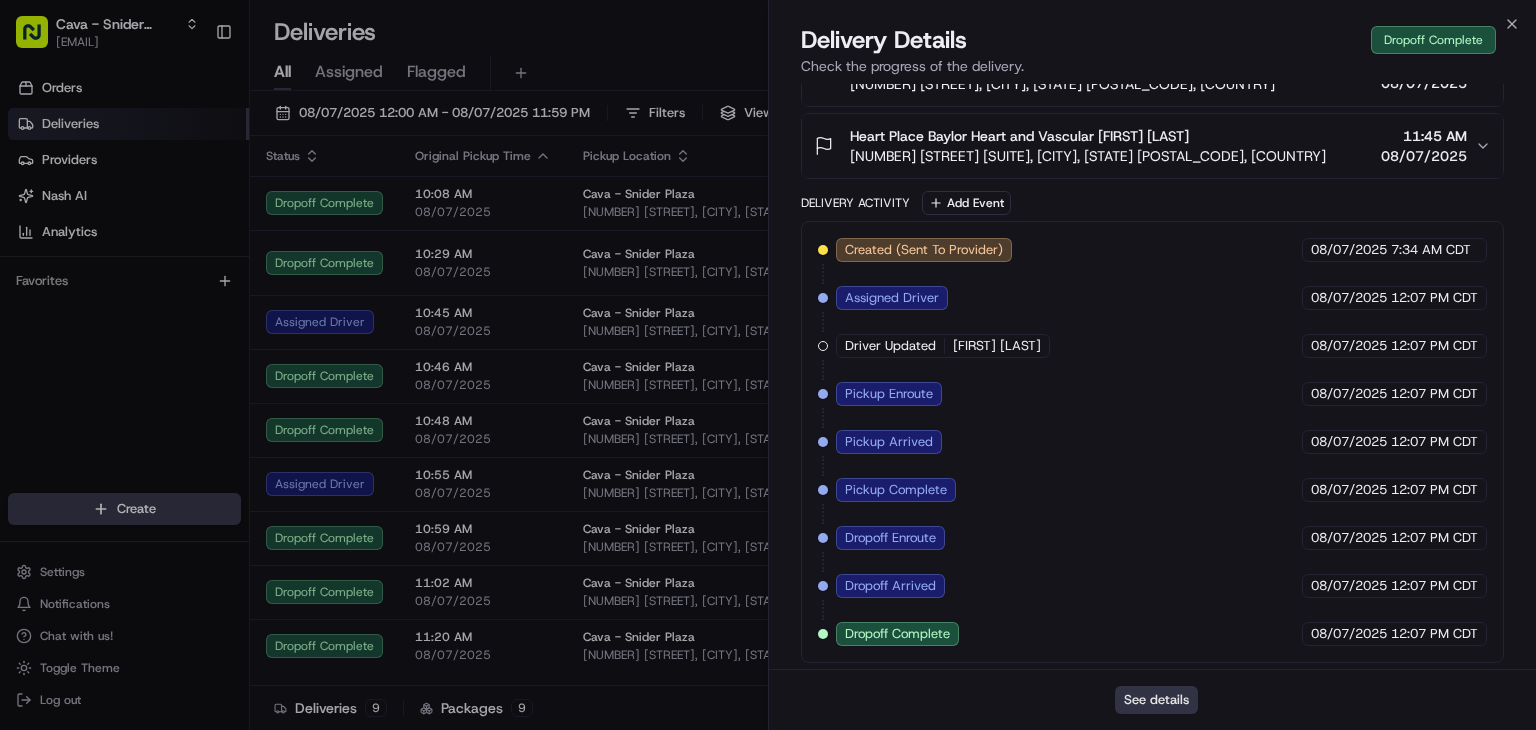click on "See details" at bounding box center (1156, 700) 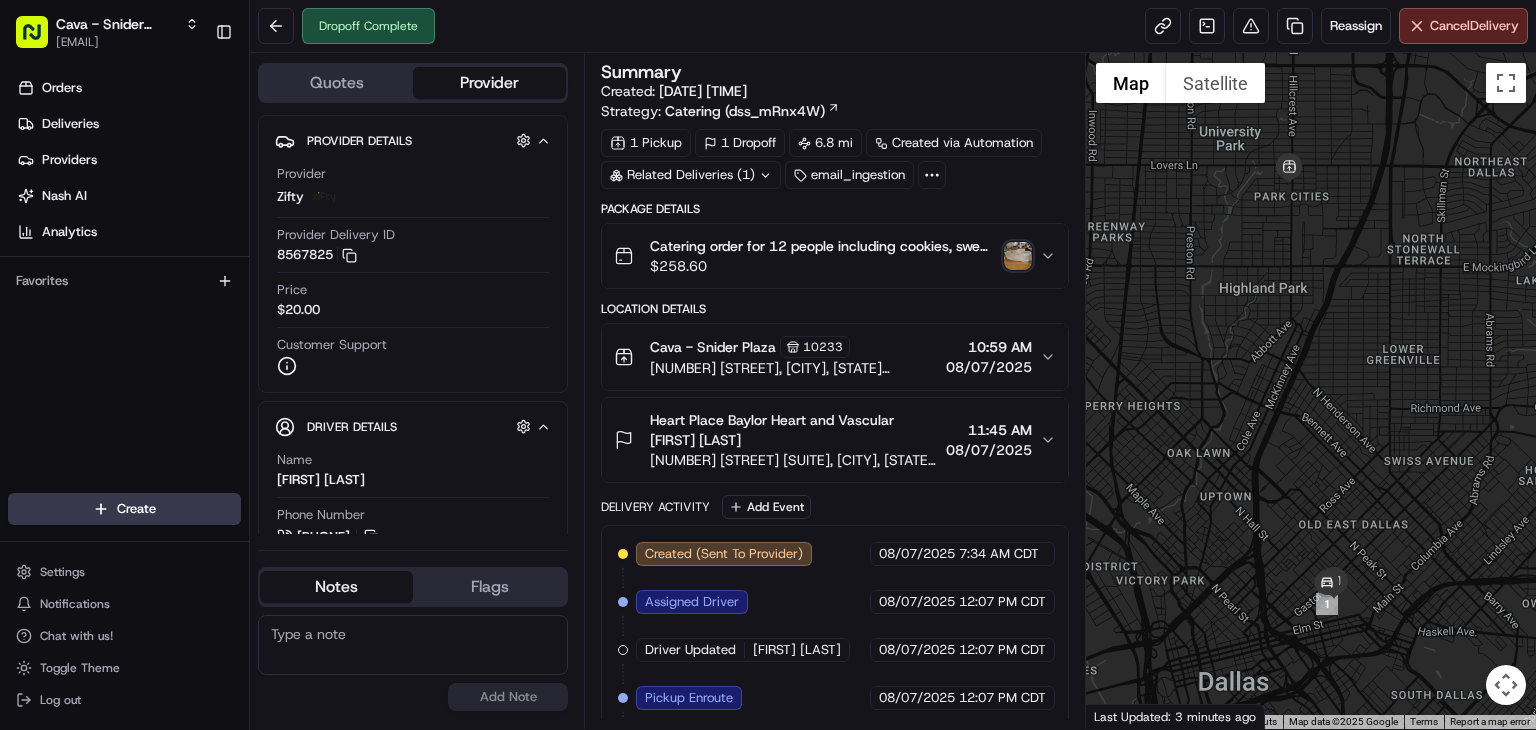 scroll, scrollTop: 0, scrollLeft: 0, axis: both 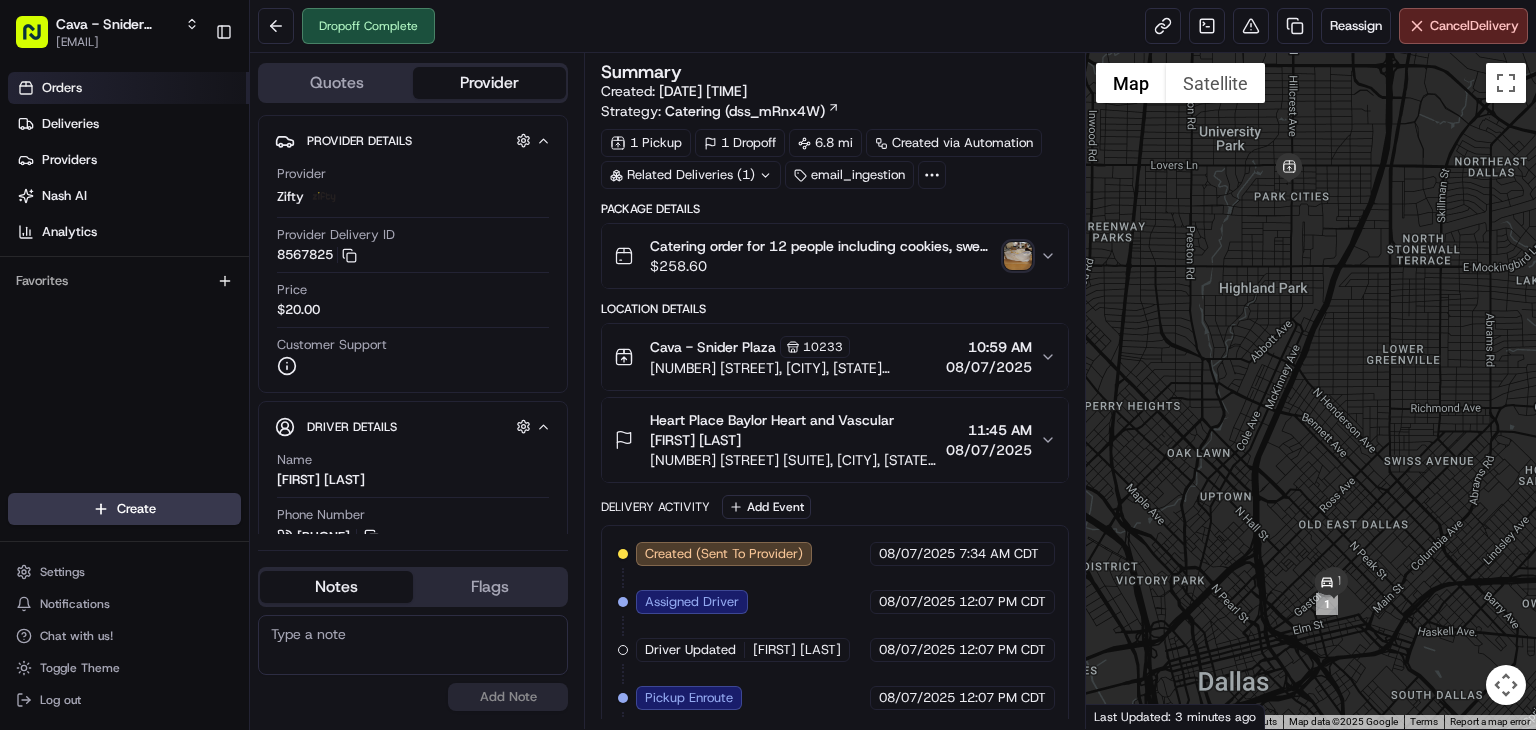 click on "Orders" at bounding box center (128, 88) 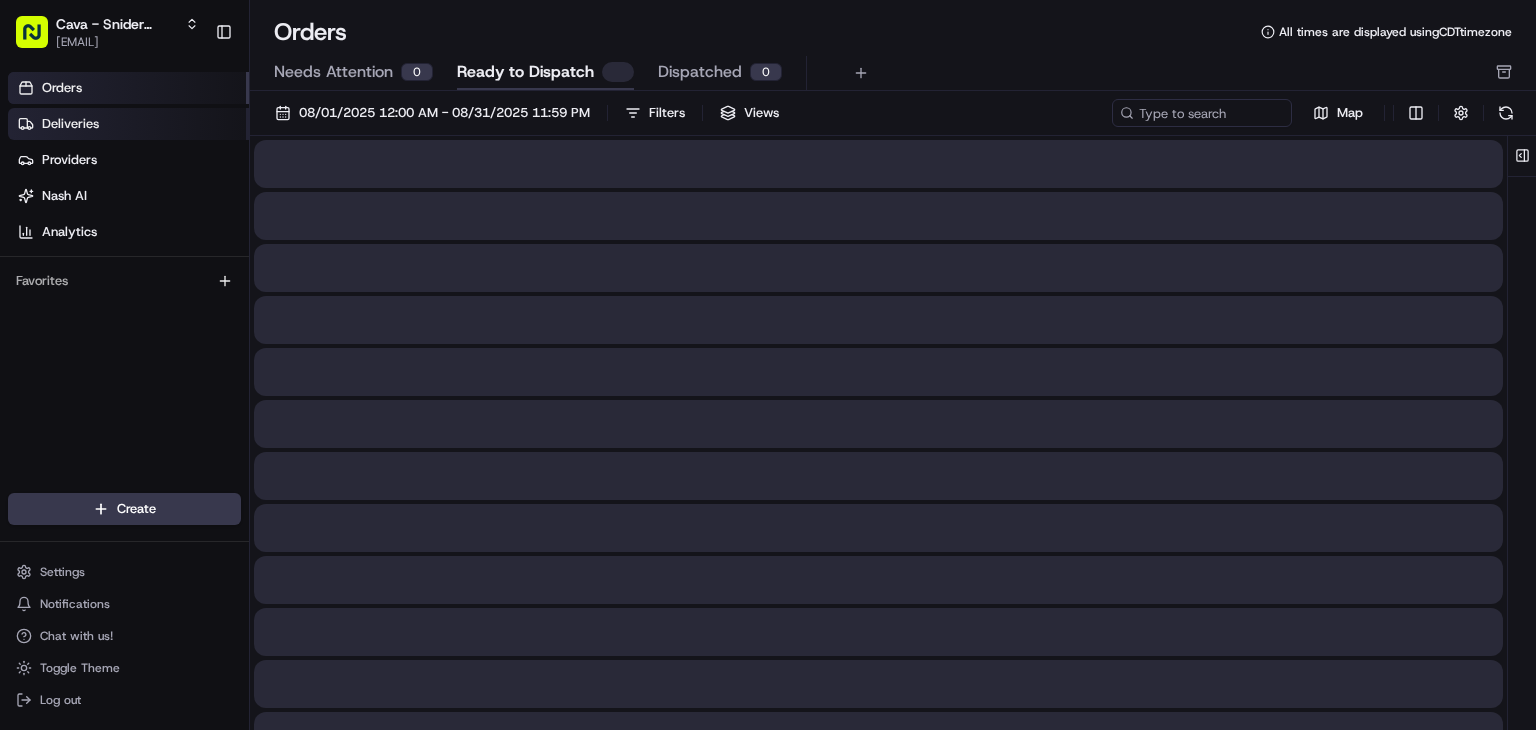 click on "Deliveries" at bounding box center [128, 124] 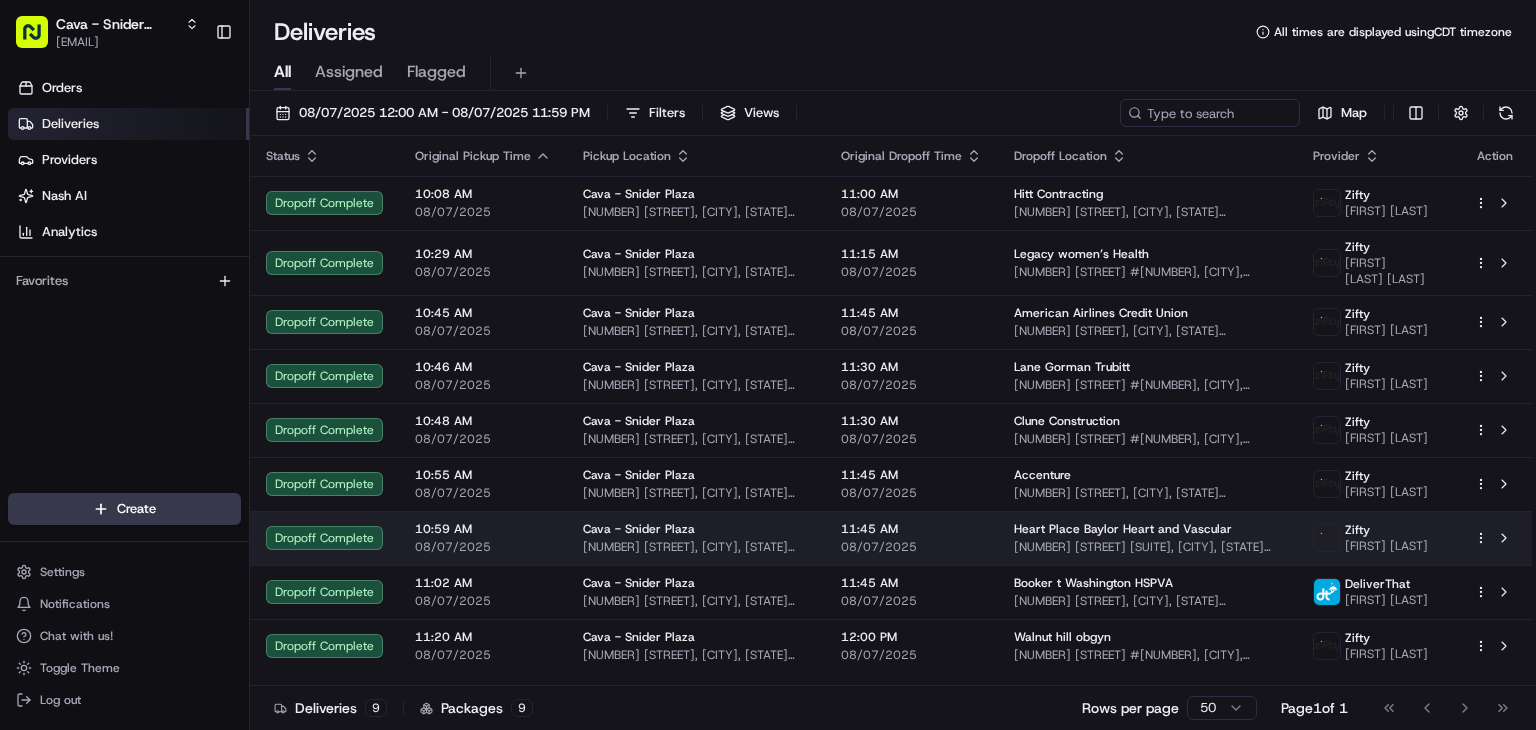click on "[NUMBER] [STREET] [SUITE], [CITY], [STATE] [POSTAL_CODE], USA" at bounding box center [1147, 547] 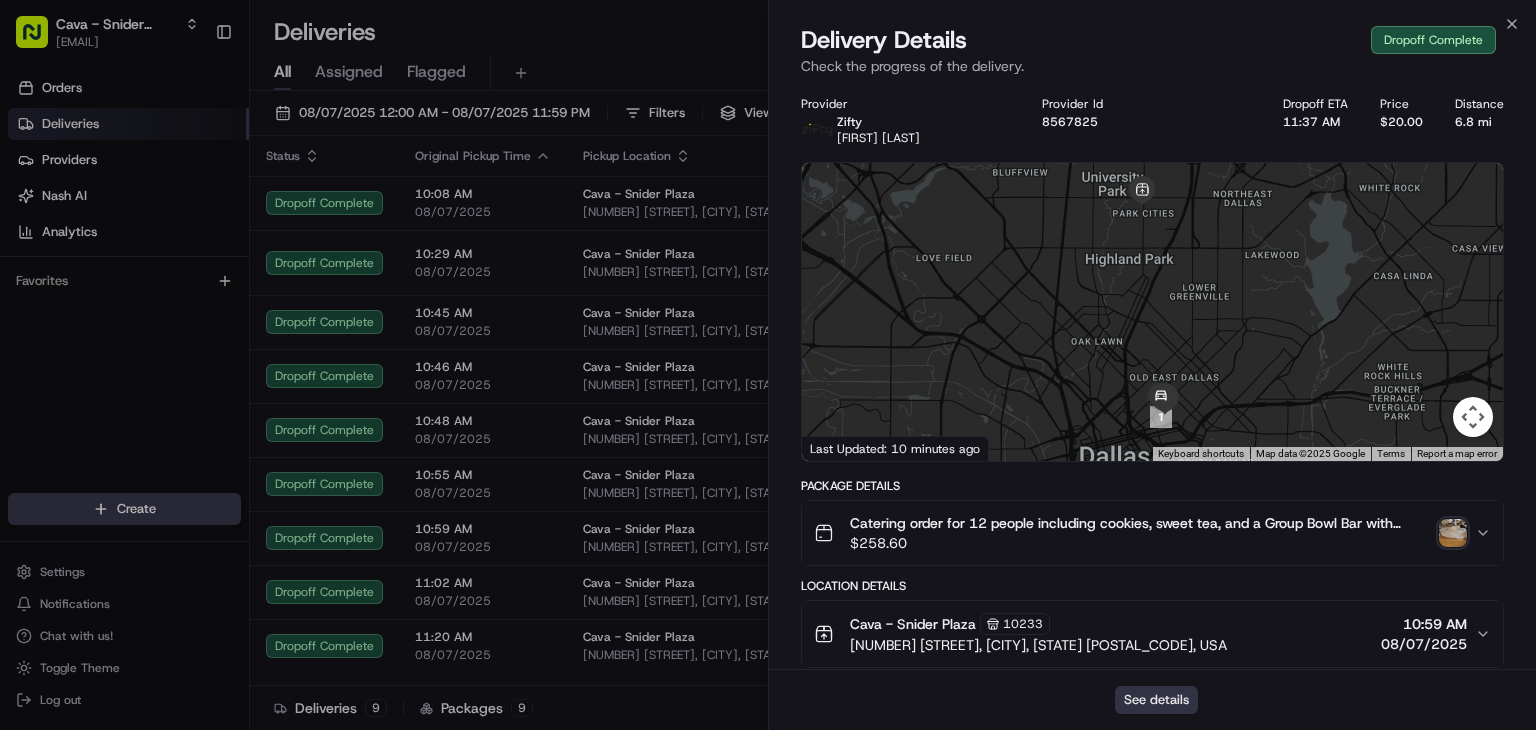click on "See details" at bounding box center (1156, 700) 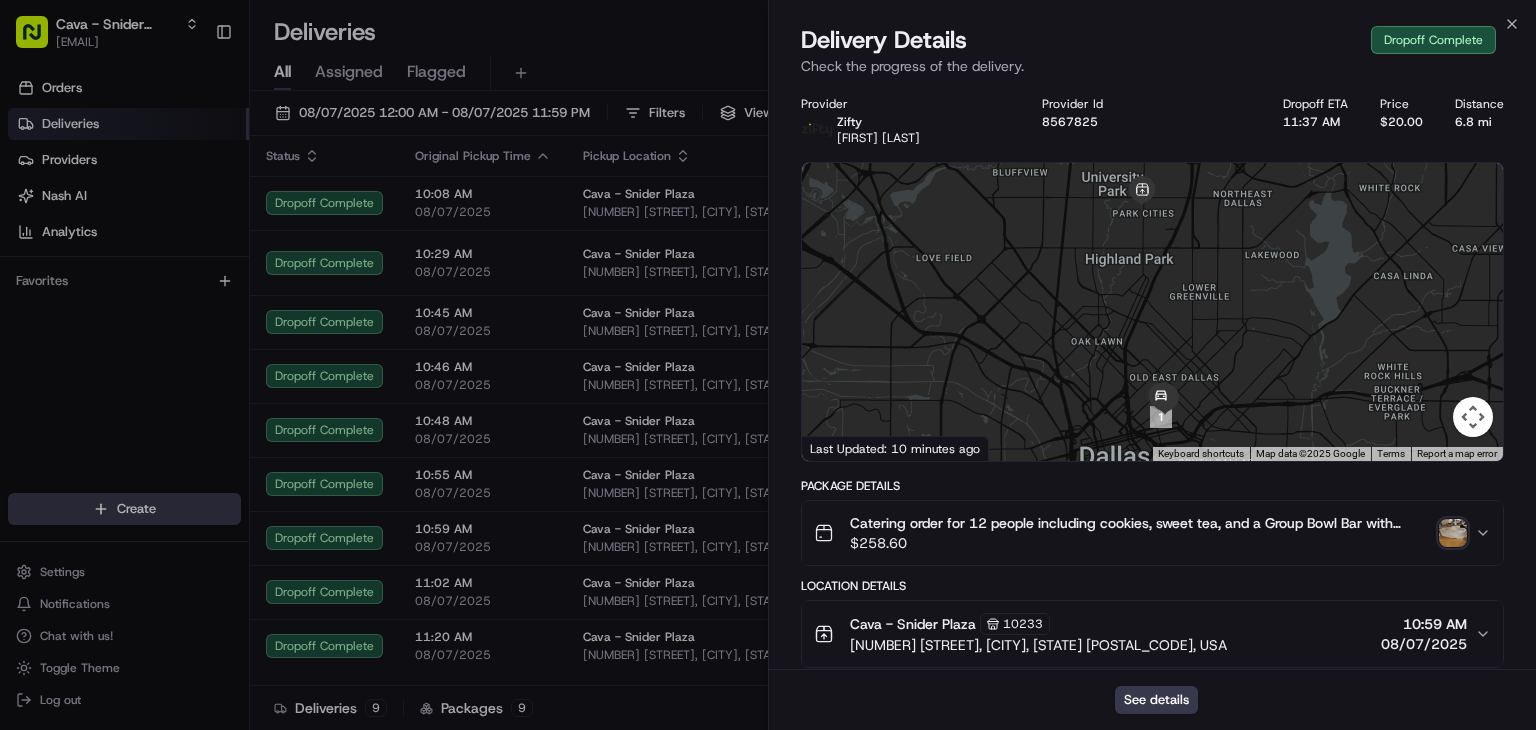 click at bounding box center [1453, 533] 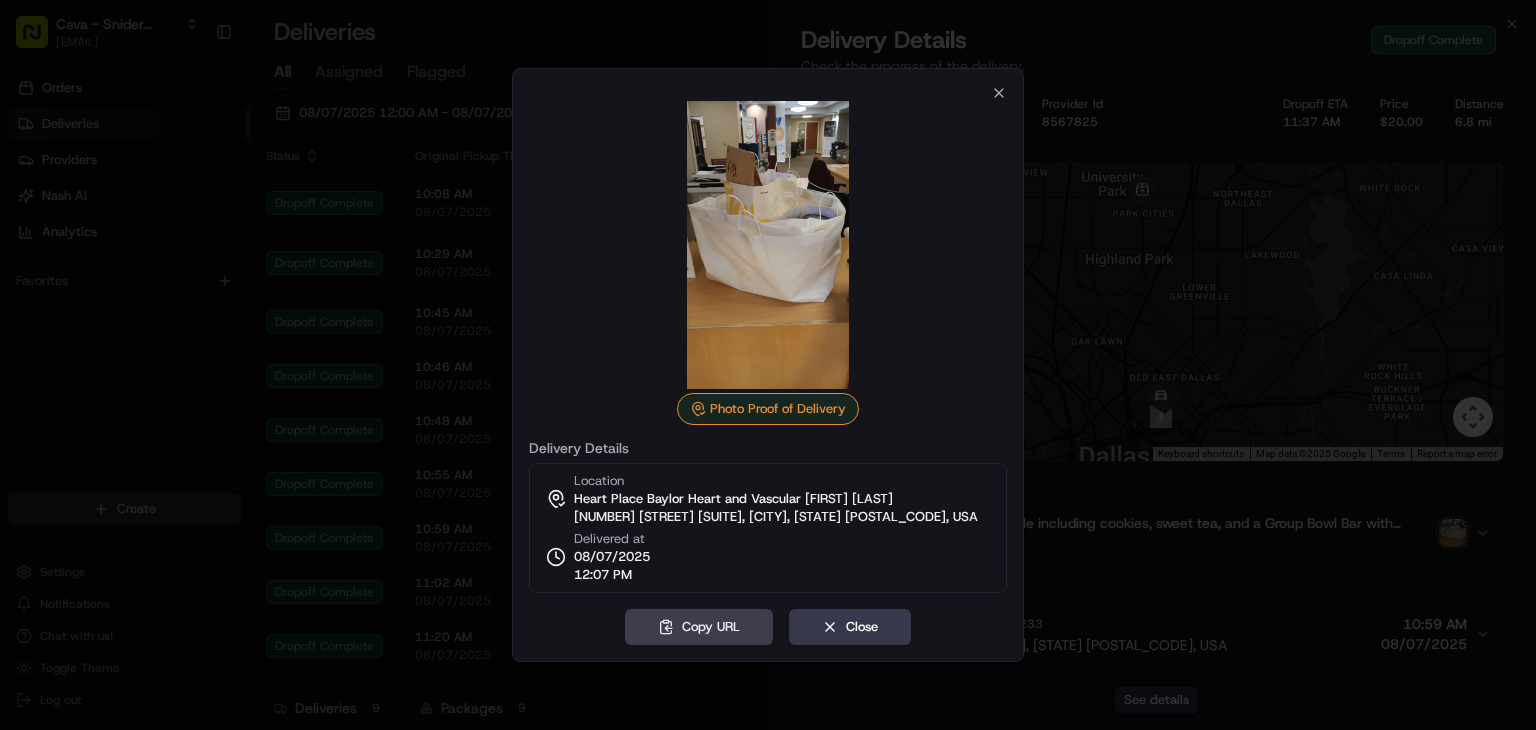 click at bounding box center (768, 245) 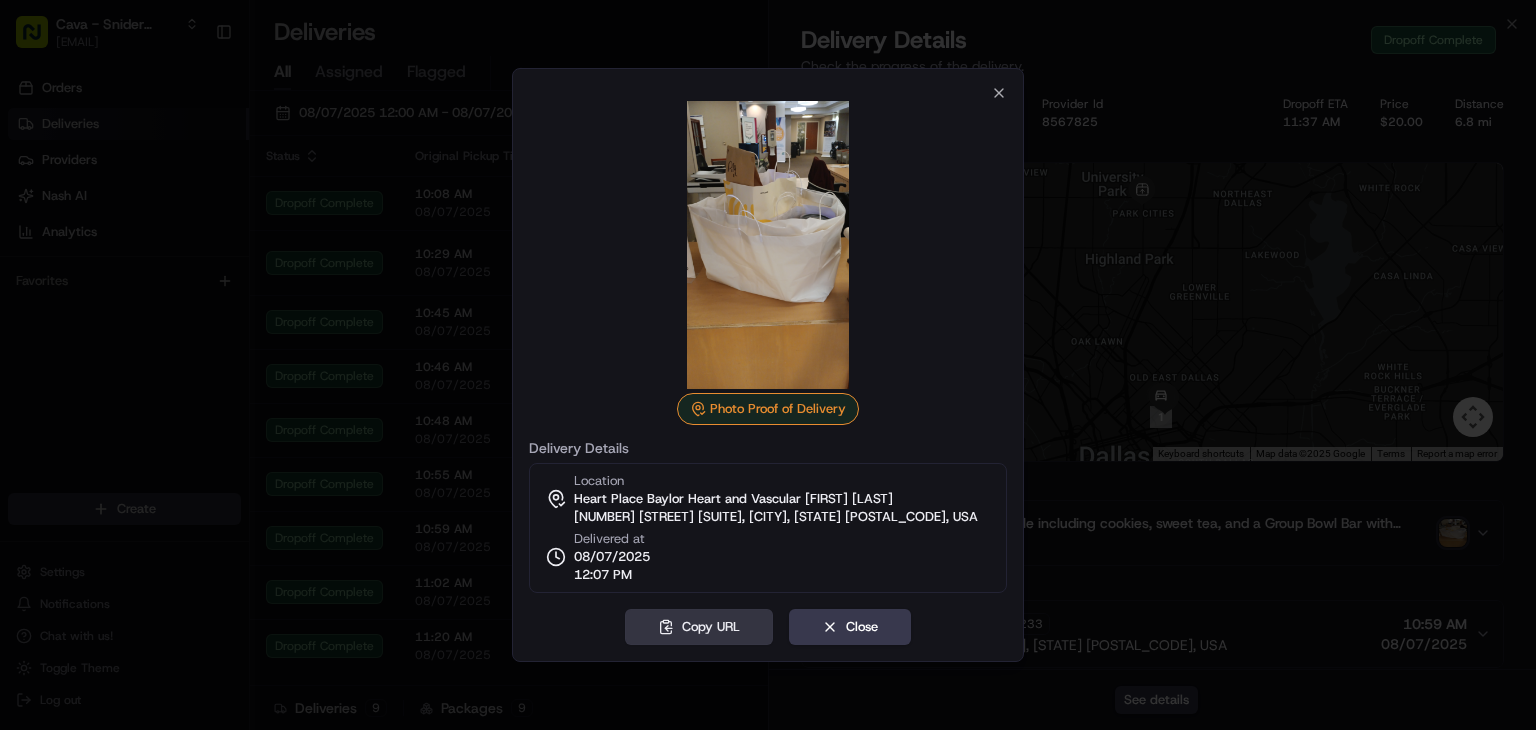 click on "Copy URL" at bounding box center (699, 627) 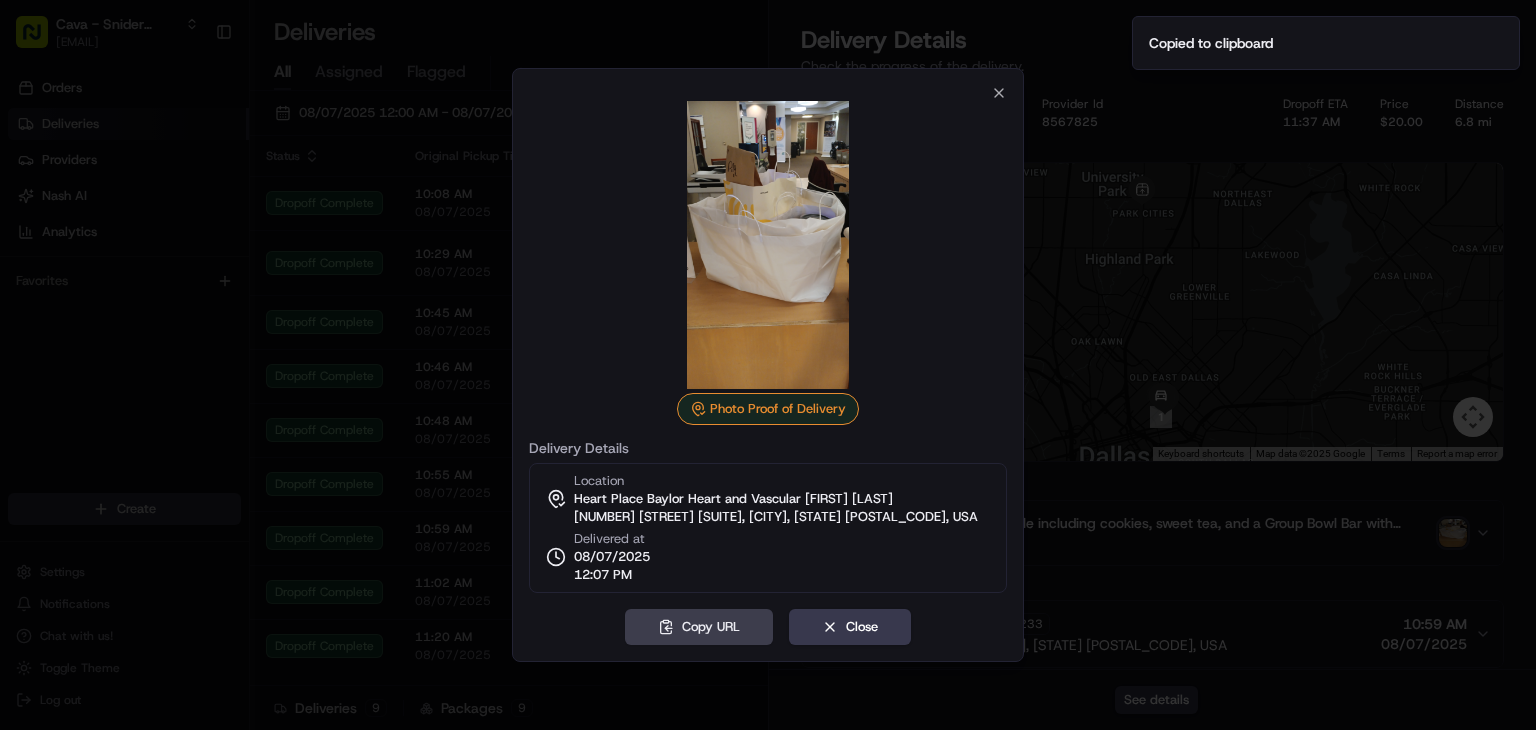 click on "Photo Proof of Delivery" at bounding box center [768, 409] 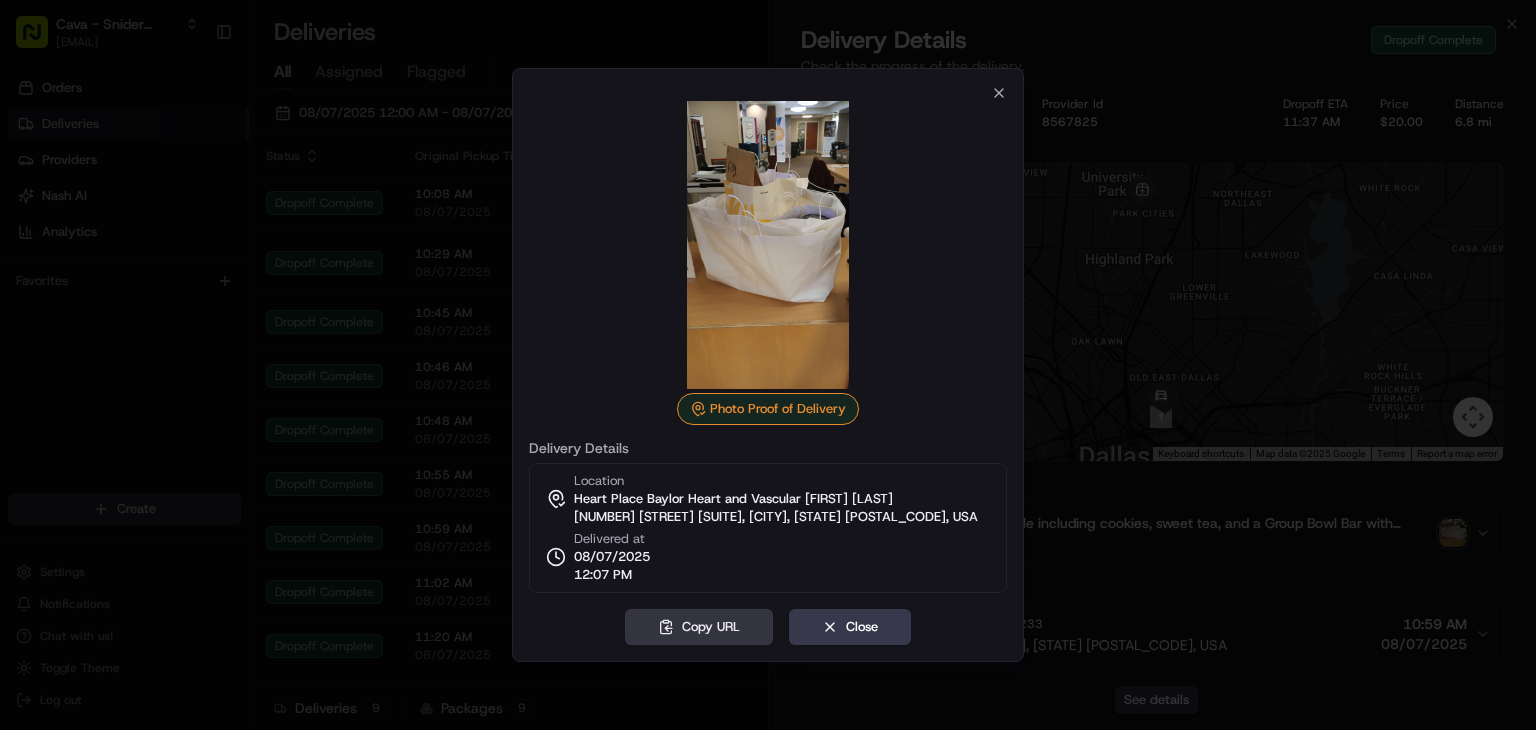 click on "Copy URL" at bounding box center (699, 627) 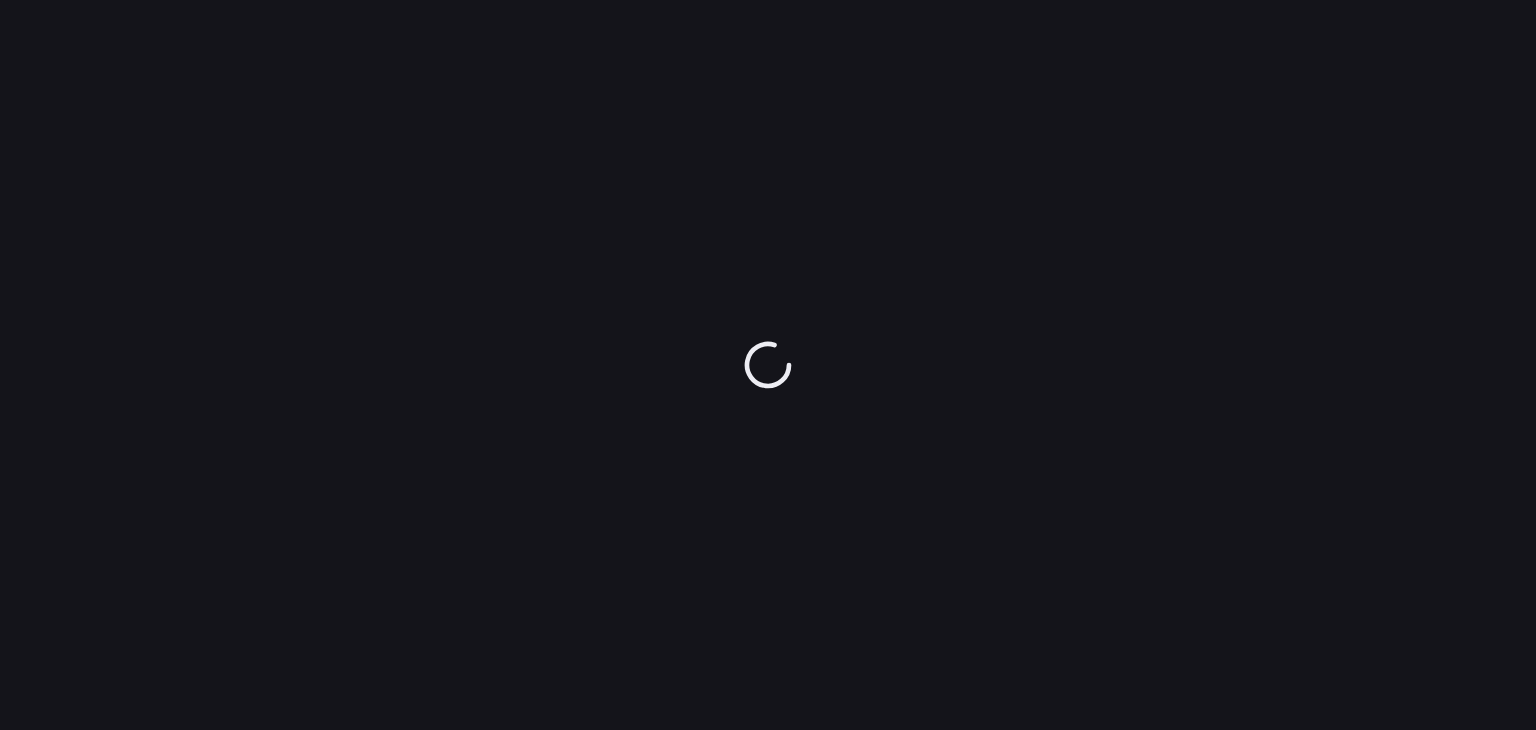 scroll, scrollTop: 0, scrollLeft: 0, axis: both 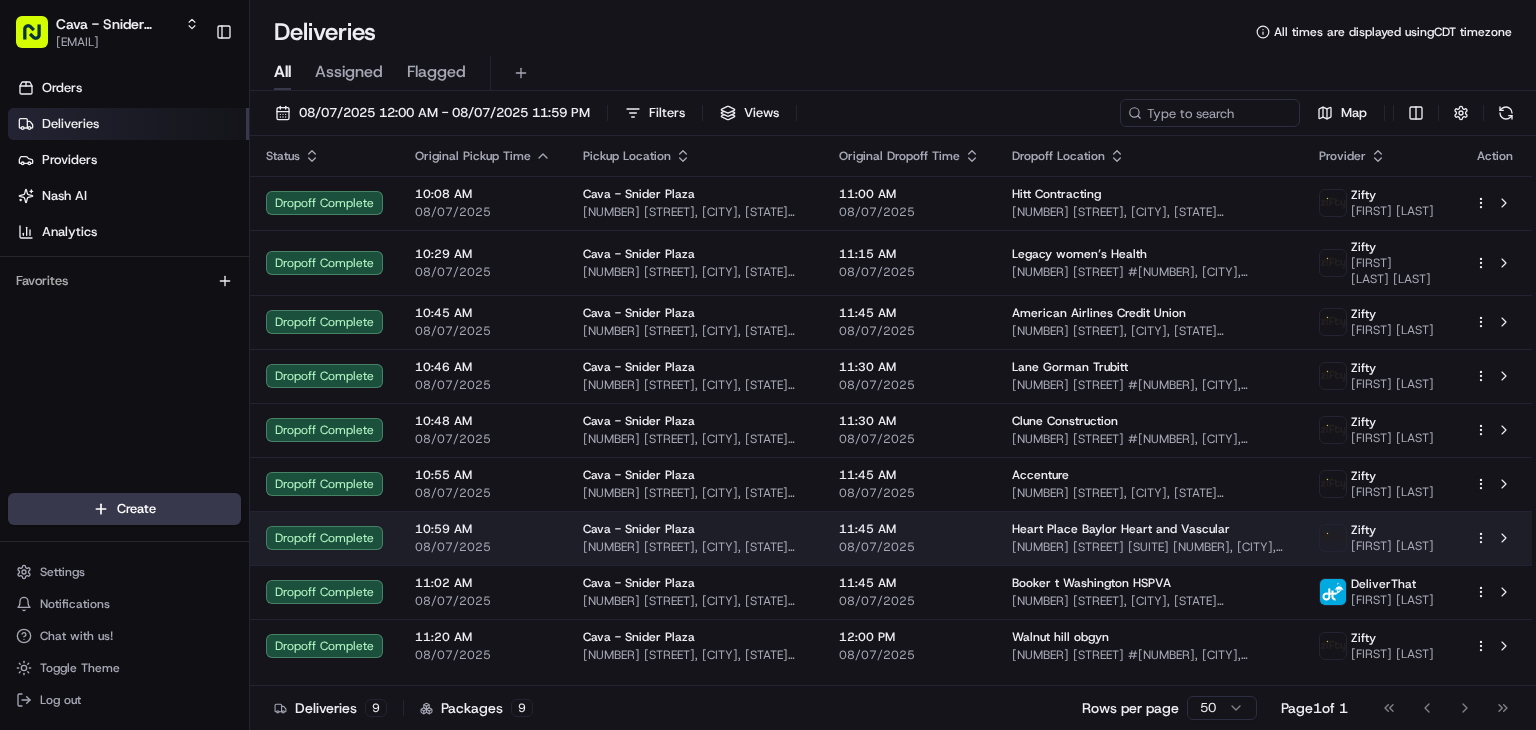 click on "Heart Place Baylor Heart and Vascular [NUMBER] [STREET] [SUITE] [NUMBER], [CITY], [STATE] [POSTAL_CODE], [COUNTRY]" at bounding box center [1149, 538] 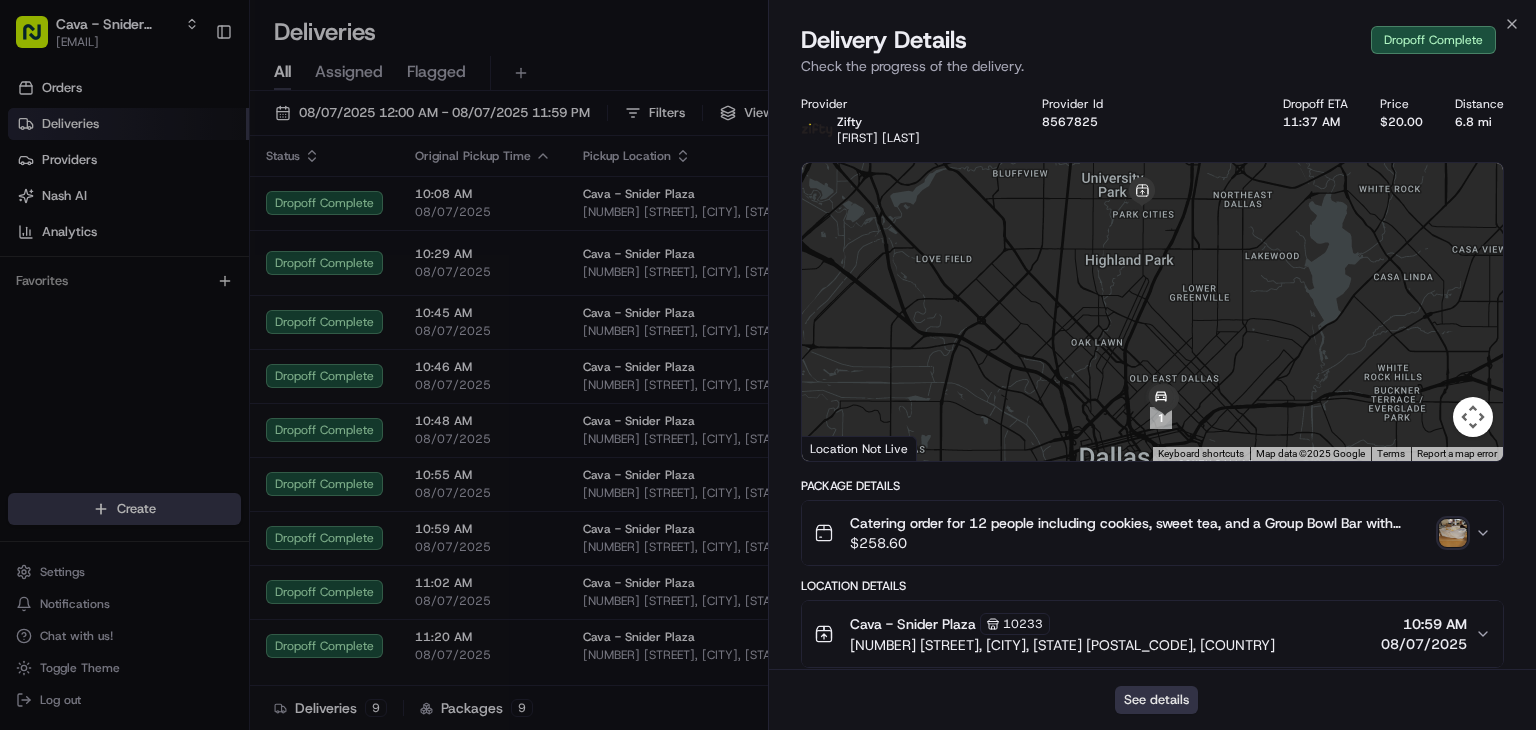 click on "See details" at bounding box center [1156, 700] 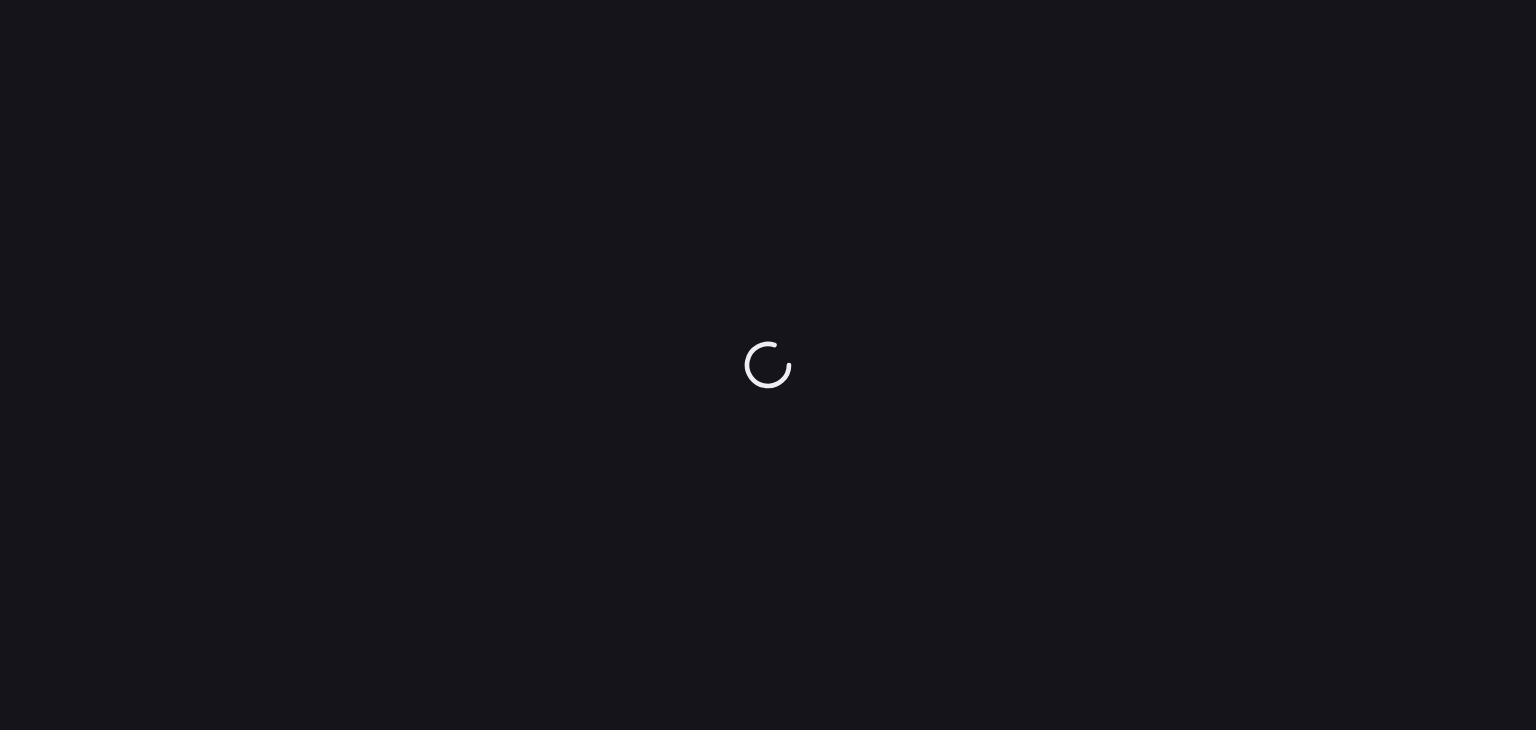 scroll, scrollTop: 0, scrollLeft: 0, axis: both 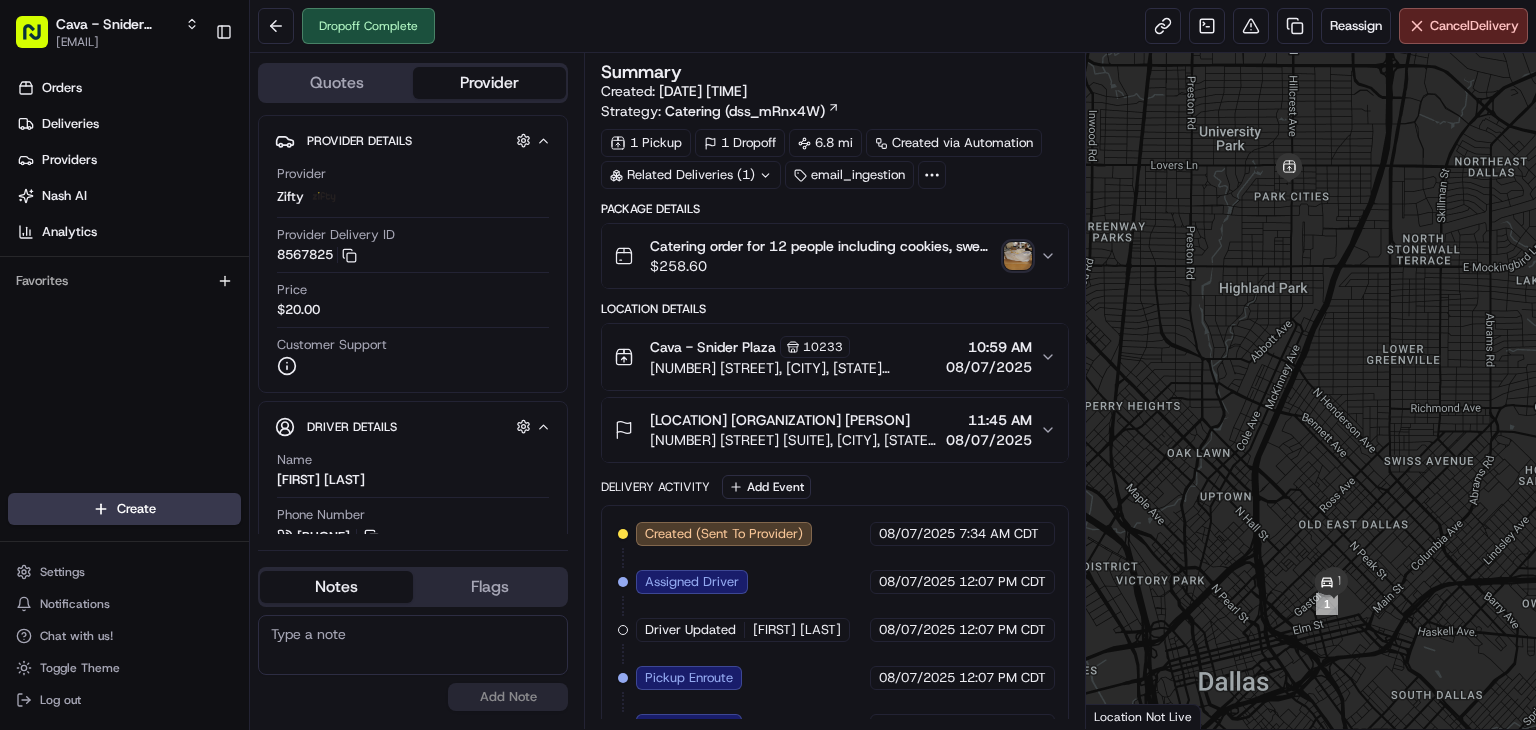 click at bounding box center (1018, 256) 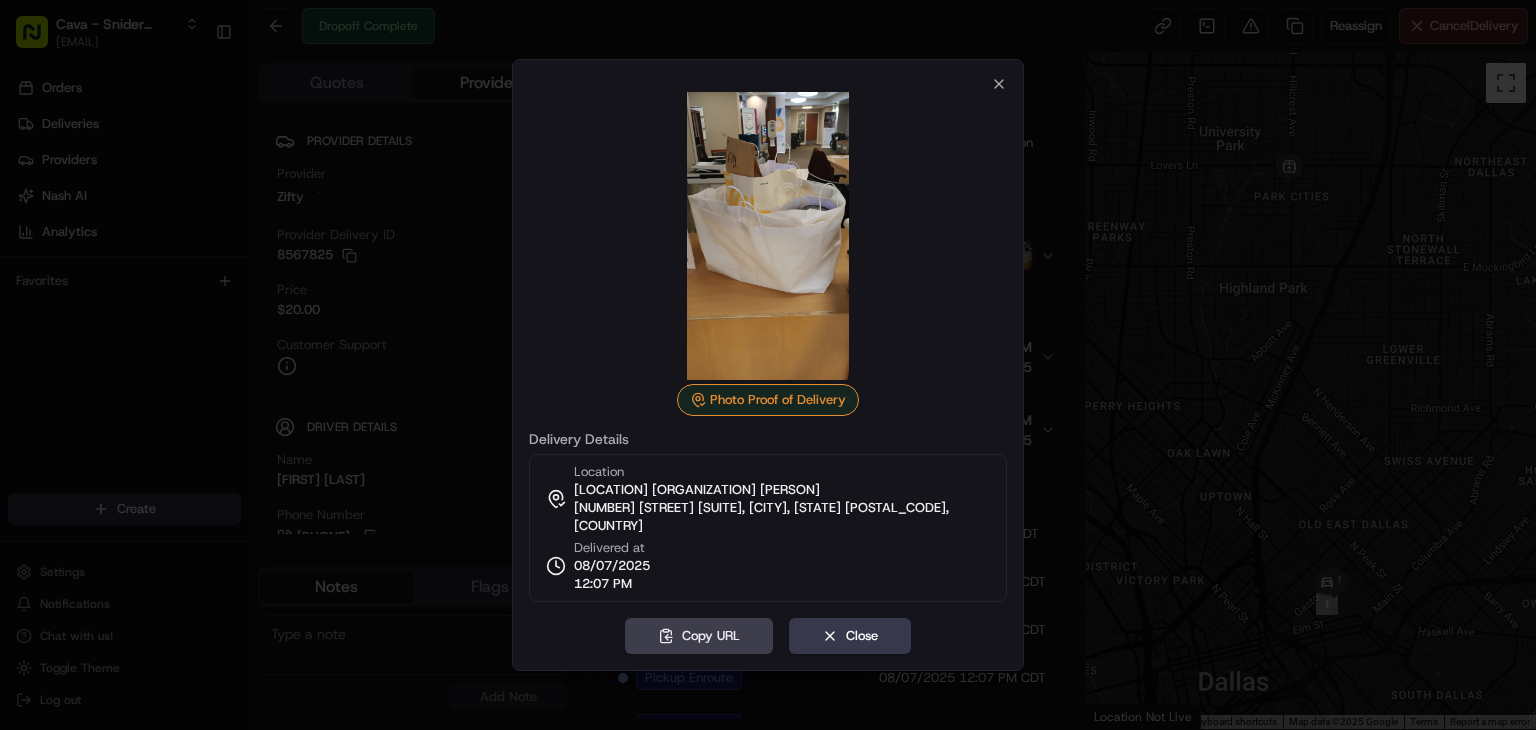 scroll, scrollTop: 0, scrollLeft: 0, axis: both 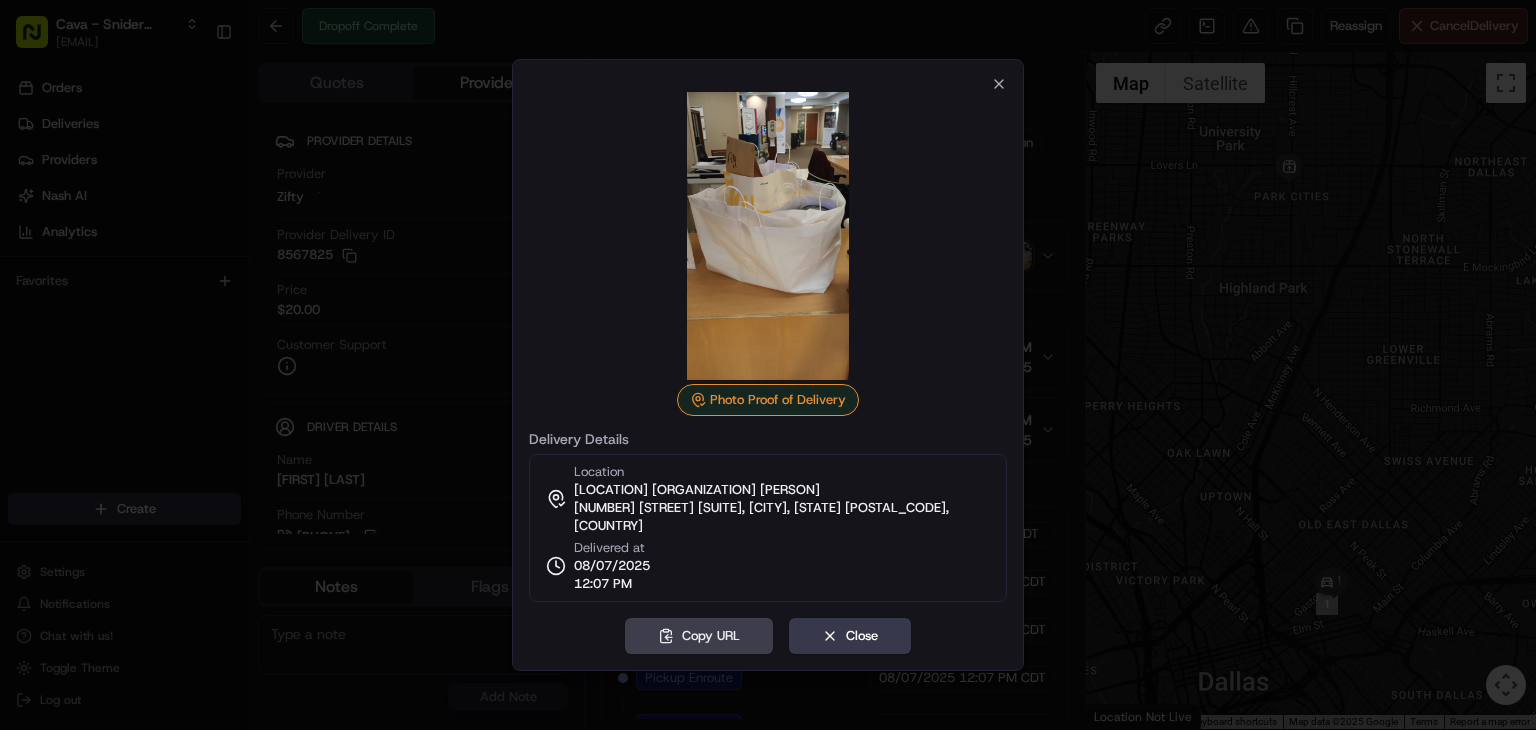 click on "Photo Proof of Delivery" at bounding box center [768, 400] 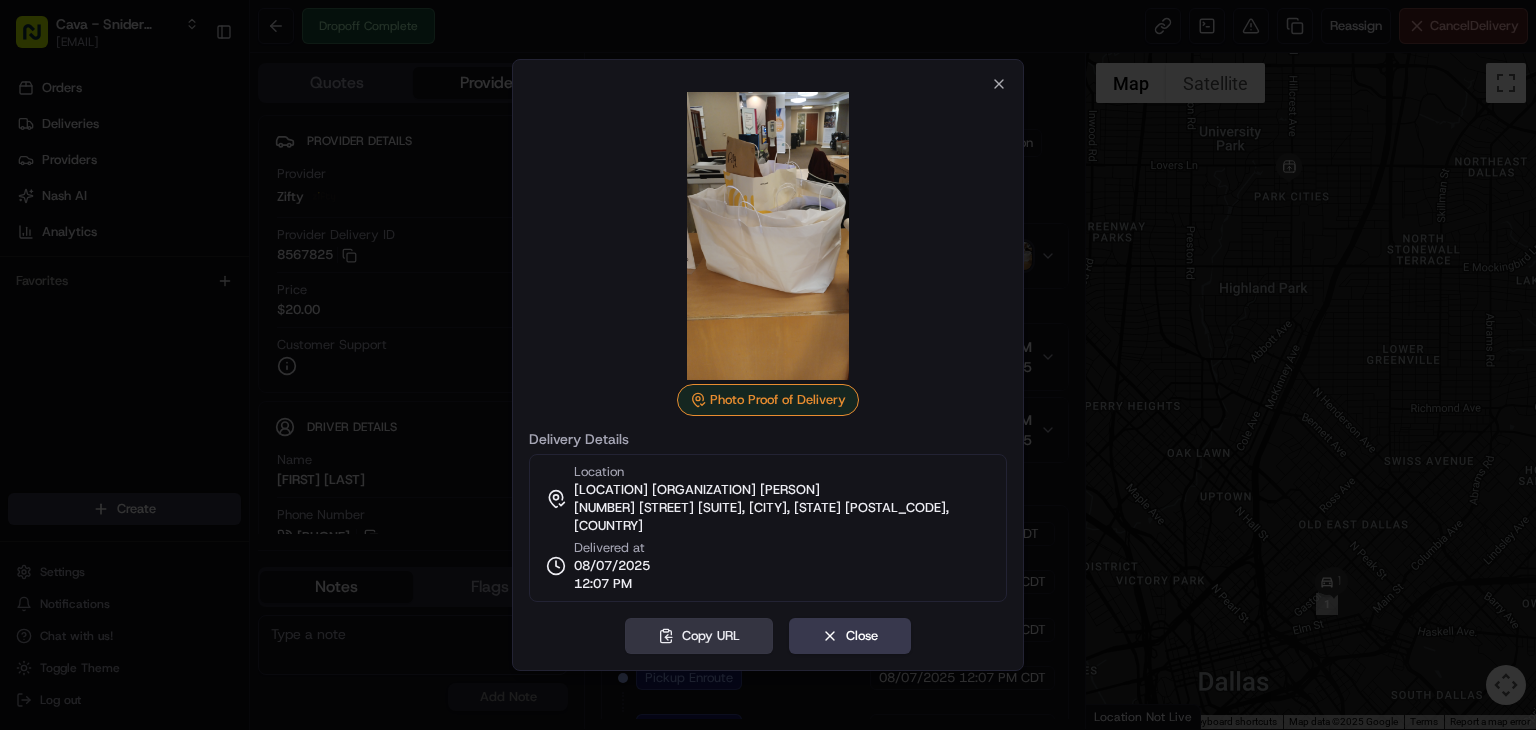 click on "Copy URL" at bounding box center [699, 636] 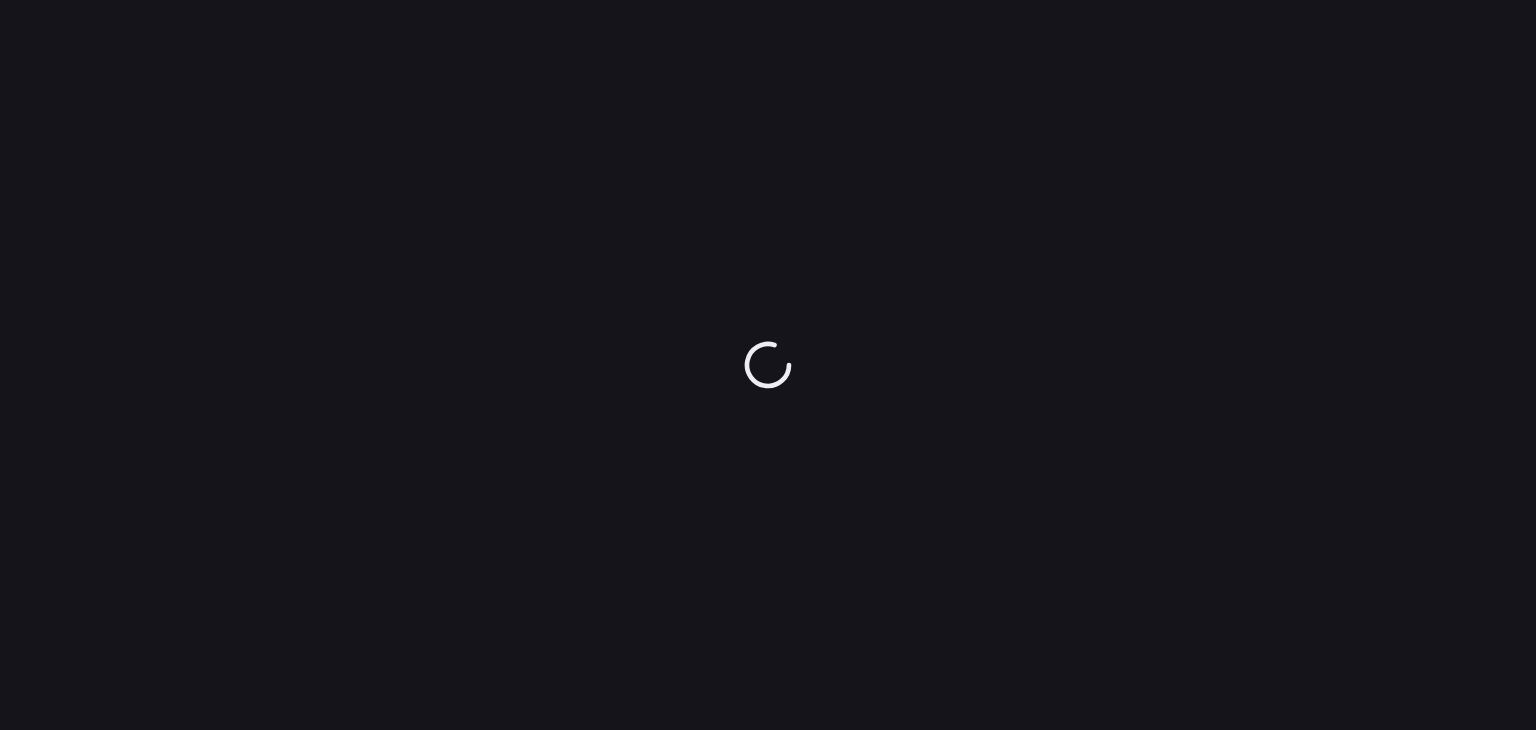 scroll, scrollTop: 0, scrollLeft: 0, axis: both 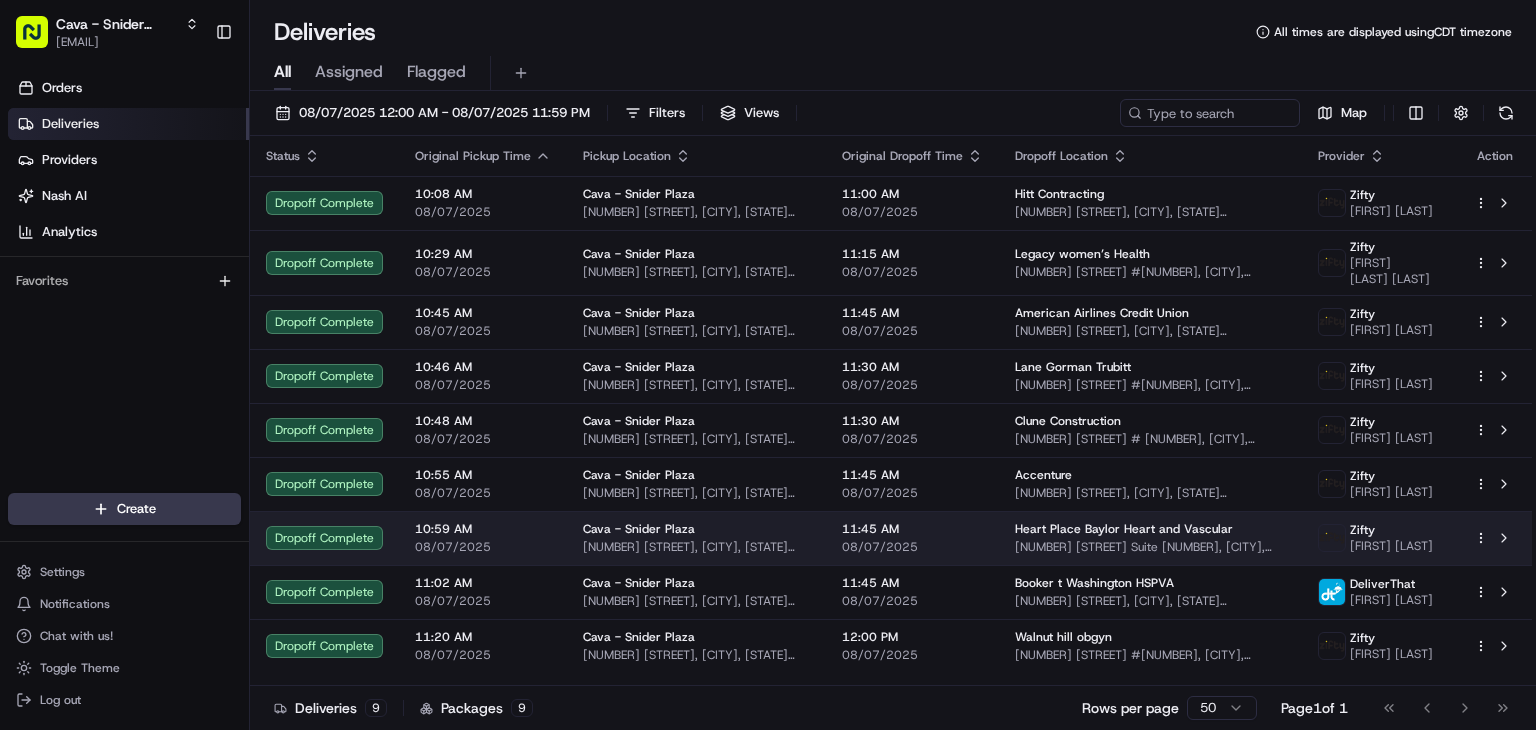 click on "[NUMBER] [STREET] Suite [NUMBER], [CITY], [STATE] [POSTAL_CODE], [COUNTRY]" at bounding box center [1150, 547] 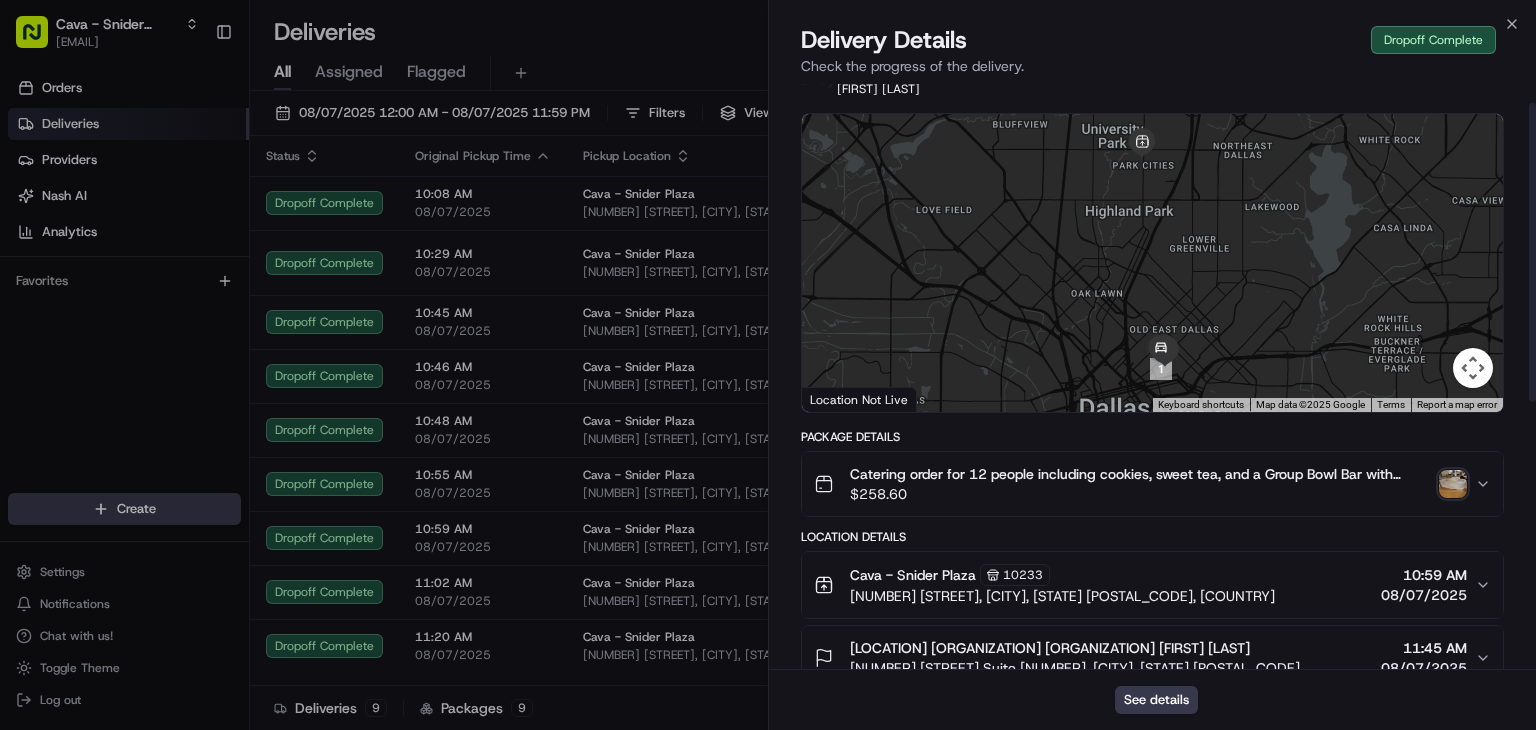 scroll, scrollTop: 63, scrollLeft: 0, axis: vertical 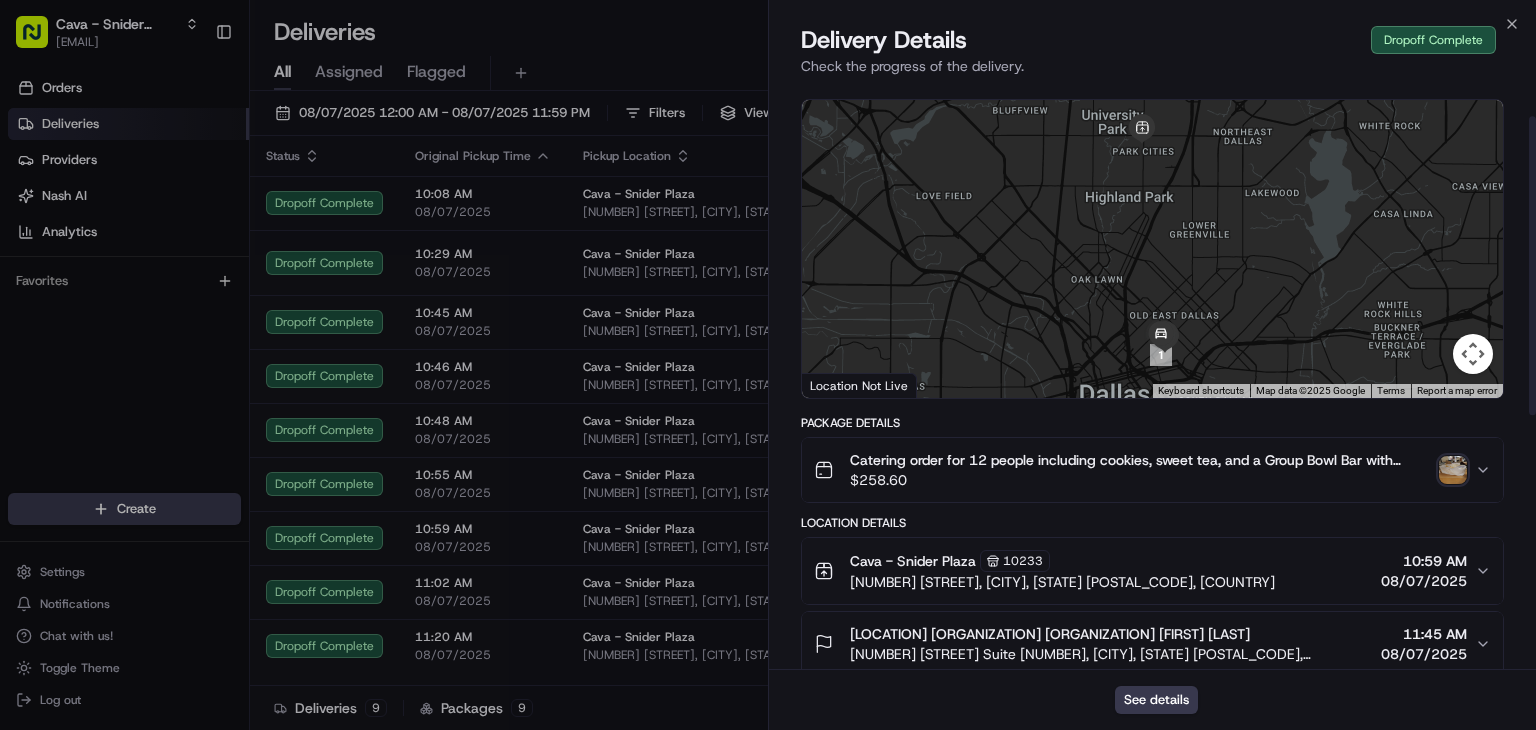 click at bounding box center (1453, 470) 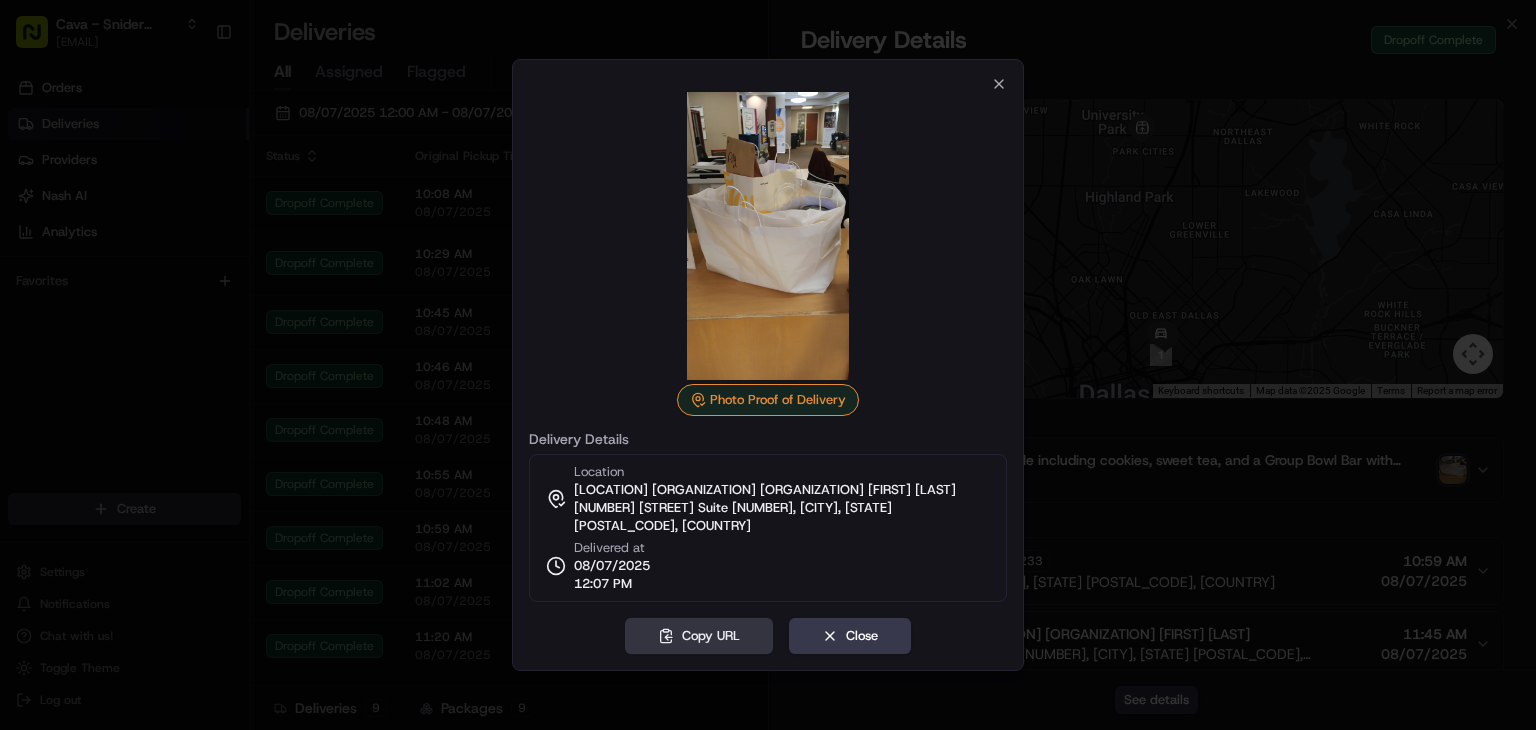 click on "Copy URL" at bounding box center [699, 636] 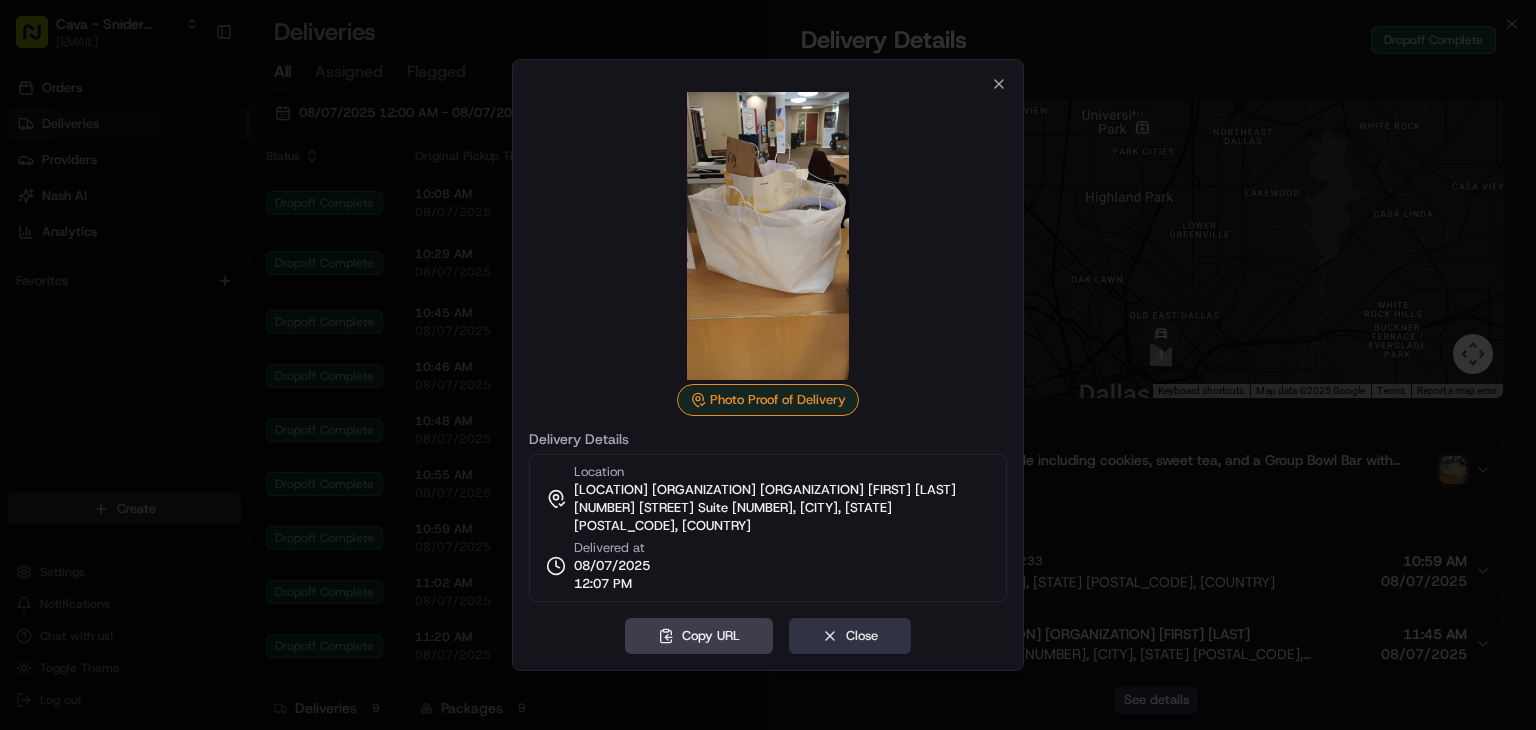 click on "Close" at bounding box center (850, 636) 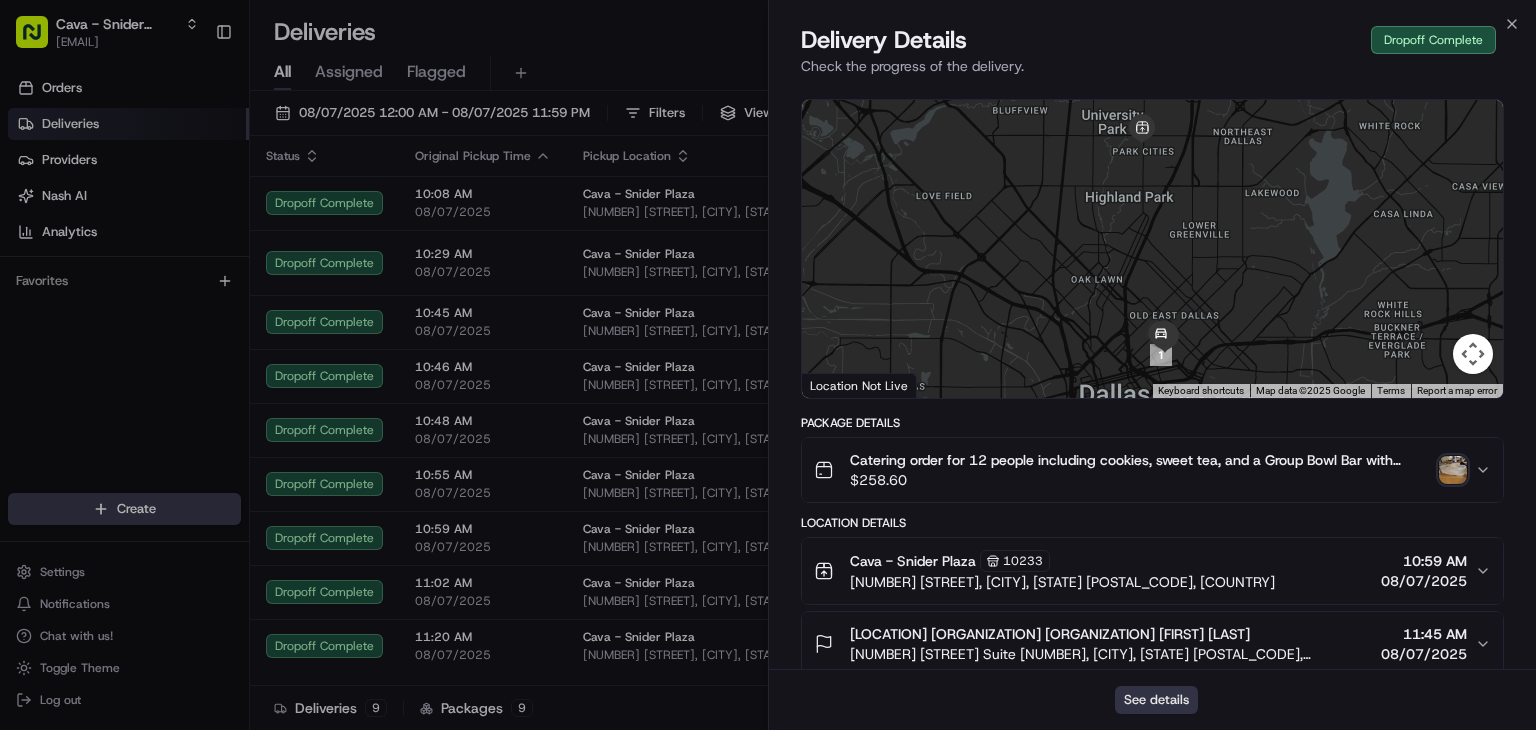 click on "See details" at bounding box center [1156, 700] 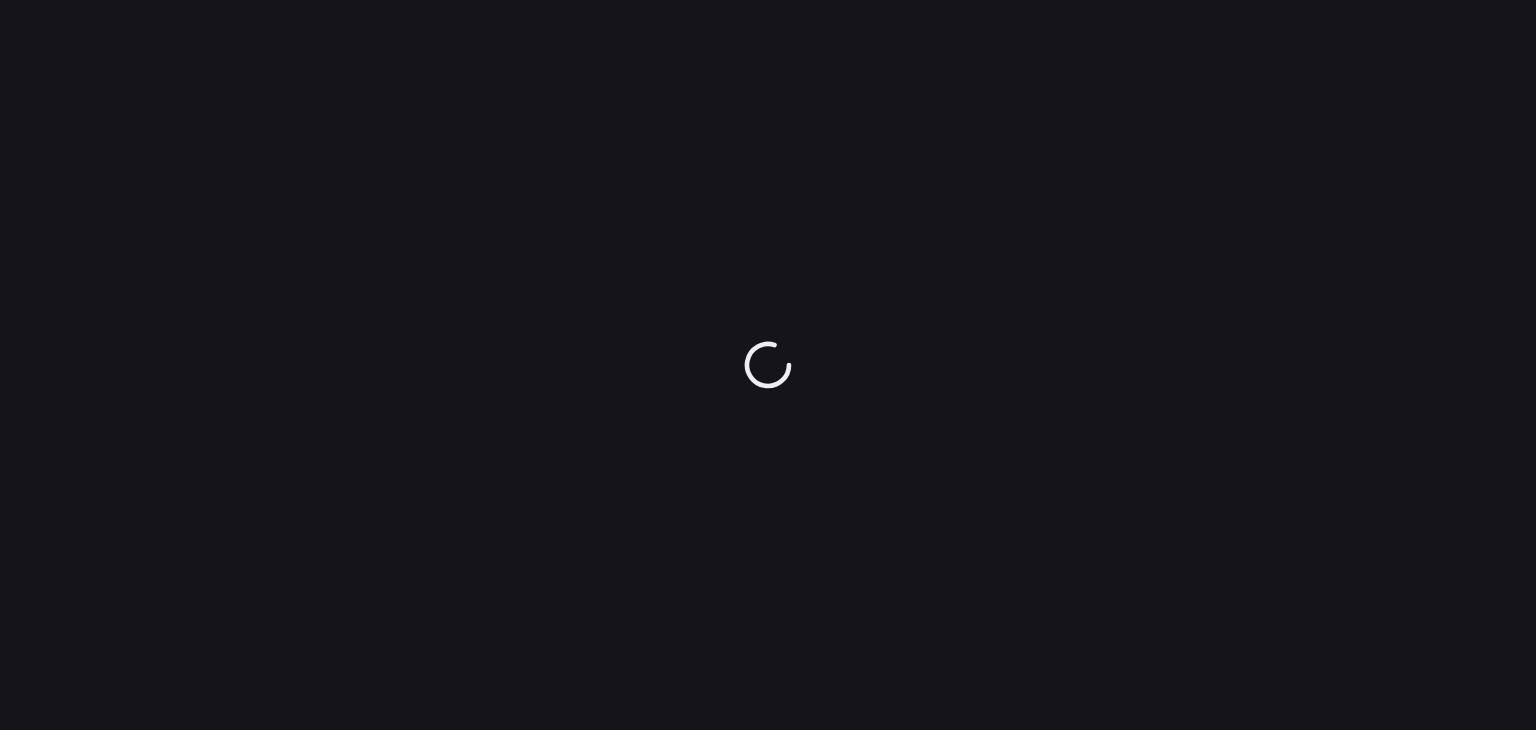 scroll, scrollTop: 0, scrollLeft: 0, axis: both 